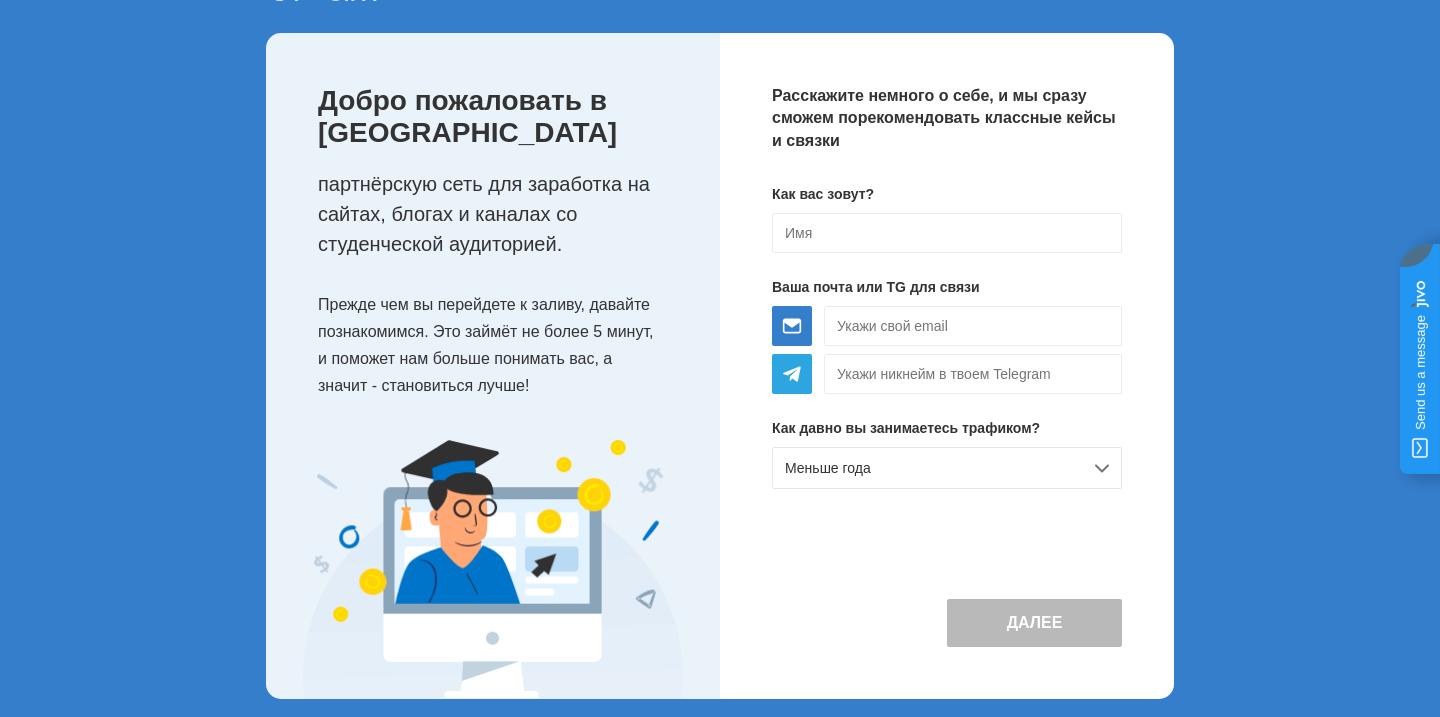 scroll, scrollTop: 90, scrollLeft: 0, axis: vertical 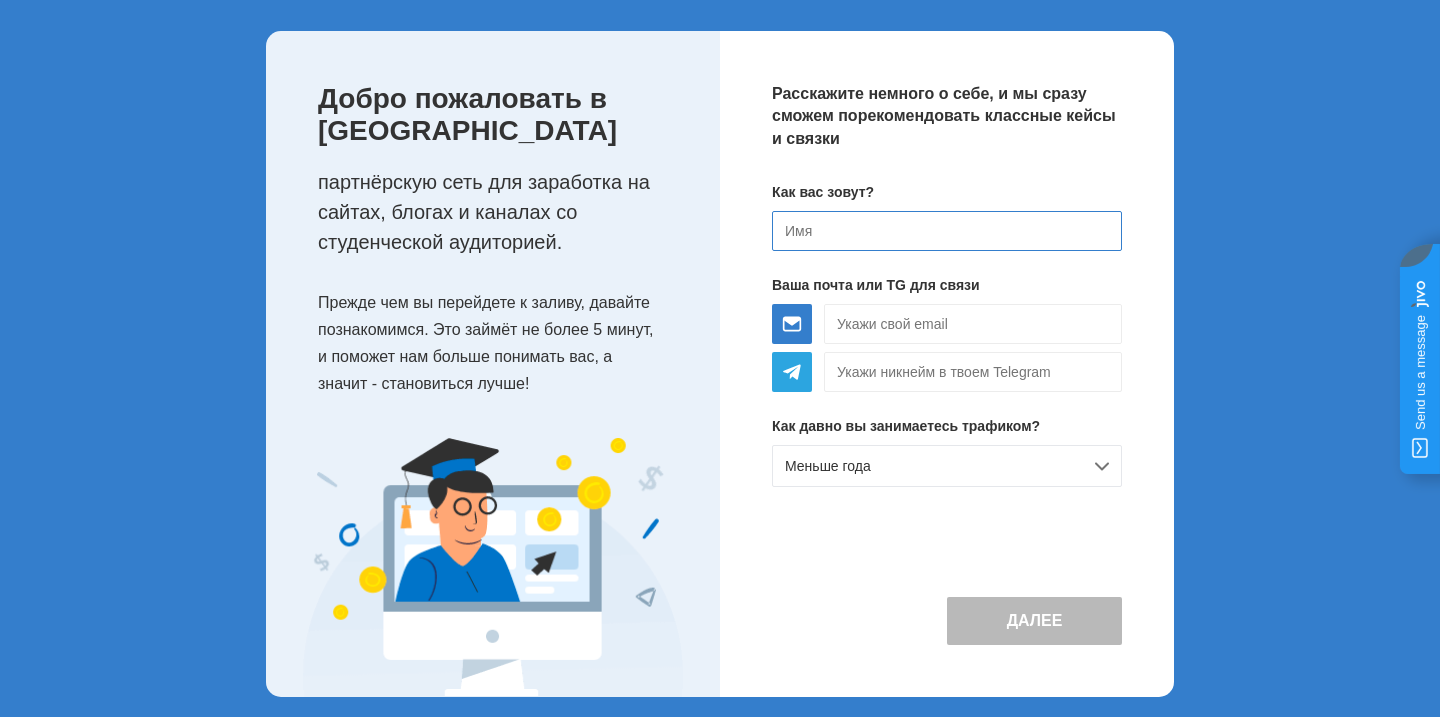 click on "Как вас зовут? Ваша почта или TG для связи Как давно вы занимаетесь трафиком? Меньше года" at bounding box center (947, 342) 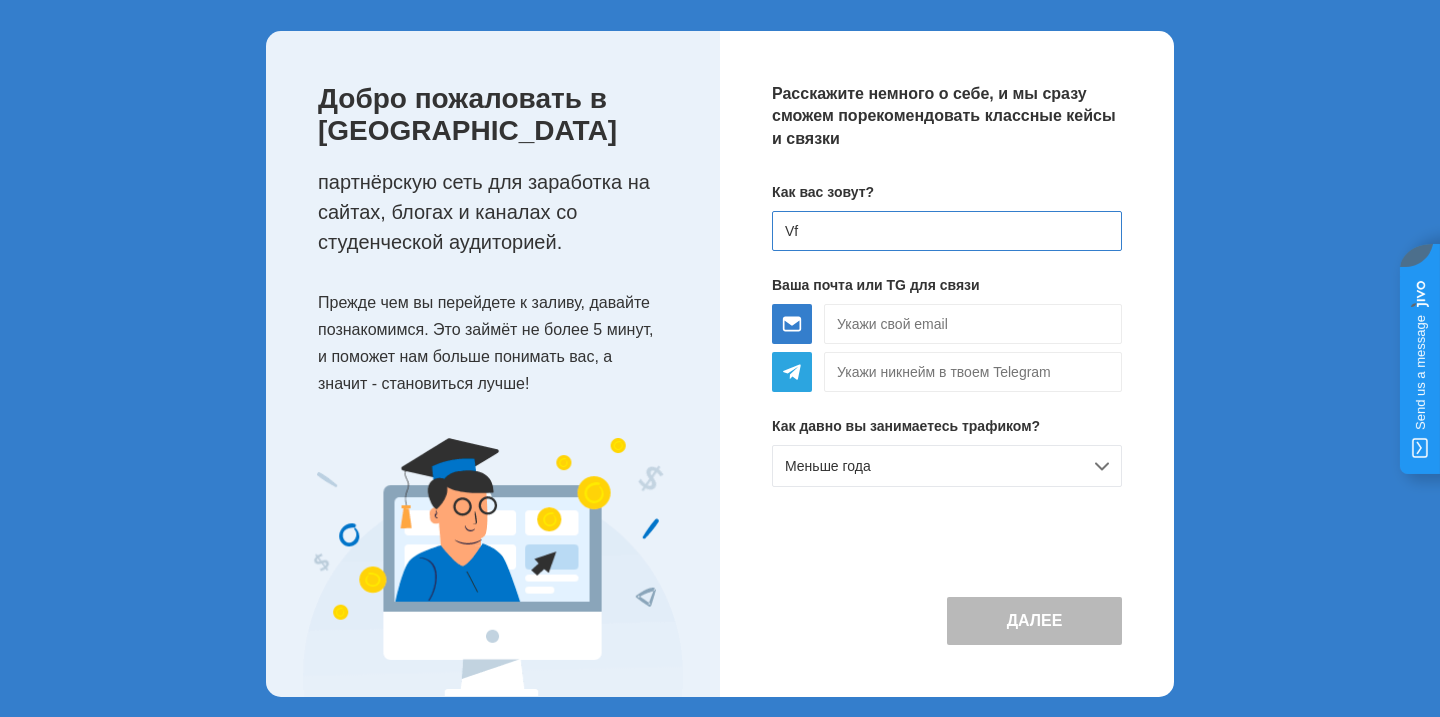 type on "V" 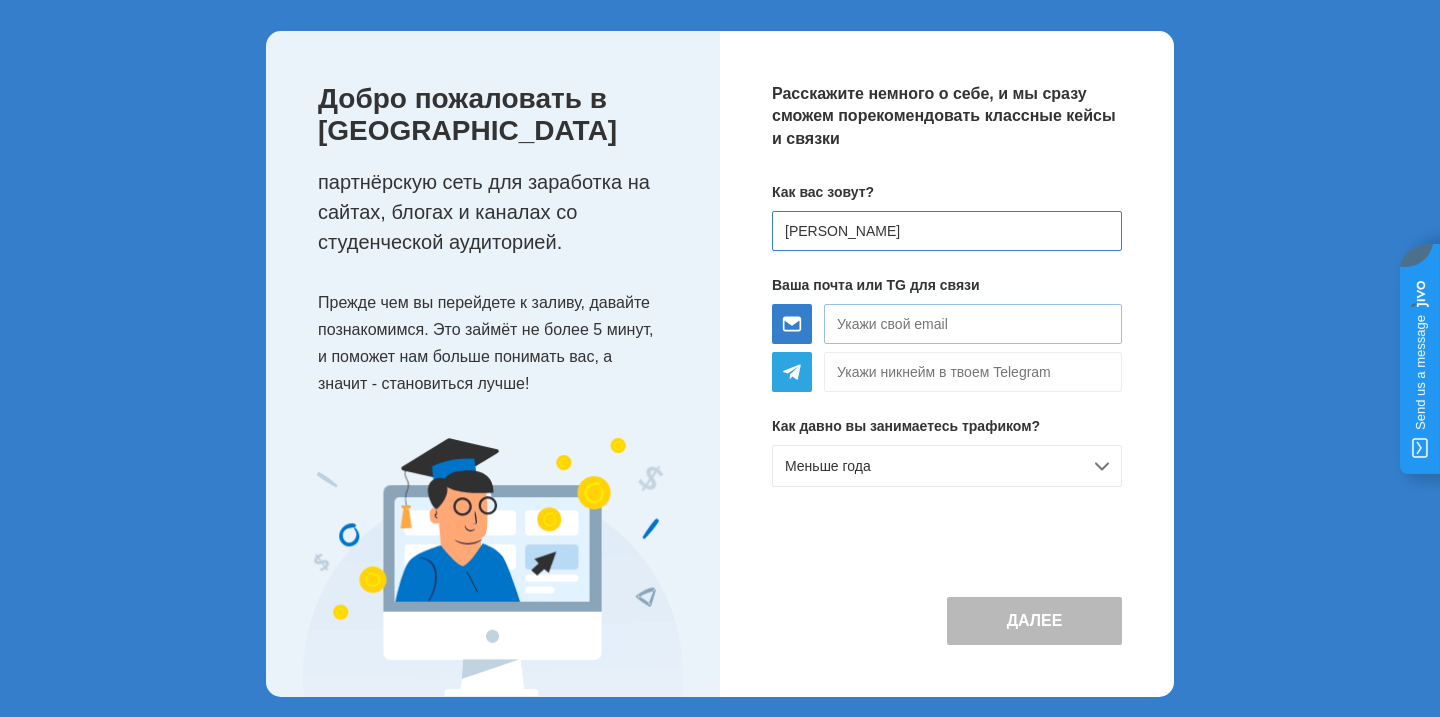 type on "[PERSON_NAME]" 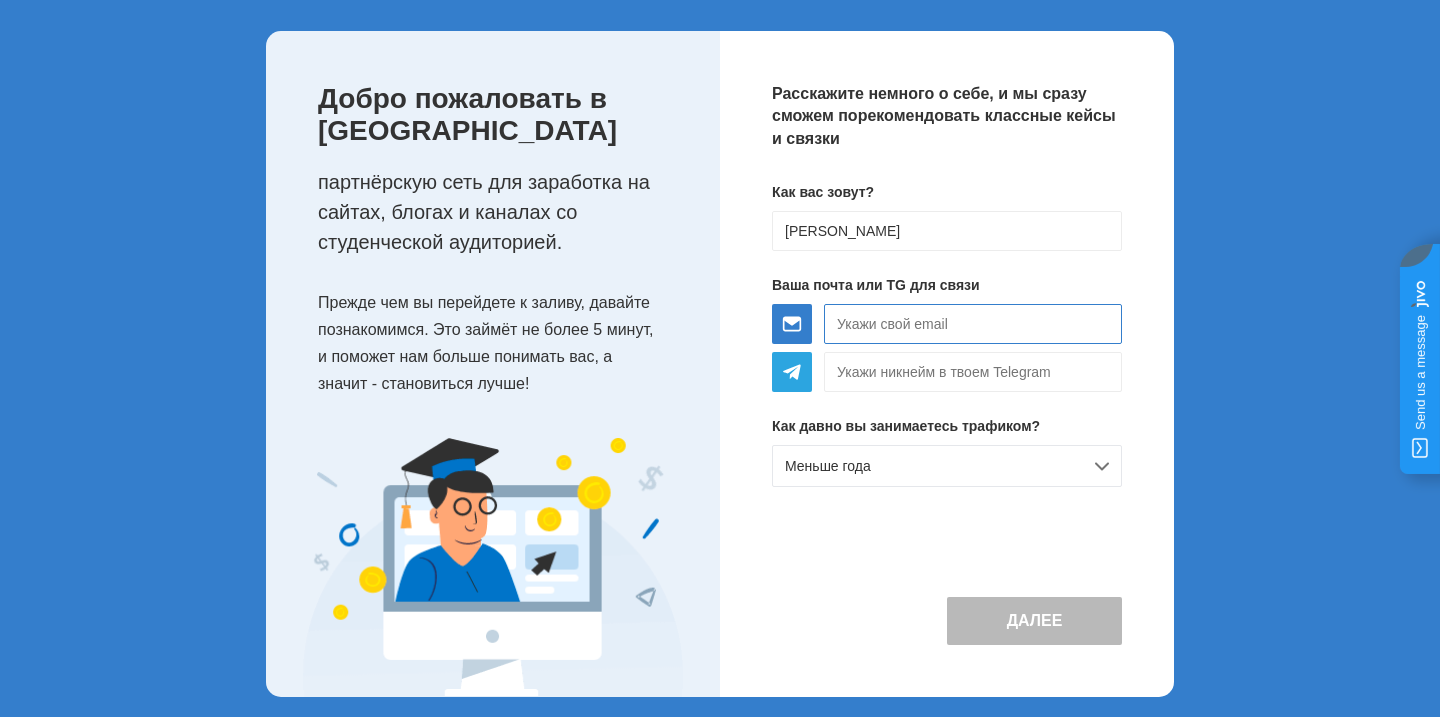 click at bounding box center [973, 324] 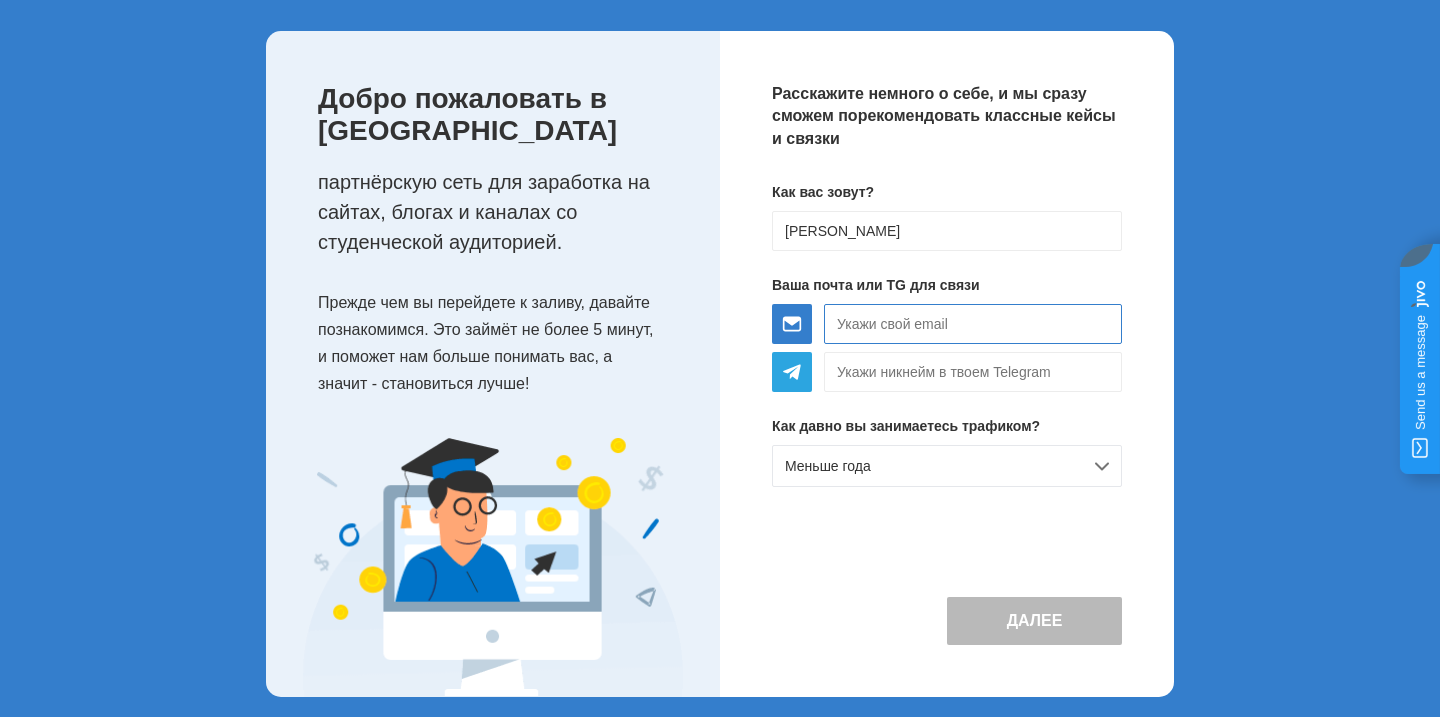 type on "[EMAIL_ADDRESS][DOMAIN_NAME]" 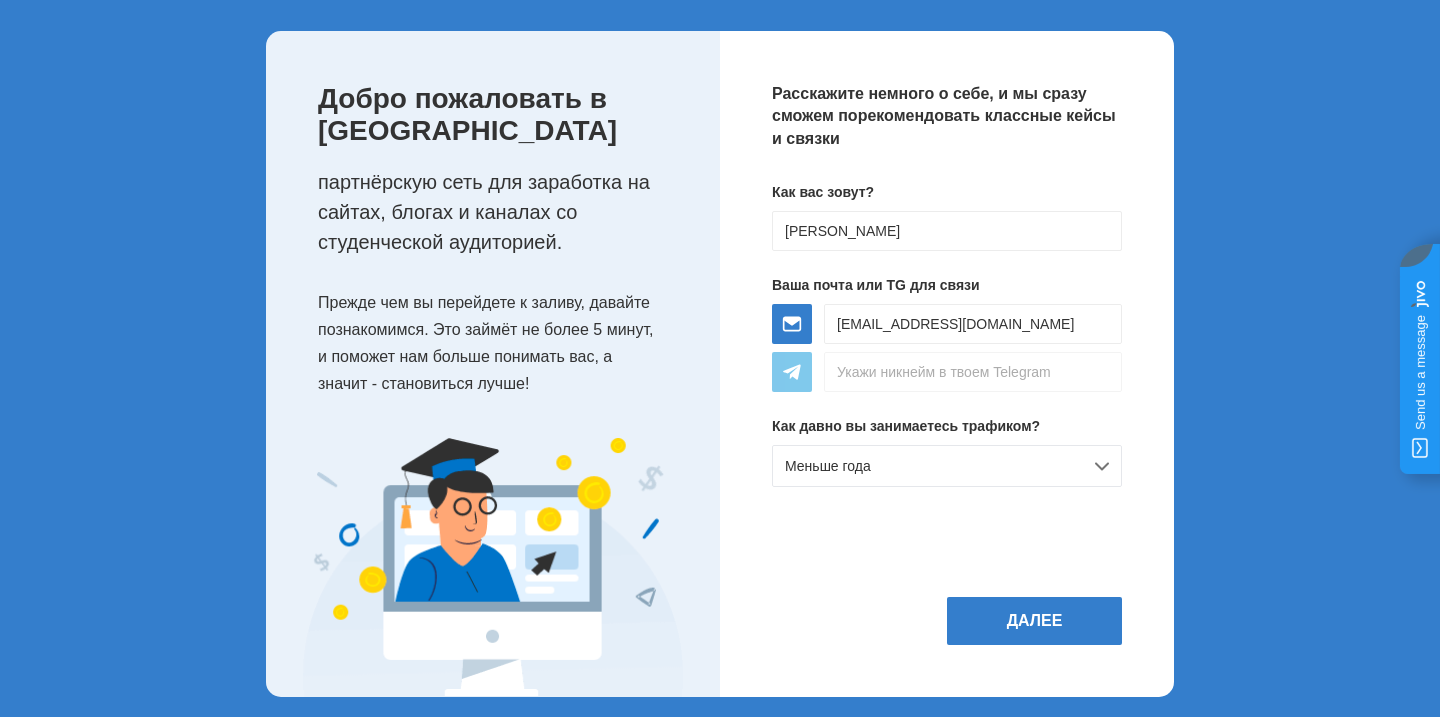 click at bounding box center (973, 372) 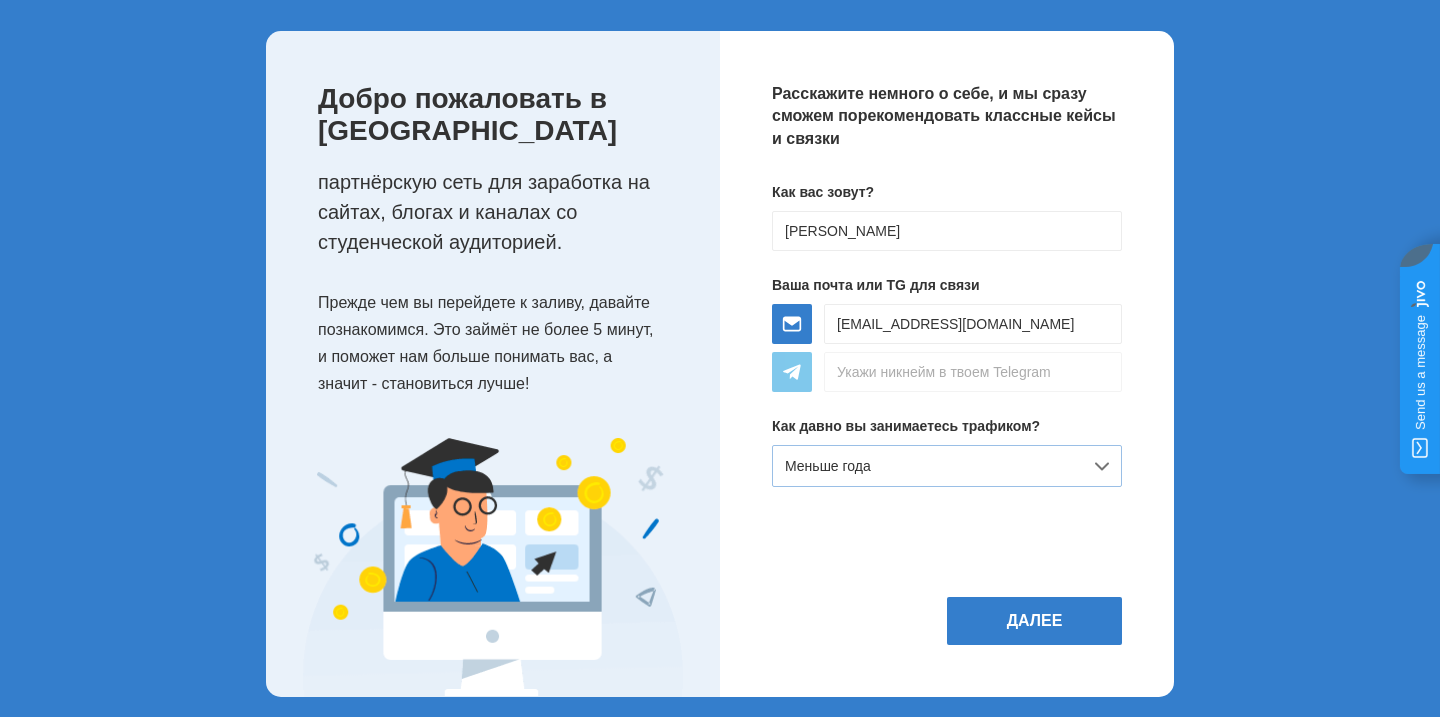 click on "Меньше года" at bounding box center [947, 466] 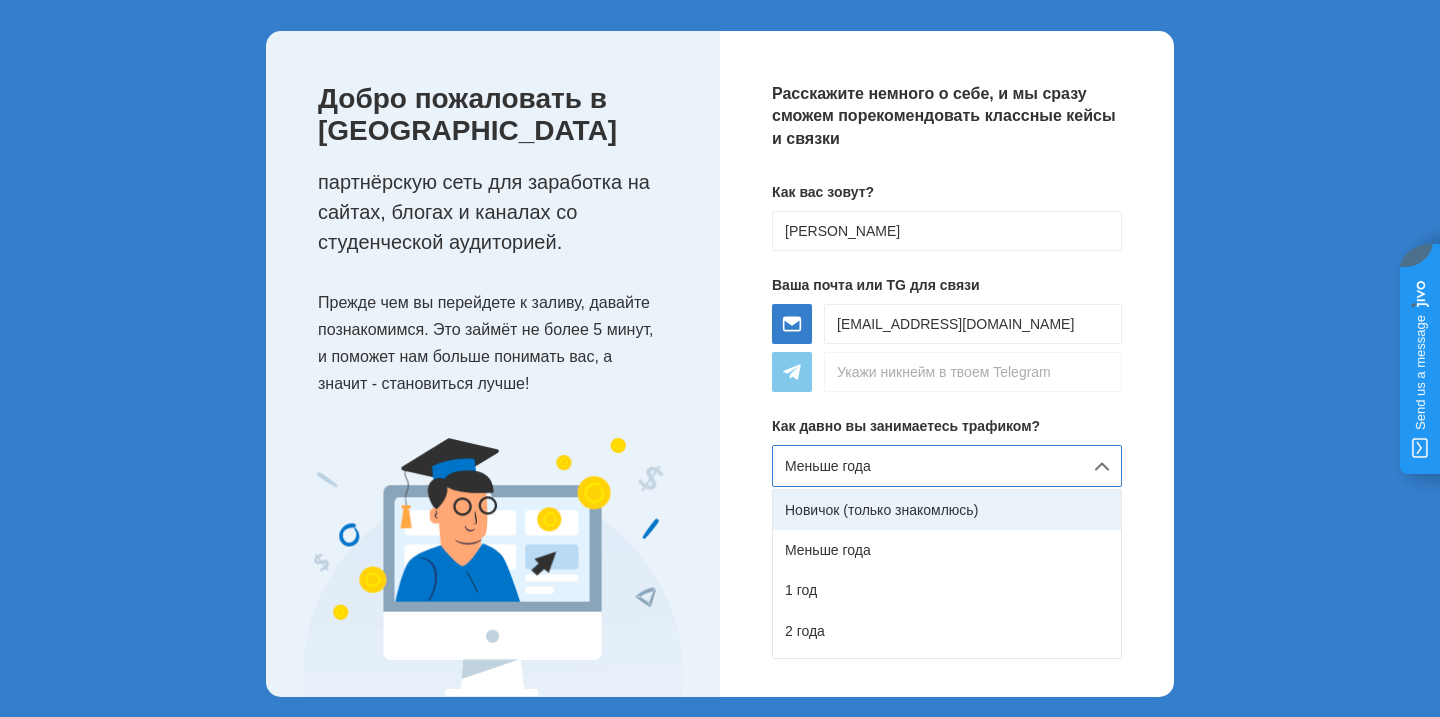 click on "Новичок (только знакомлюсь)" at bounding box center [947, 510] 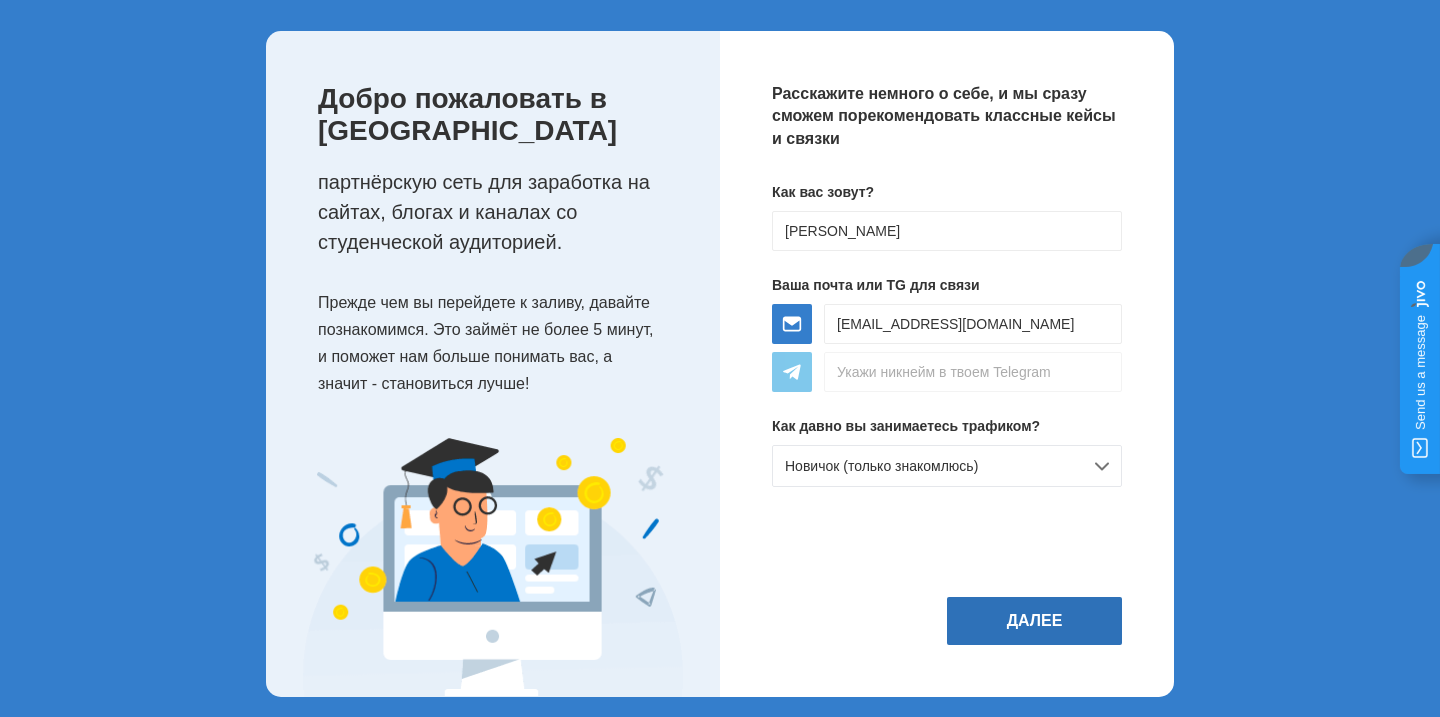 click on "Далее" at bounding box center (1034, 621) 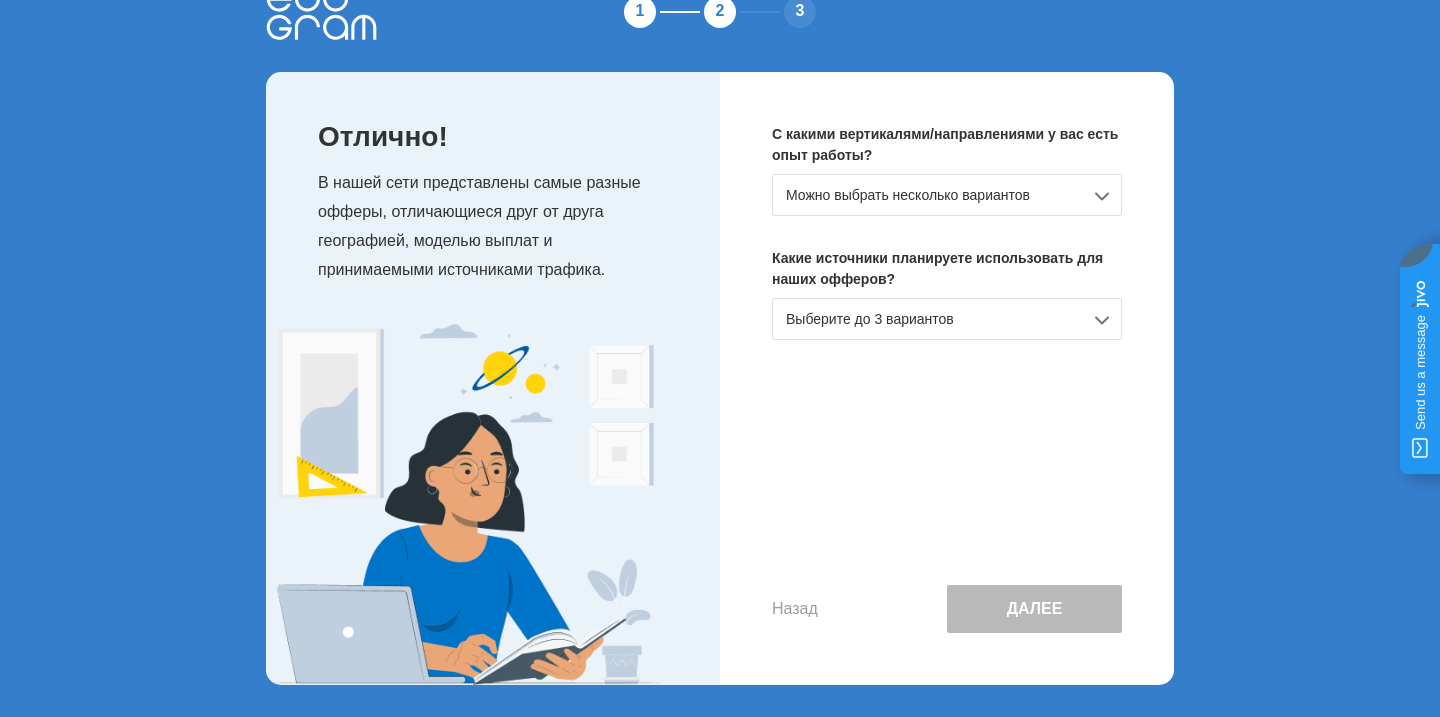 scroll, scrollTop: 0, scrollLeft: 0, axis: both 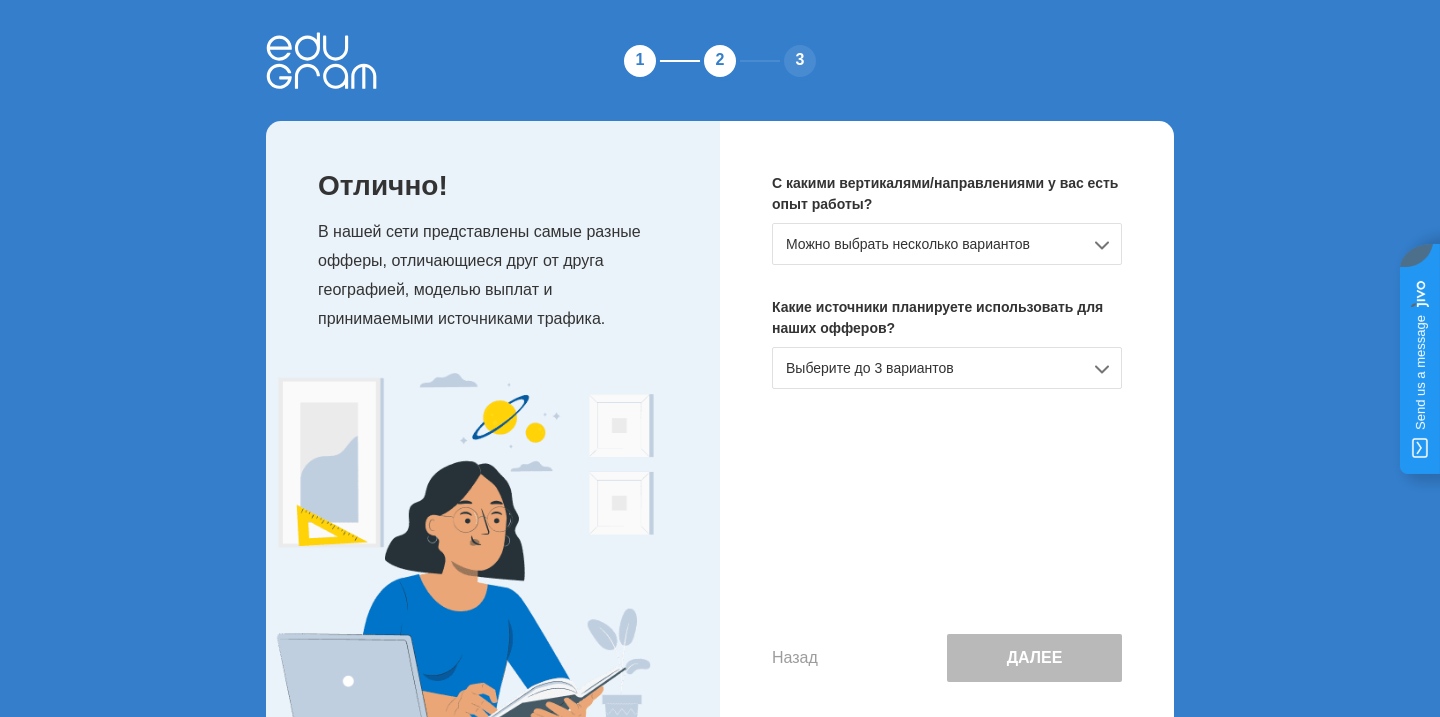 click on "Можно выбрать несколько вариантов" at bounding box center [947, 244] 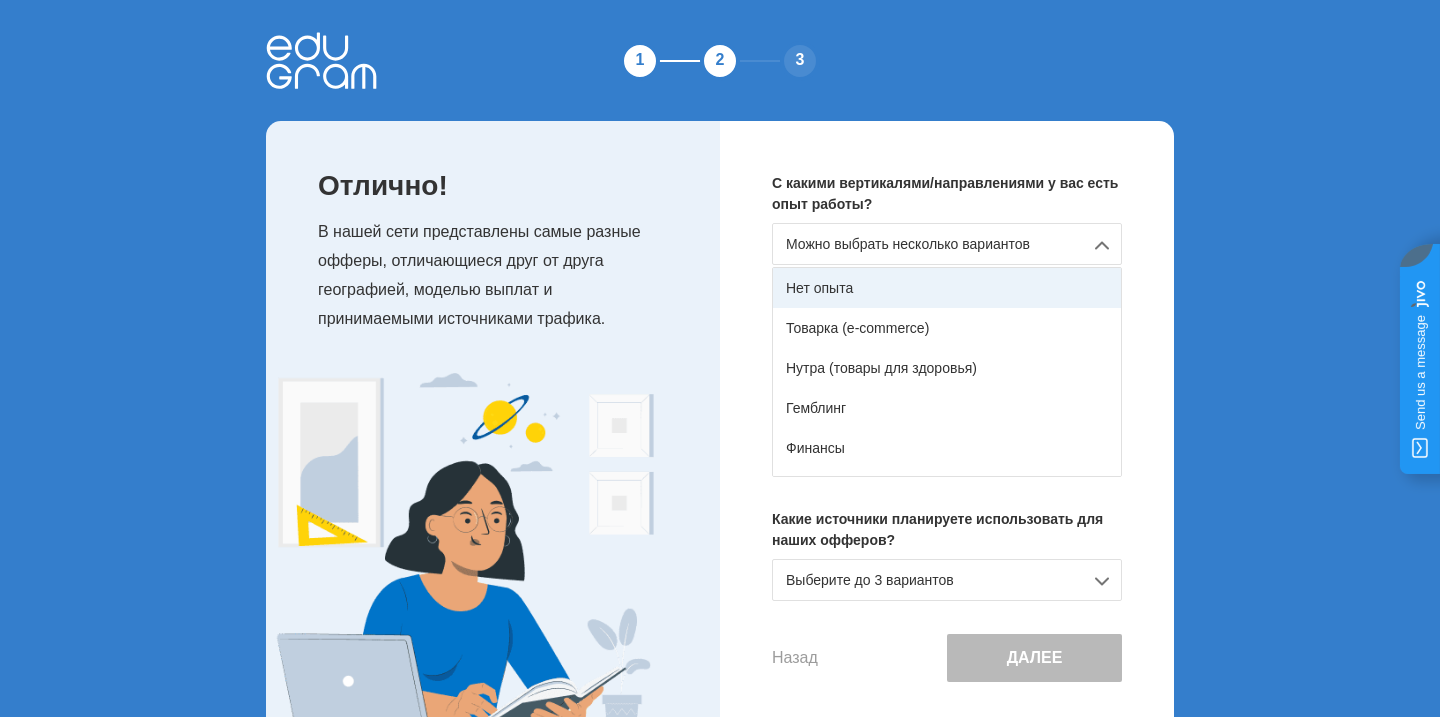 click on "Нет опыта" at bounding box center (947, 288) 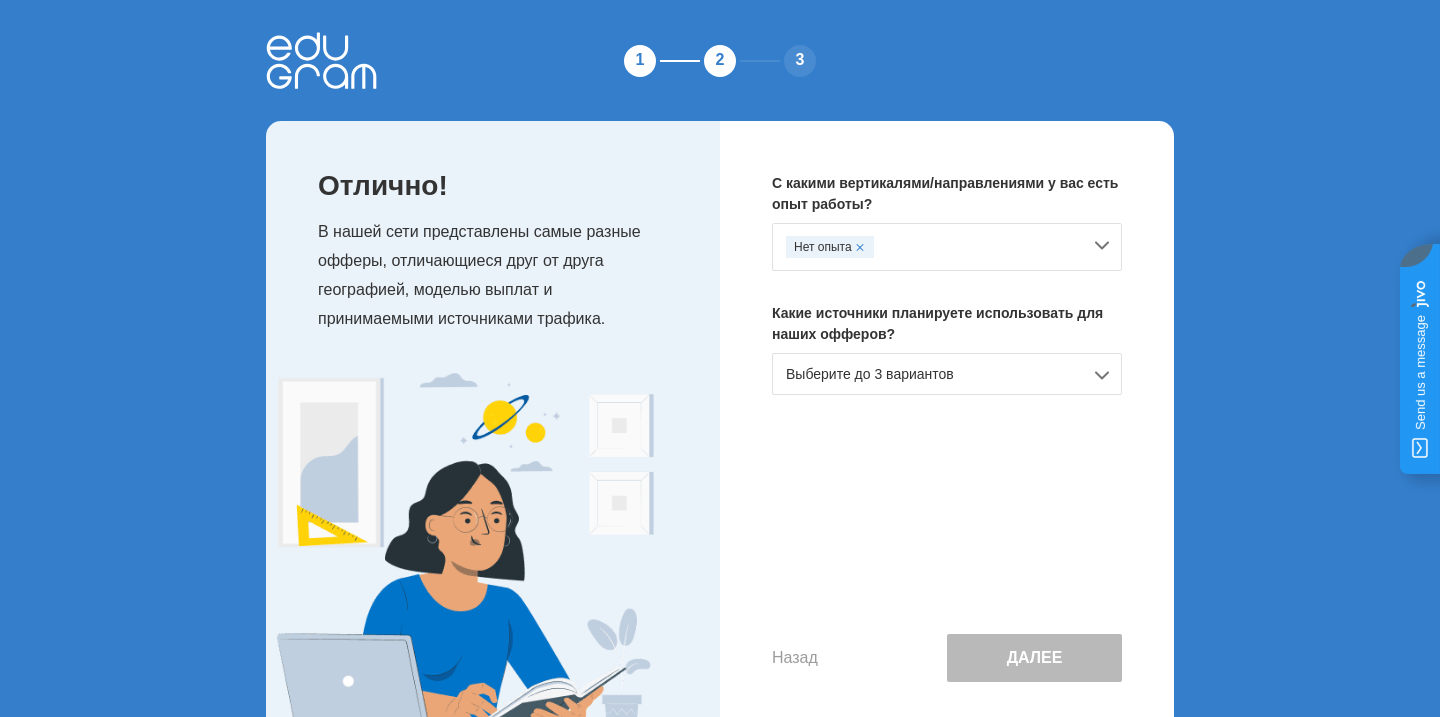 click on "Выберите до 3 вариантов" at bounding box center (947, 374) 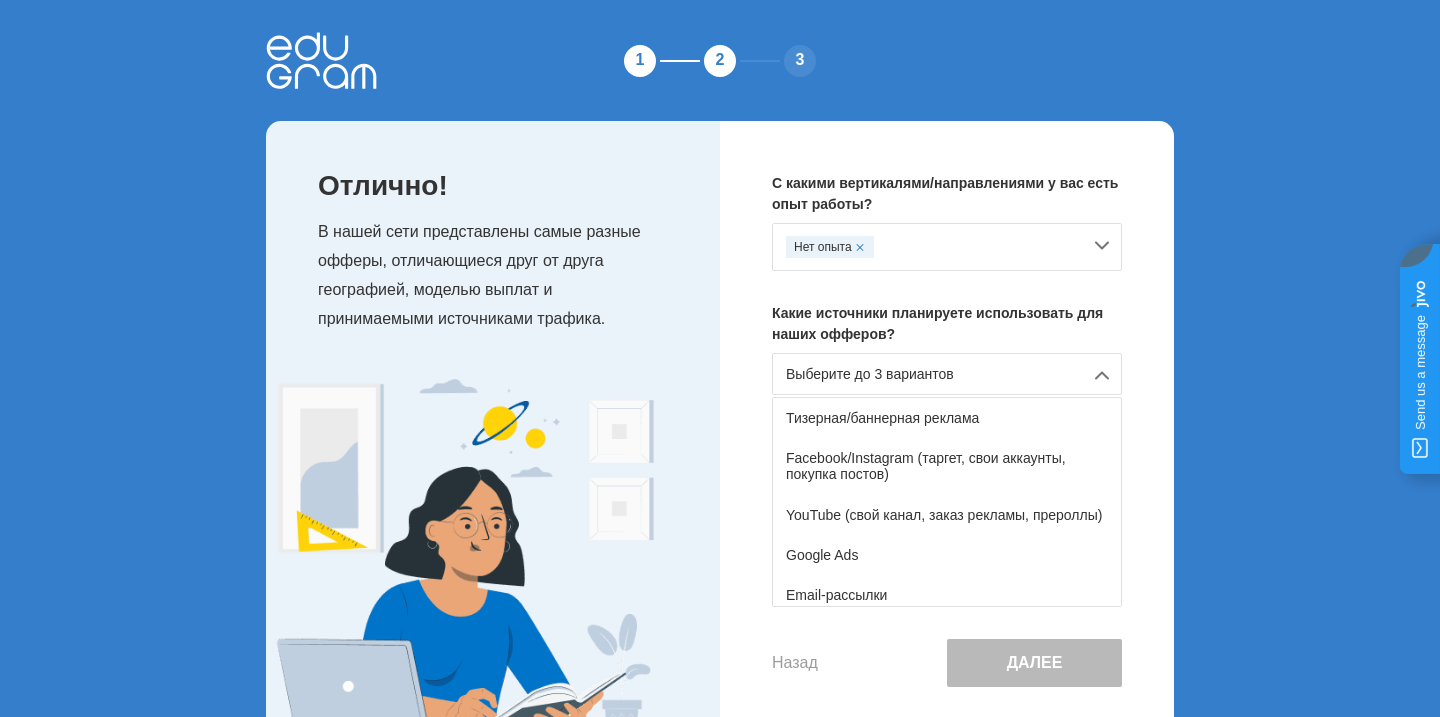 scroll, scrollTop: 103, scrollLeft: 0, axis: vertical 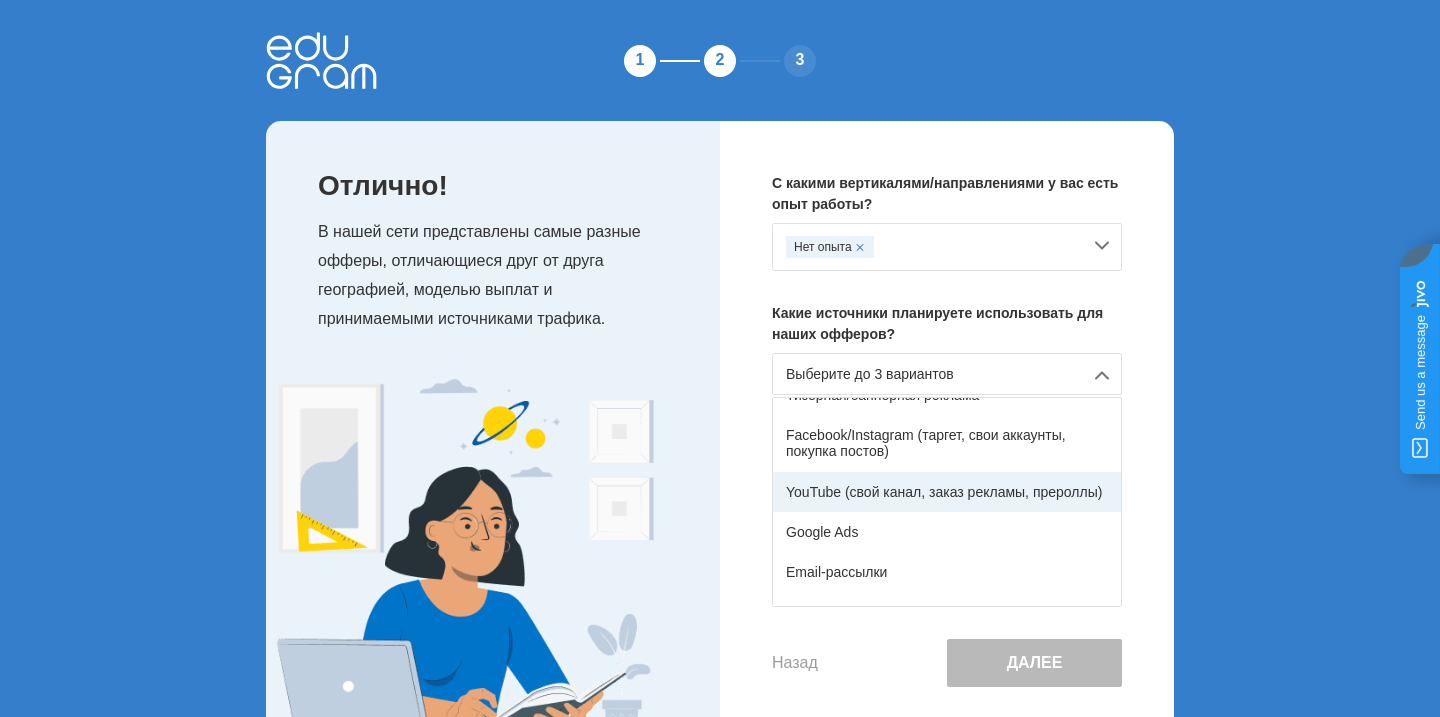 click on "YouTube (свой канал, заказ рекламы, прероллы)" at bounding box center [947, 492] 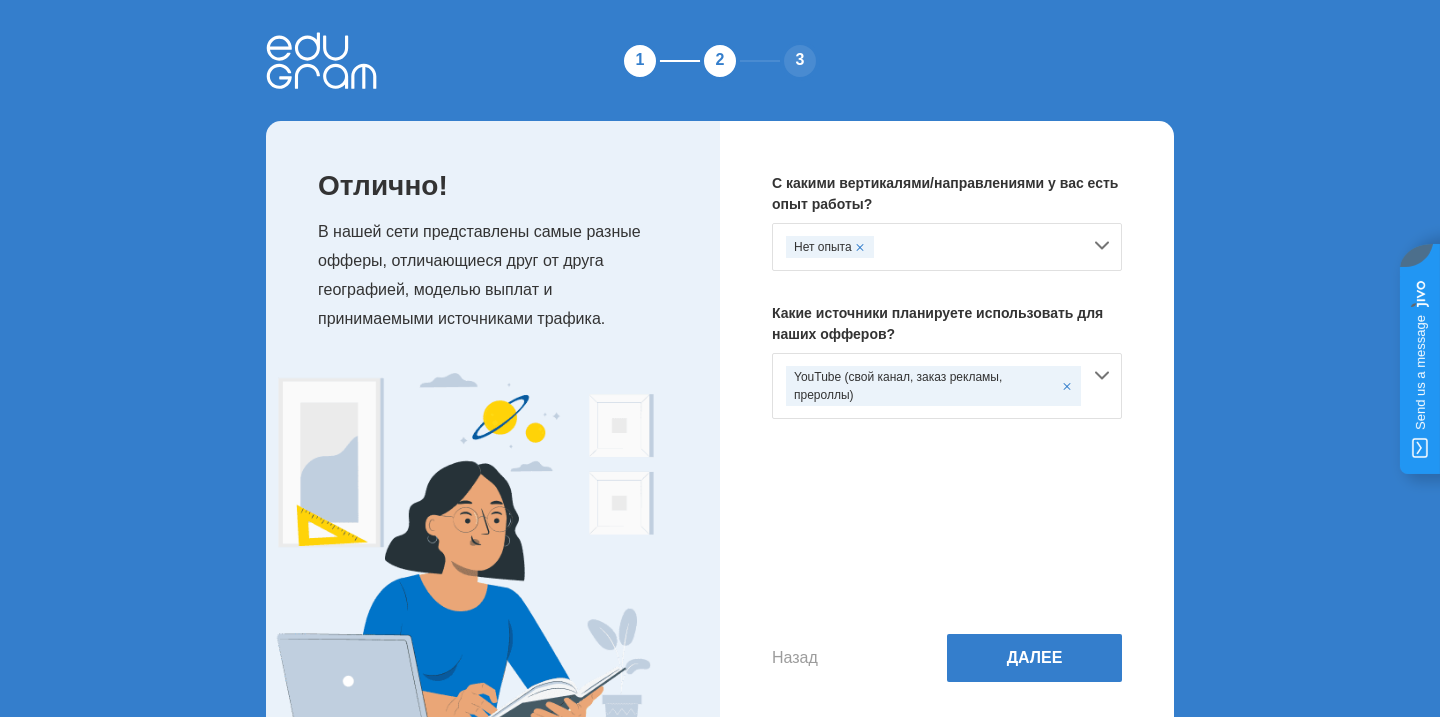 click on "YouTube (свой канал, заказ рекламы, прероллы)" at bounding box center [947, 386] 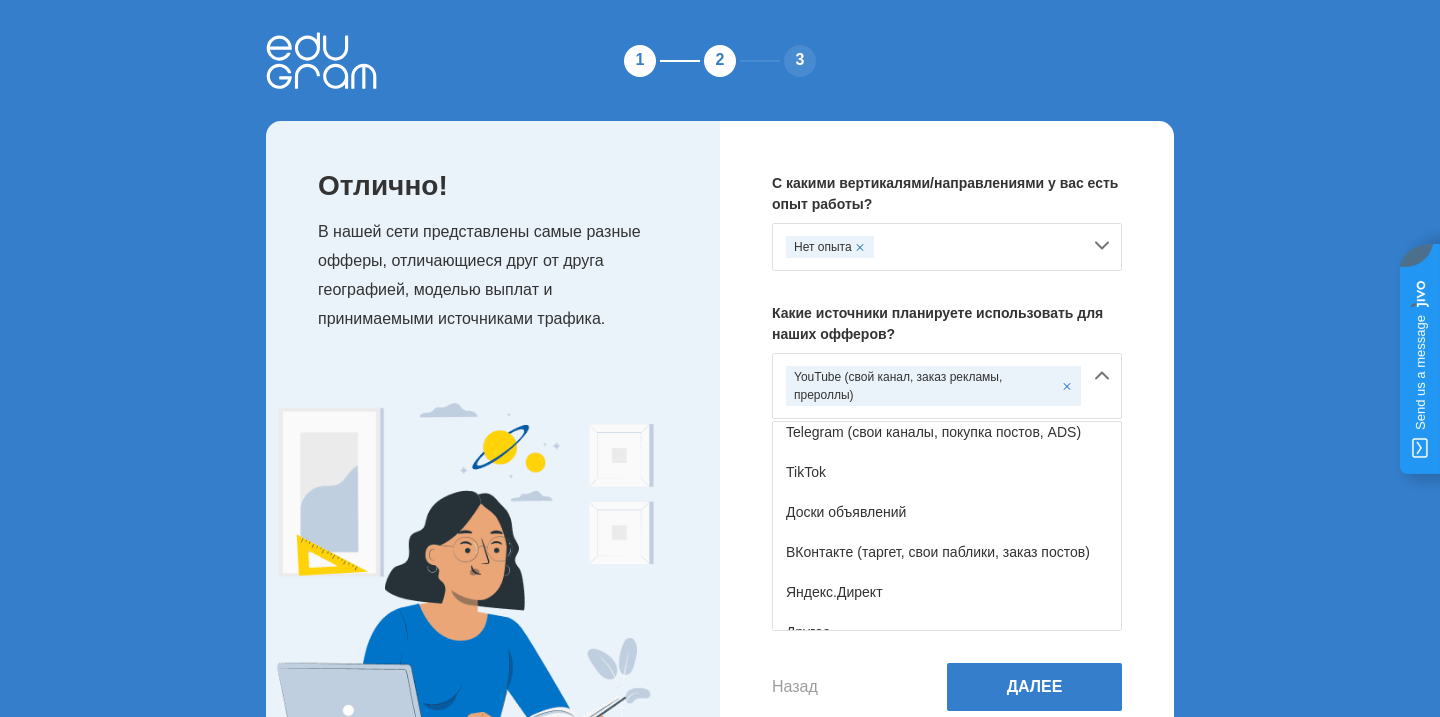 scroll, scrollTop: 361, scrollLeft: 0, axis: vertical 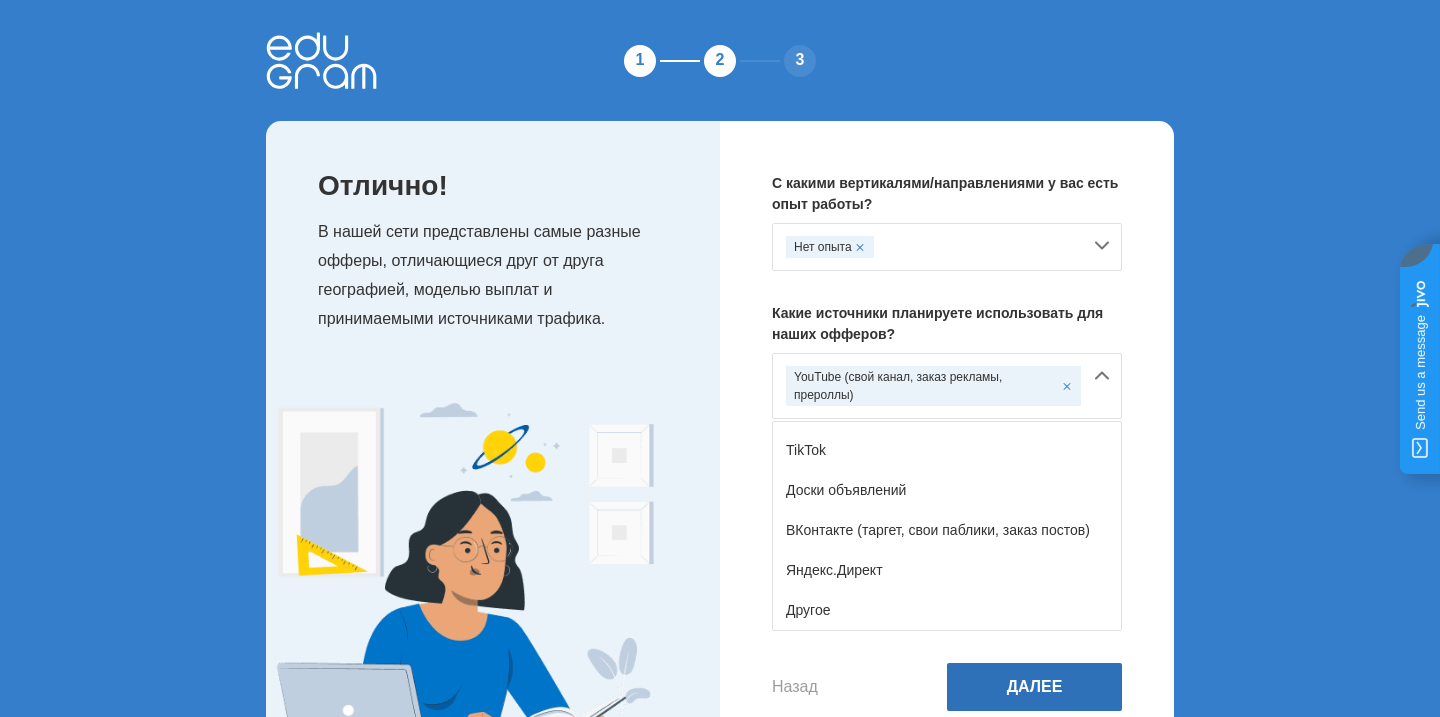 click on "Далее" at bounding box center [1034, 687] 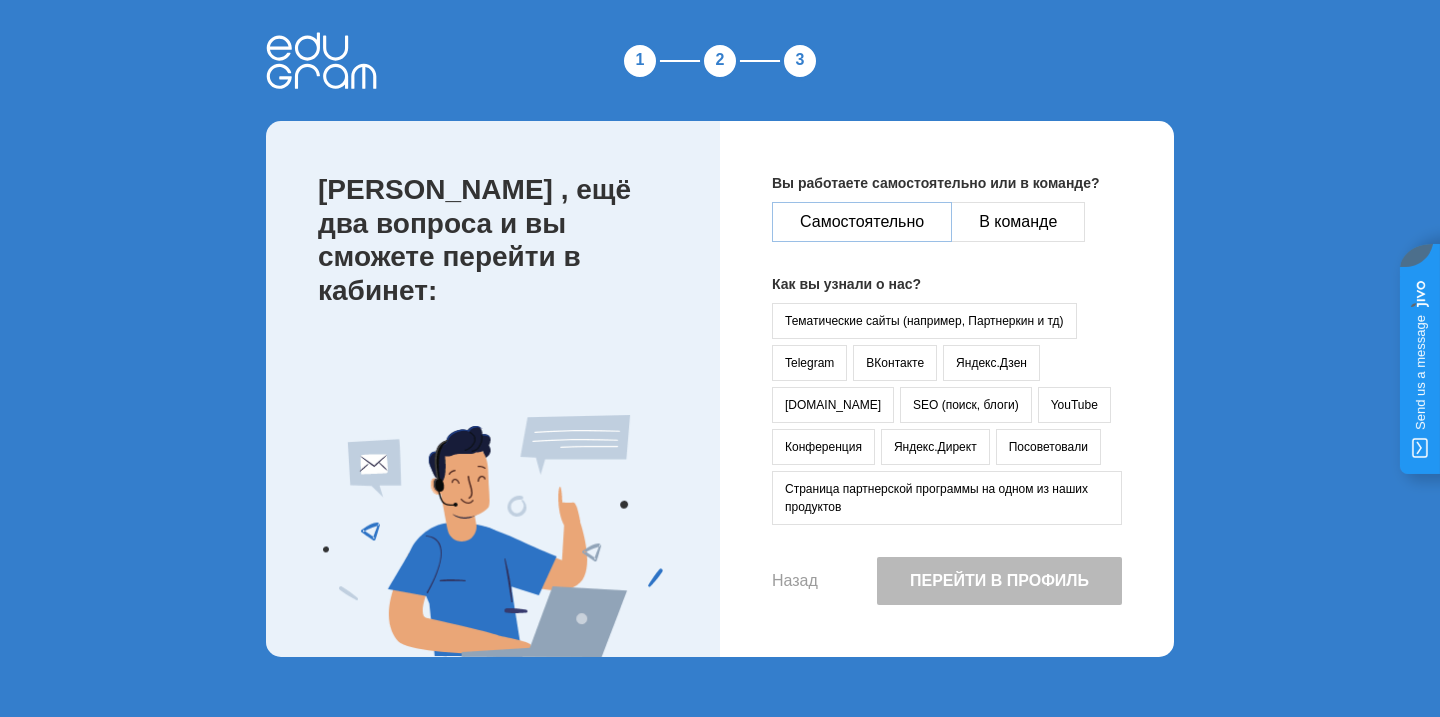 click on "Самостоятельно" at bounding box center [862, 222] 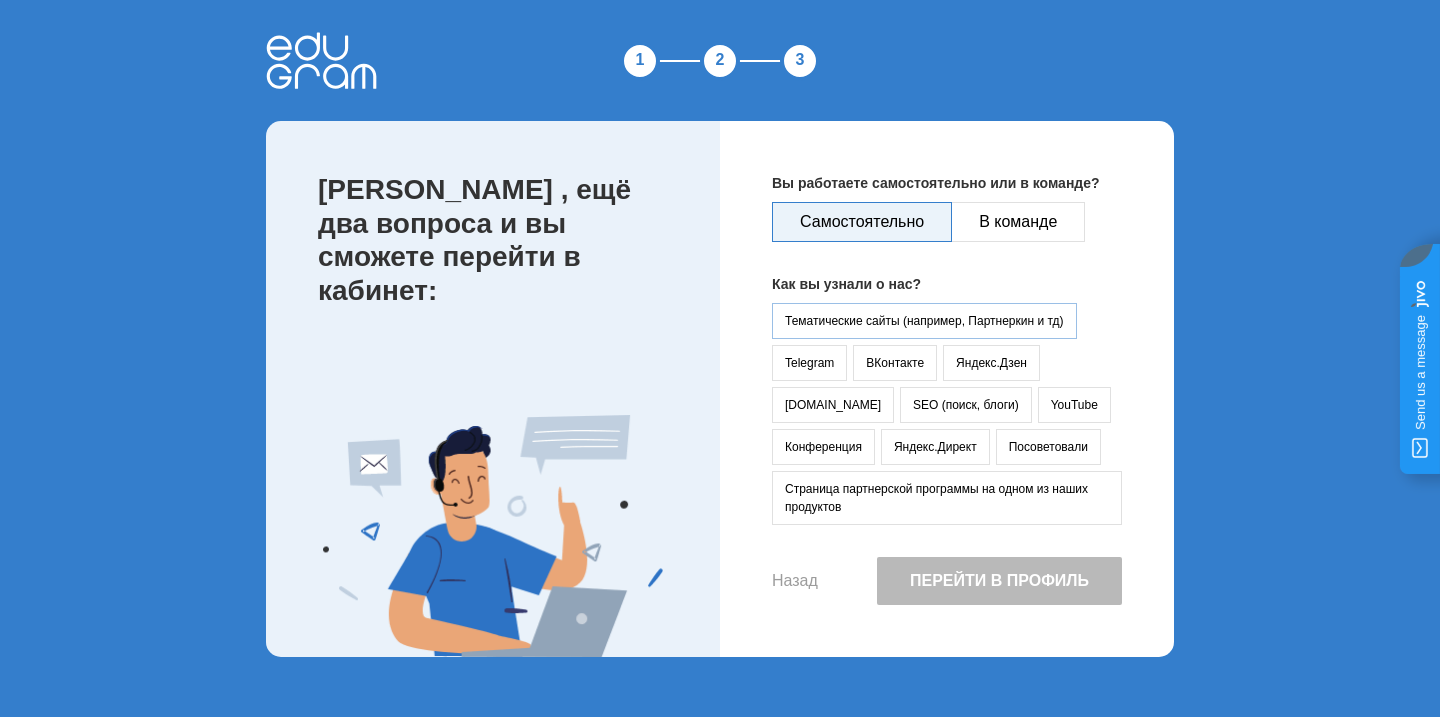 click on "Тематические сайты (например, Партнеркин и тд)" at bounding box center [924, 321] 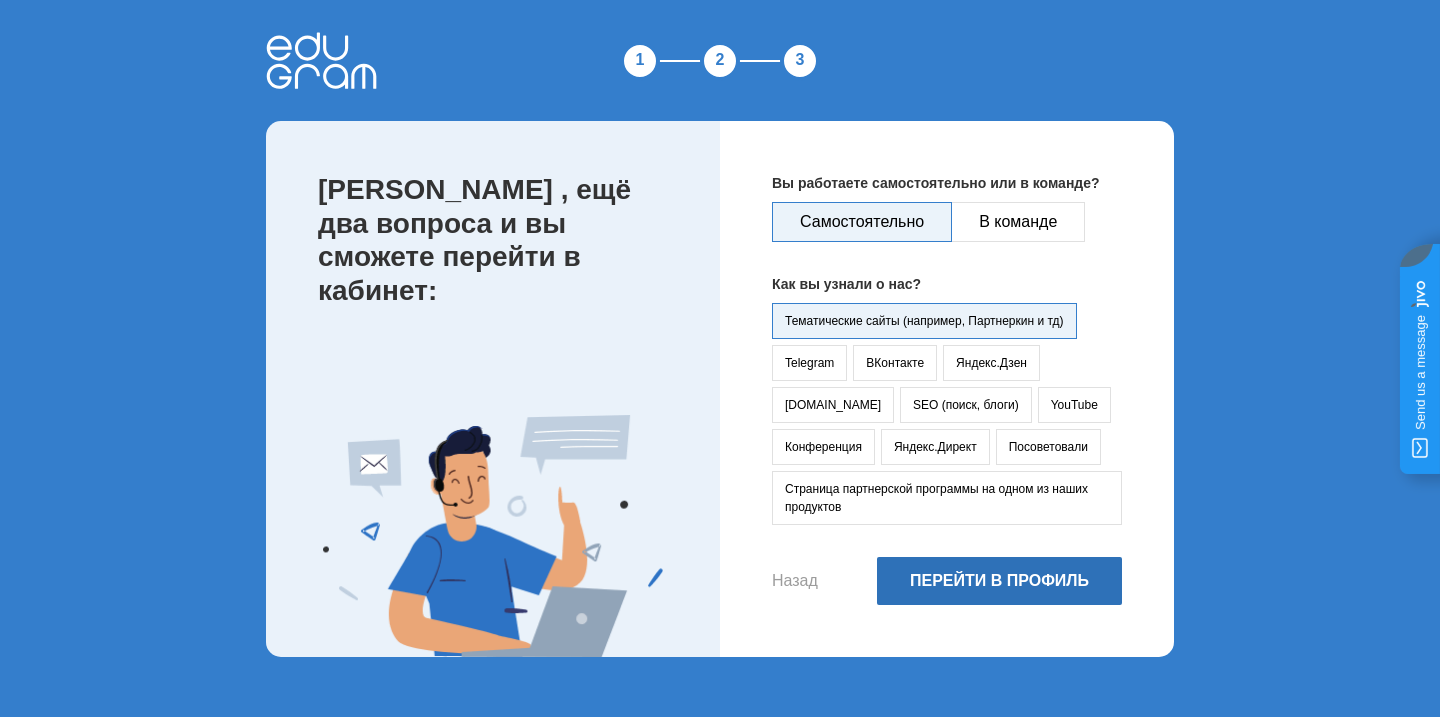 click on "Перейти в профиль" at bounding box center [999, 581] 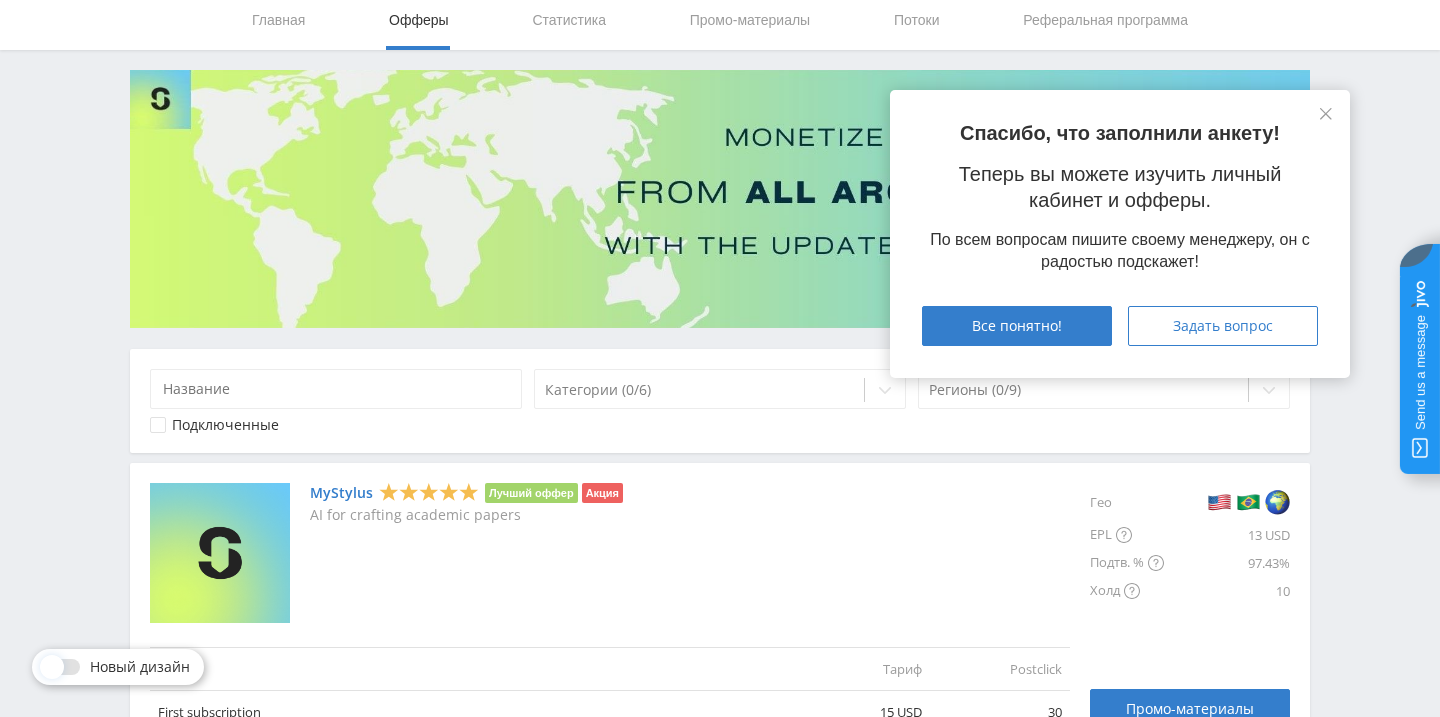 scroll, scrollTop: 120, scrollLeft: 0, axis: vertical 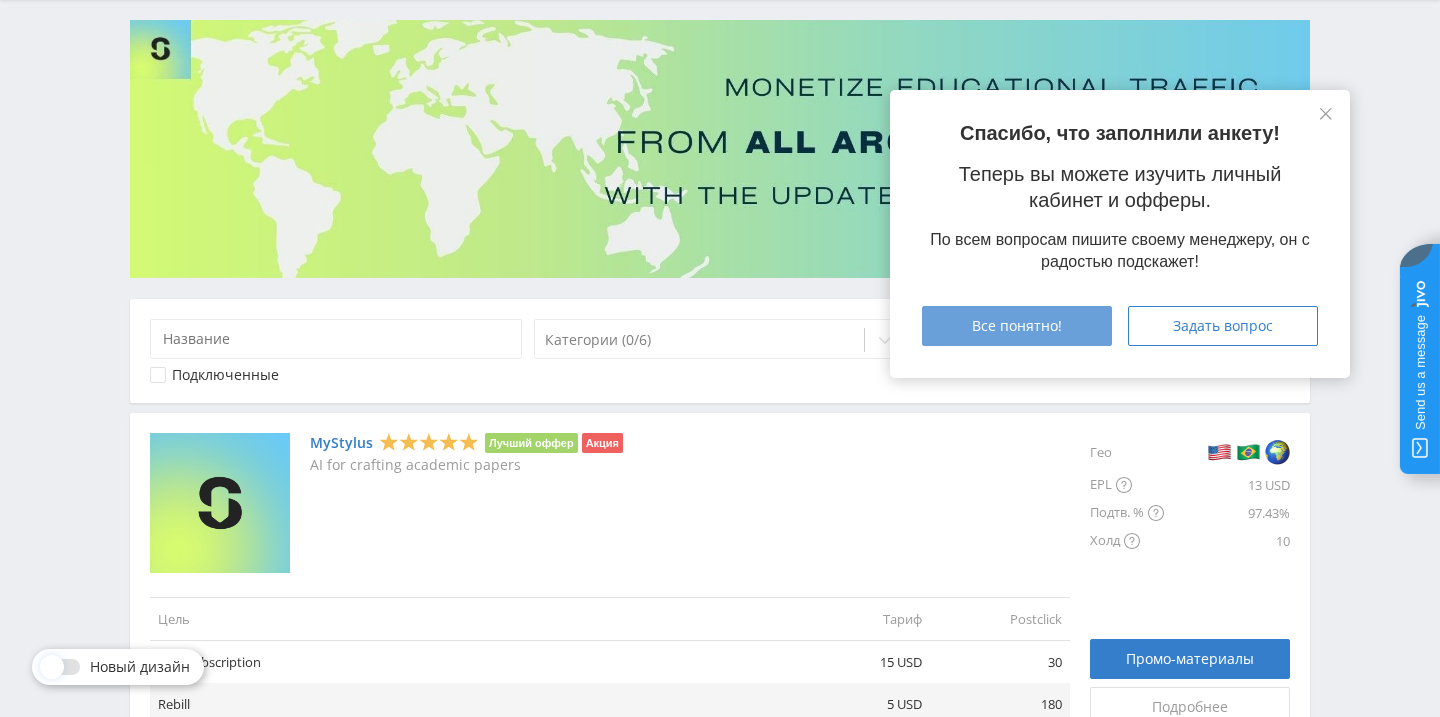 click on "Все понятно!" at bounding box center [1017, 326] 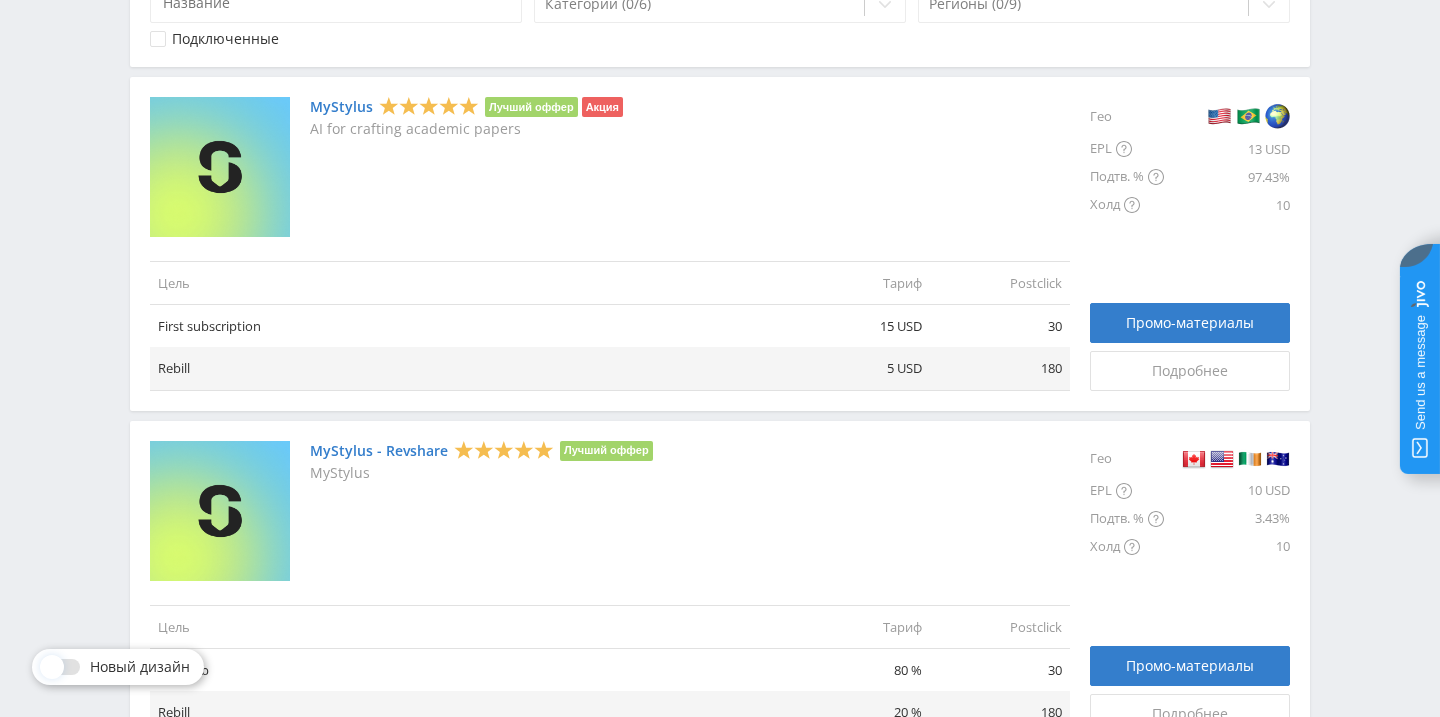 scroll, scrollTop: 453, scrollLeft: 0, axis: vertical 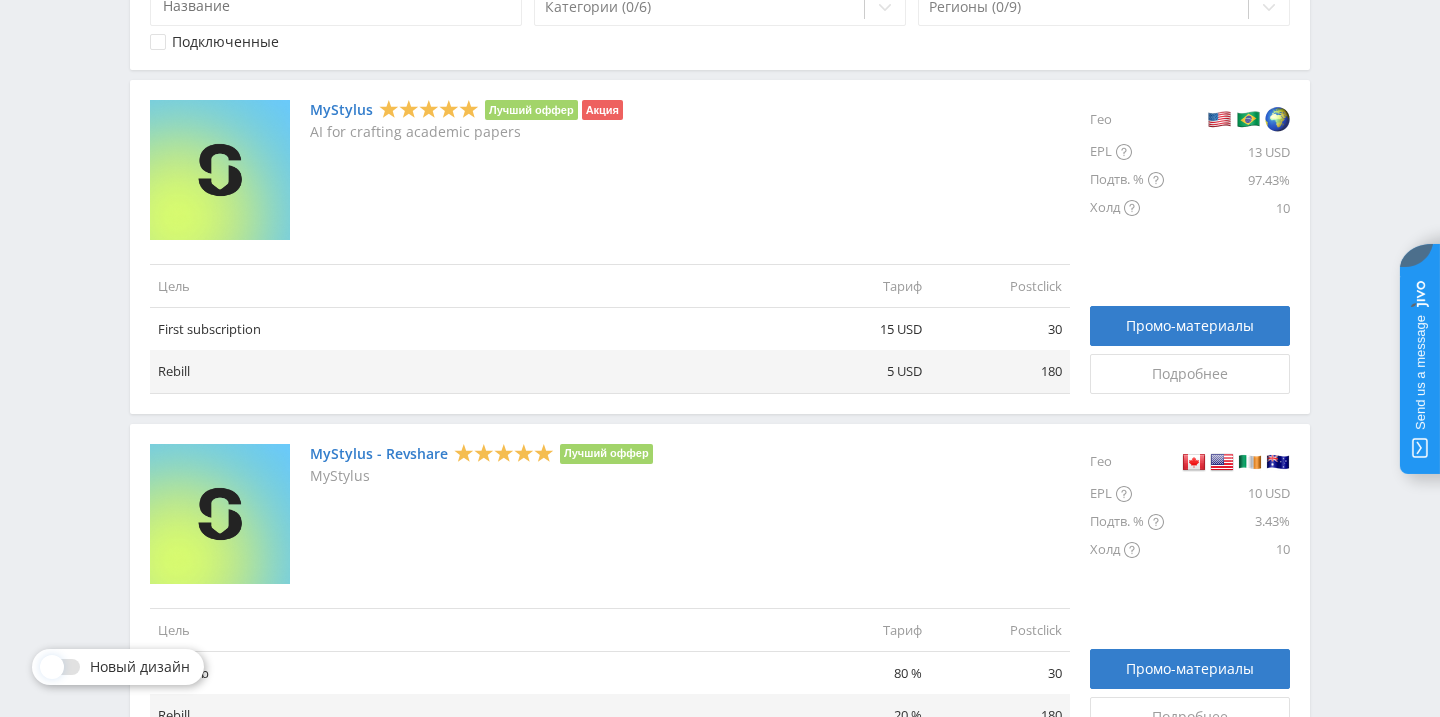 click at bounding box center [220, 170] 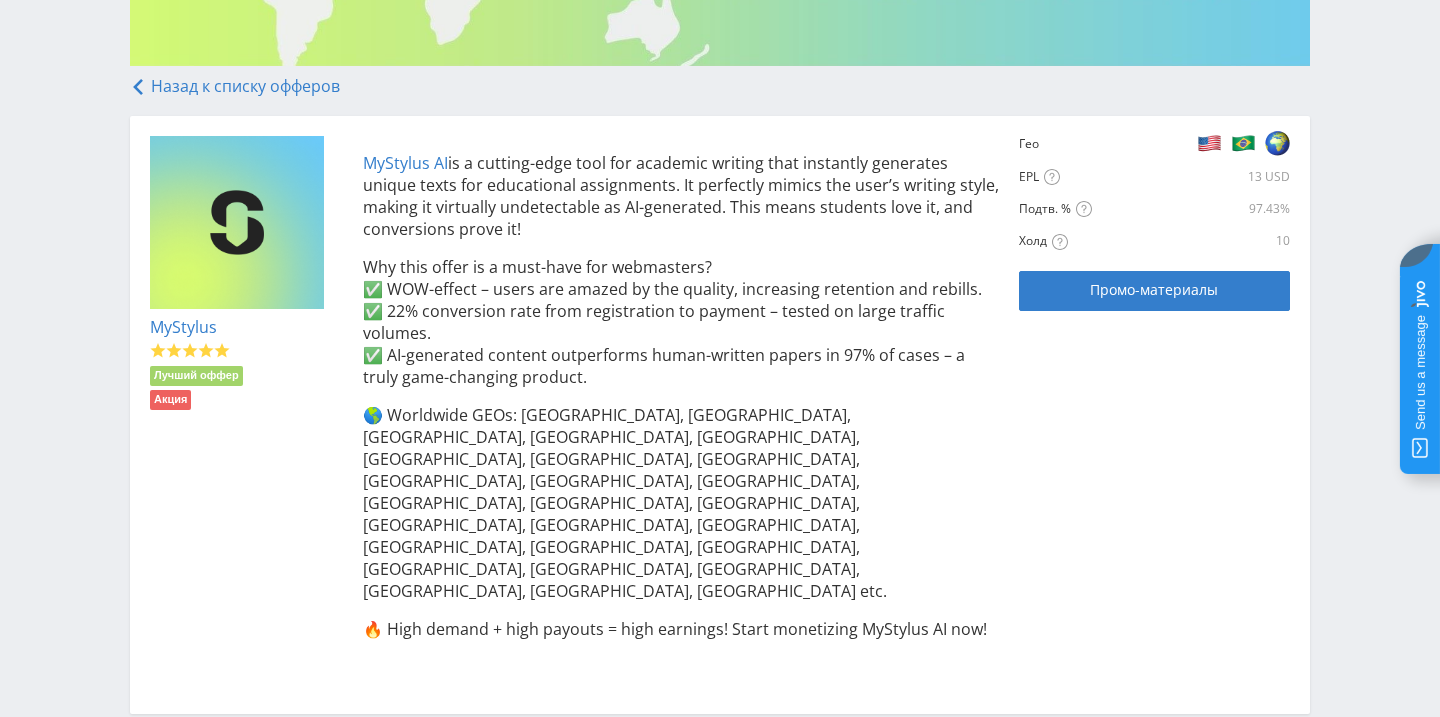 scroll, scrollTop: 475, scrollLeft: 0, axis: vertical 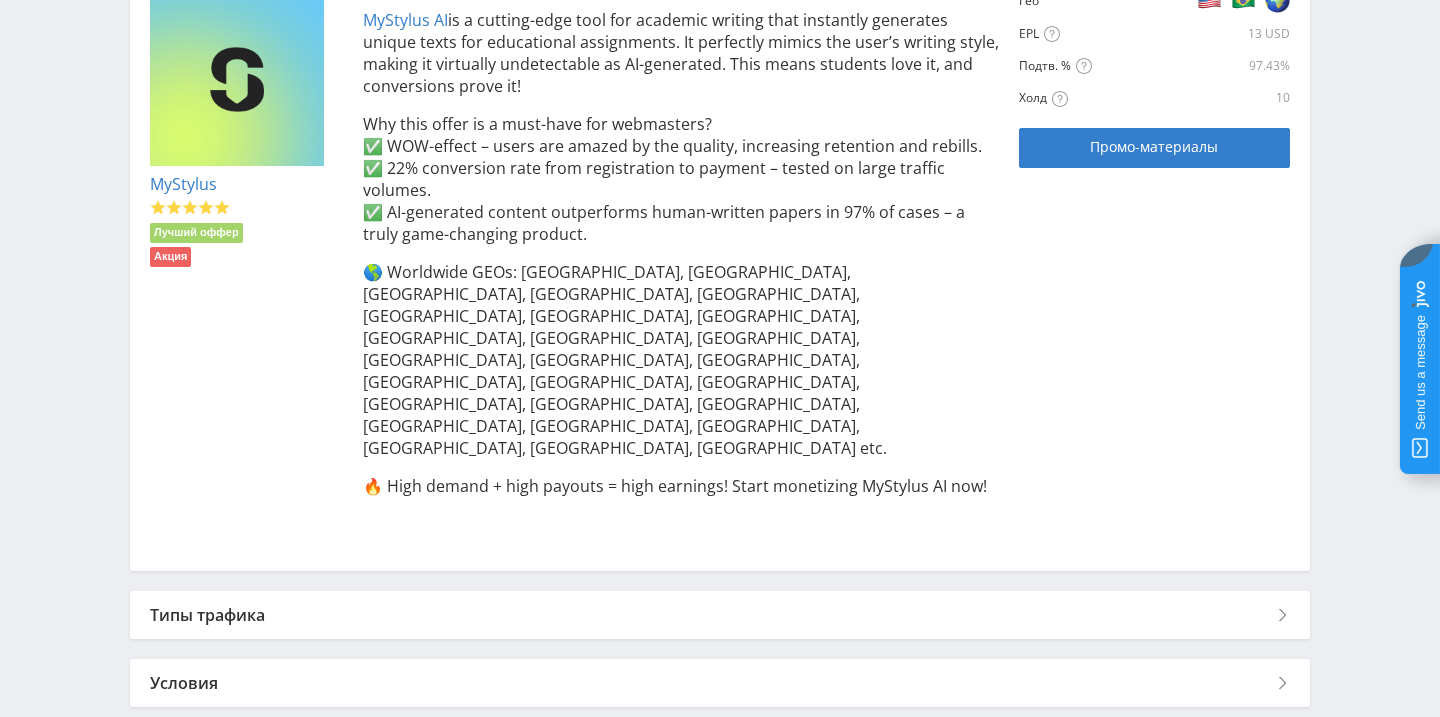 click on "Типы трафика" at bounding box center (720, 615) 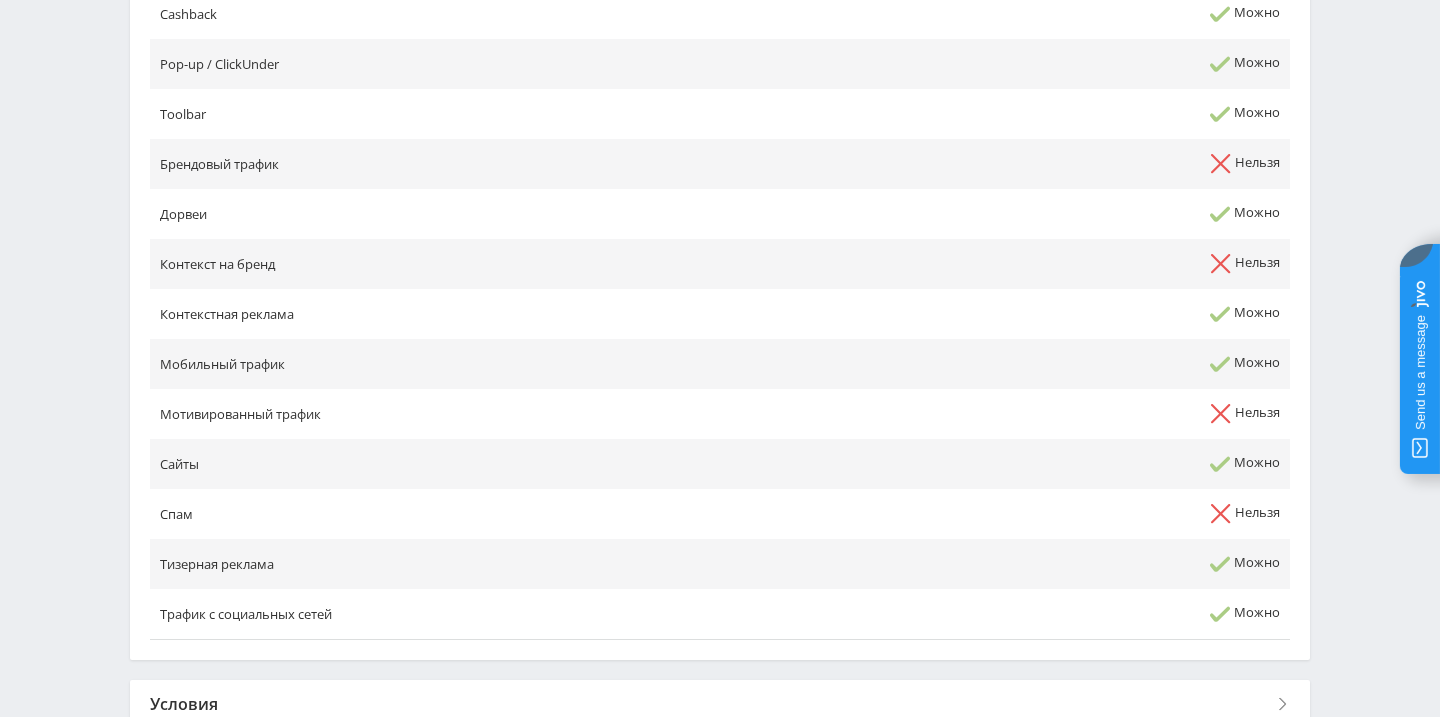 scroll, scrollTop: 1152, scrollLeft: 0, axis: vertical 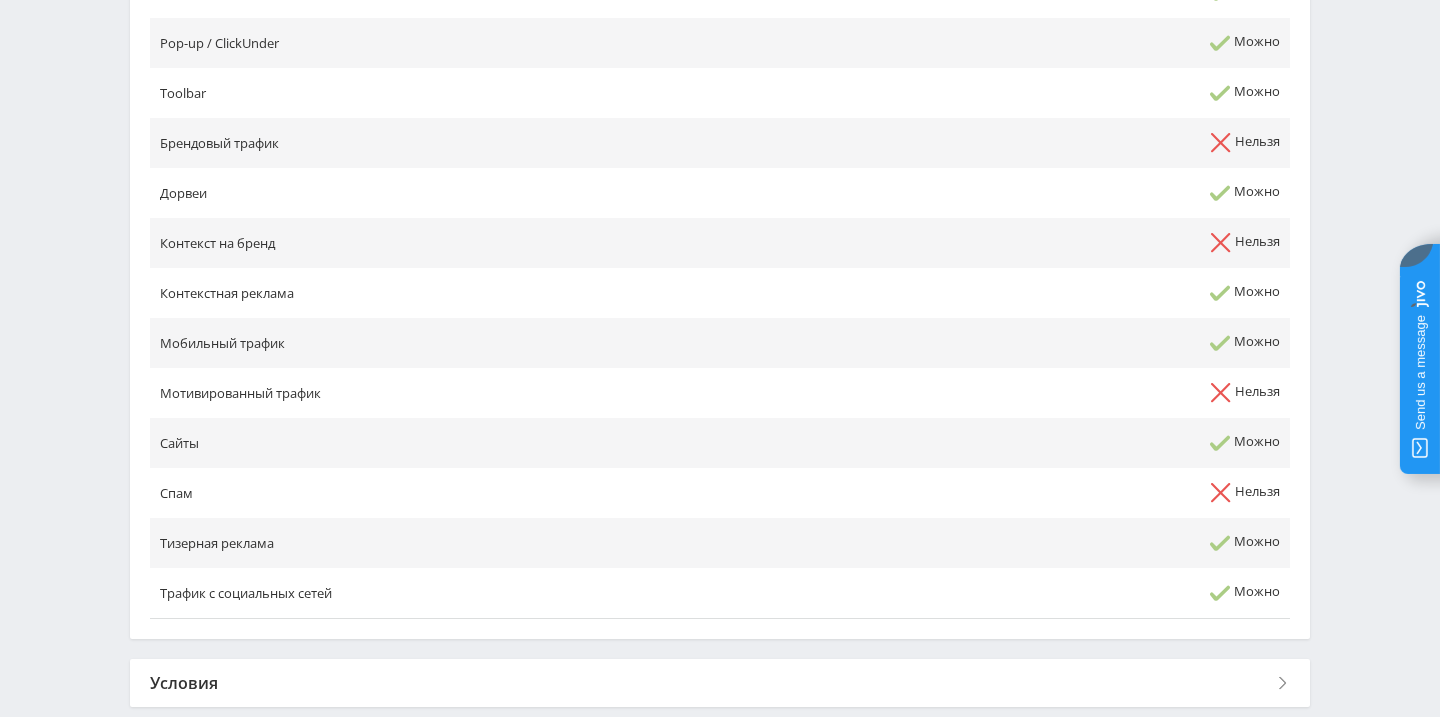 click on "Условия" at bounding box center (720, 683) 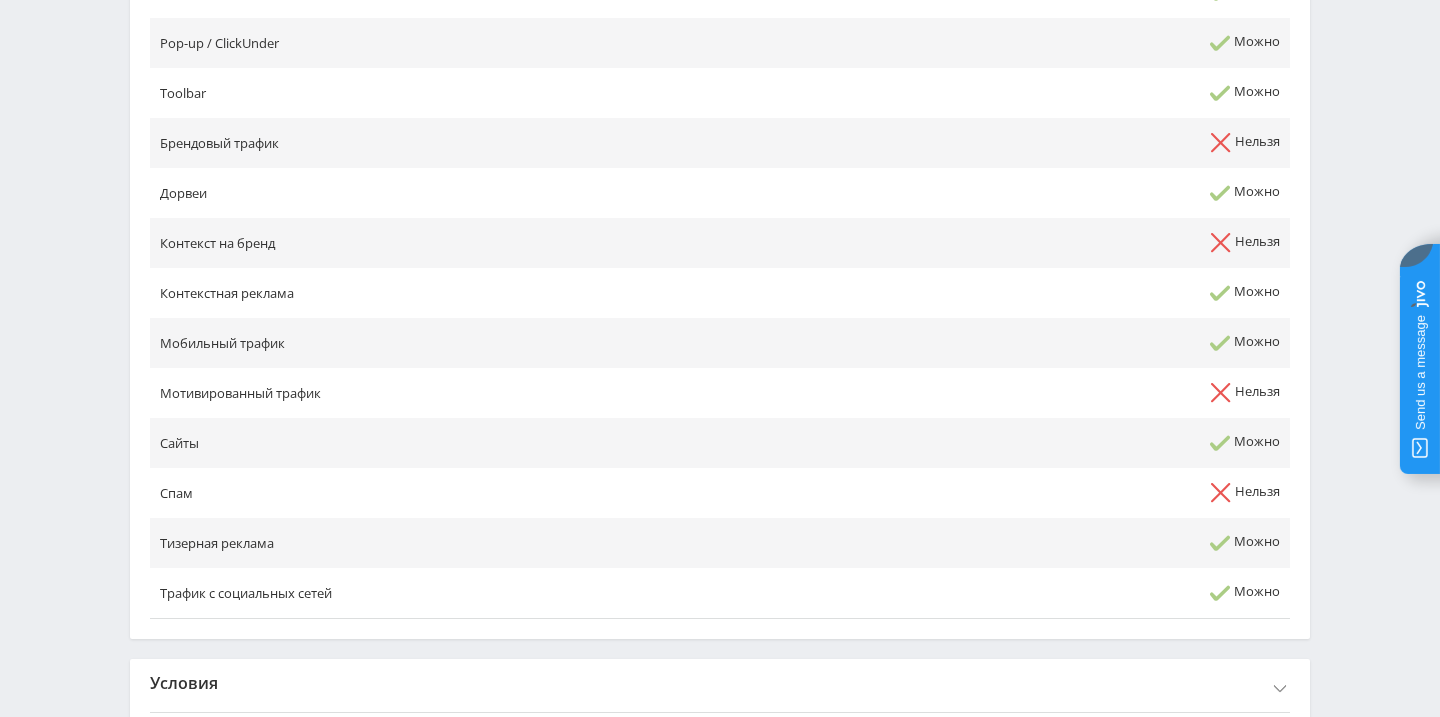 click on "Условия" at bounding box center [720, 683] 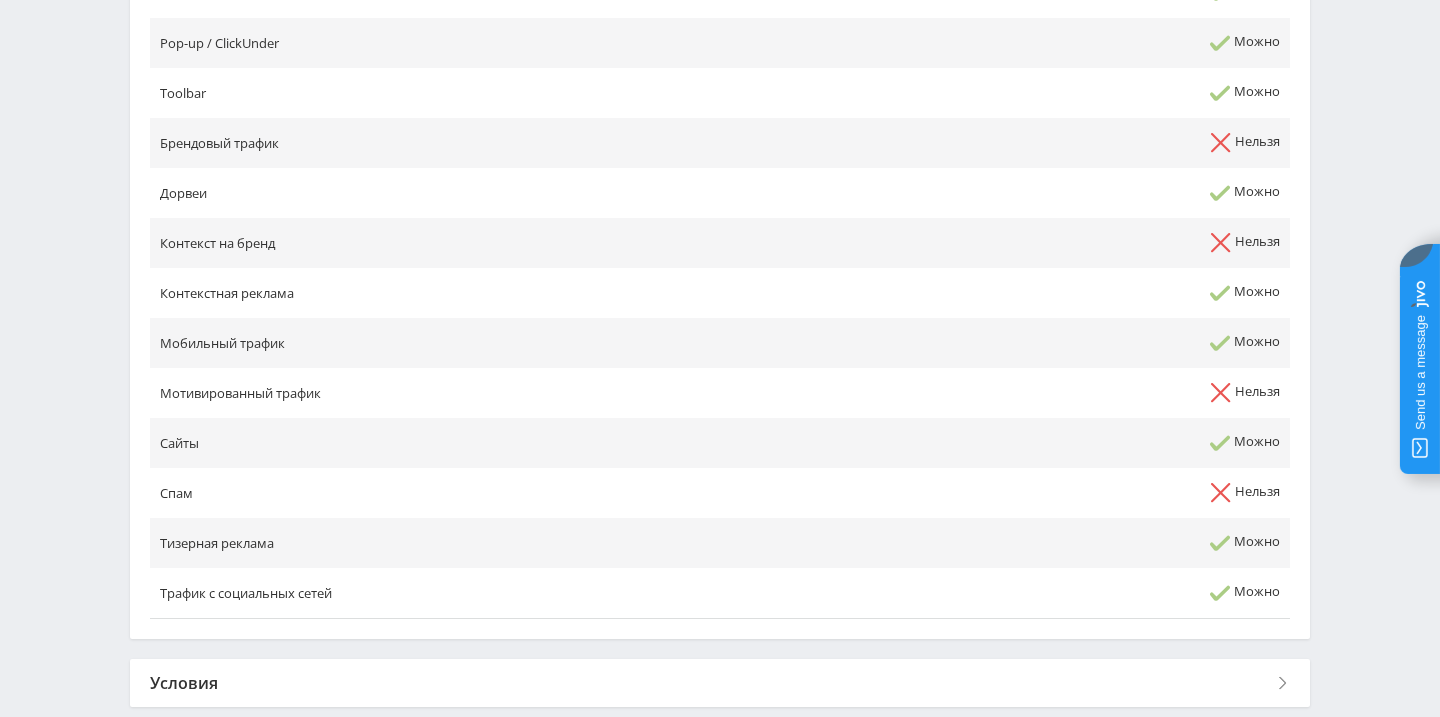 click on "Условия" at bounding box center (720, 683) 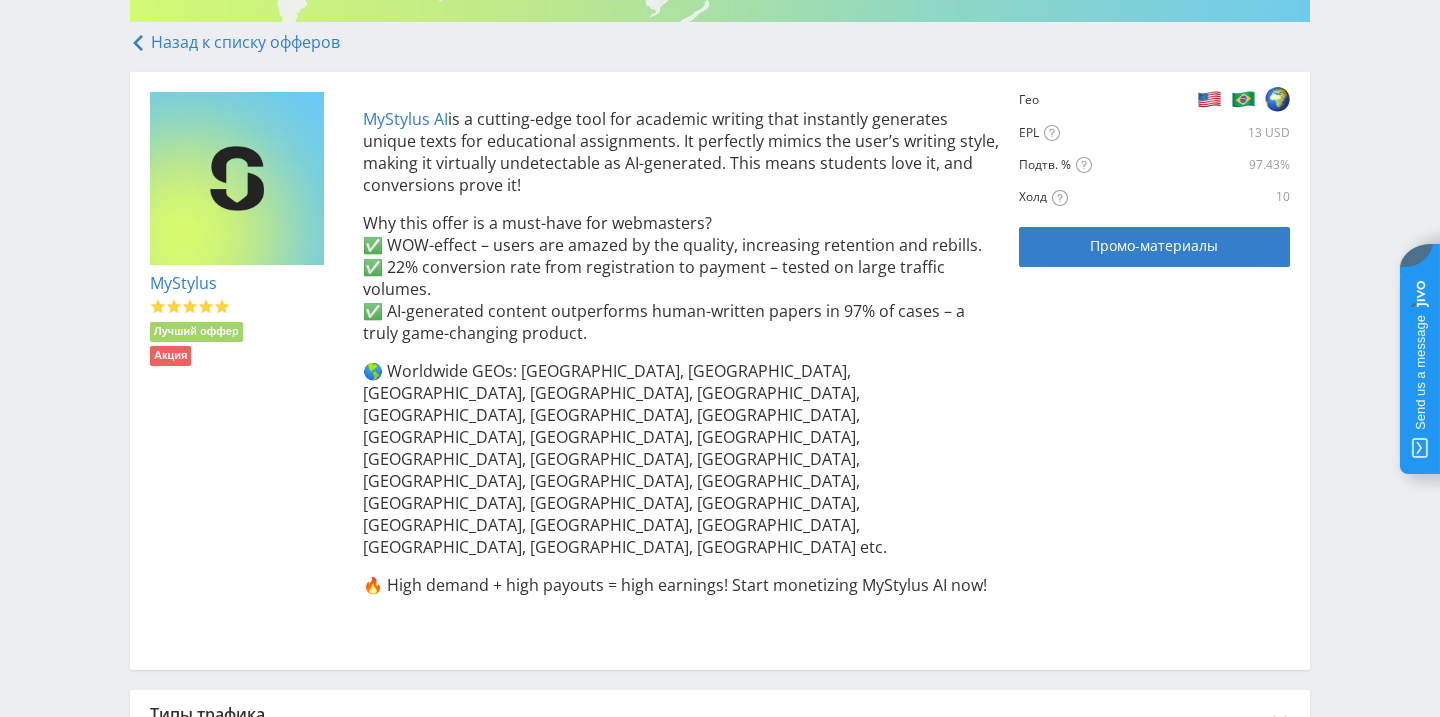 scroll, scrollTop: 396, scrollLeft: 0, axis: vertical 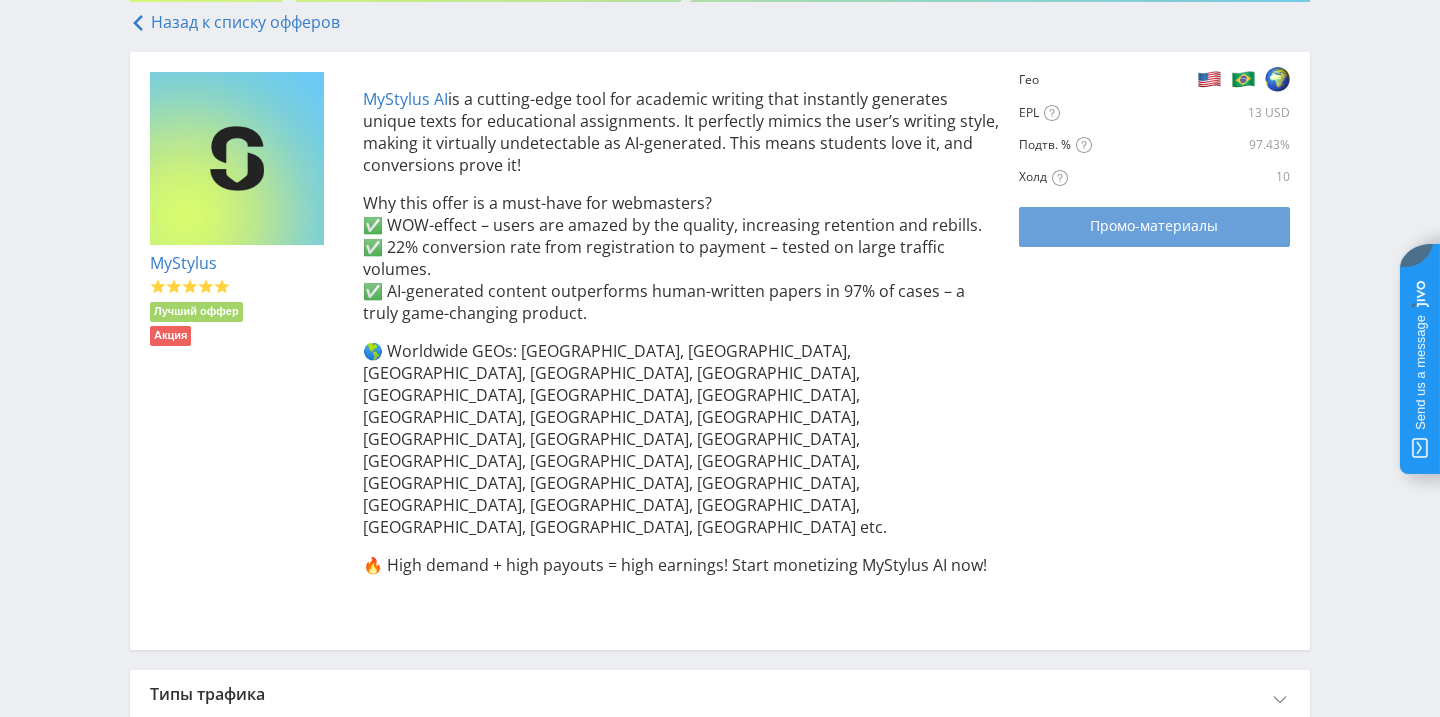 click on "Промо-материалы" at bounding box center (1154, 226) 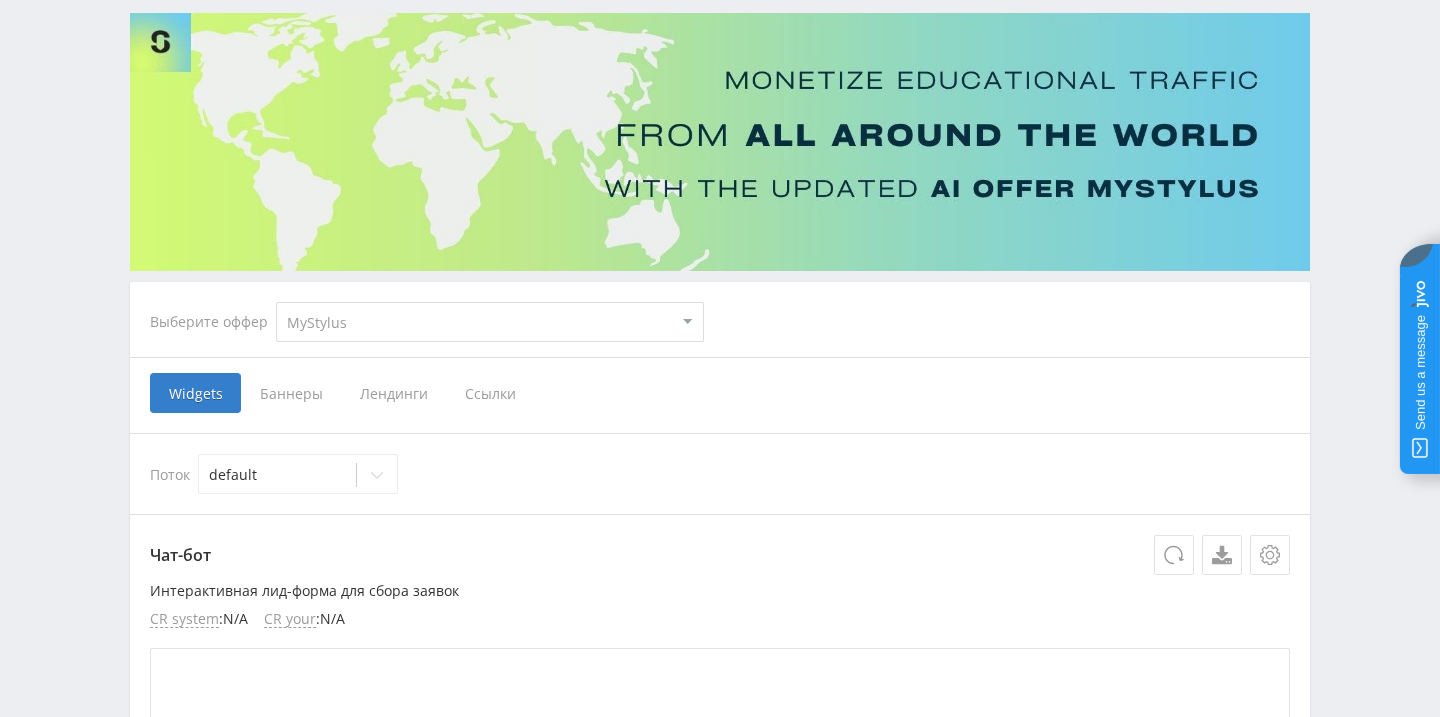 scroll, scrollTop: 125, scrollLeft: 0, axis: vertical 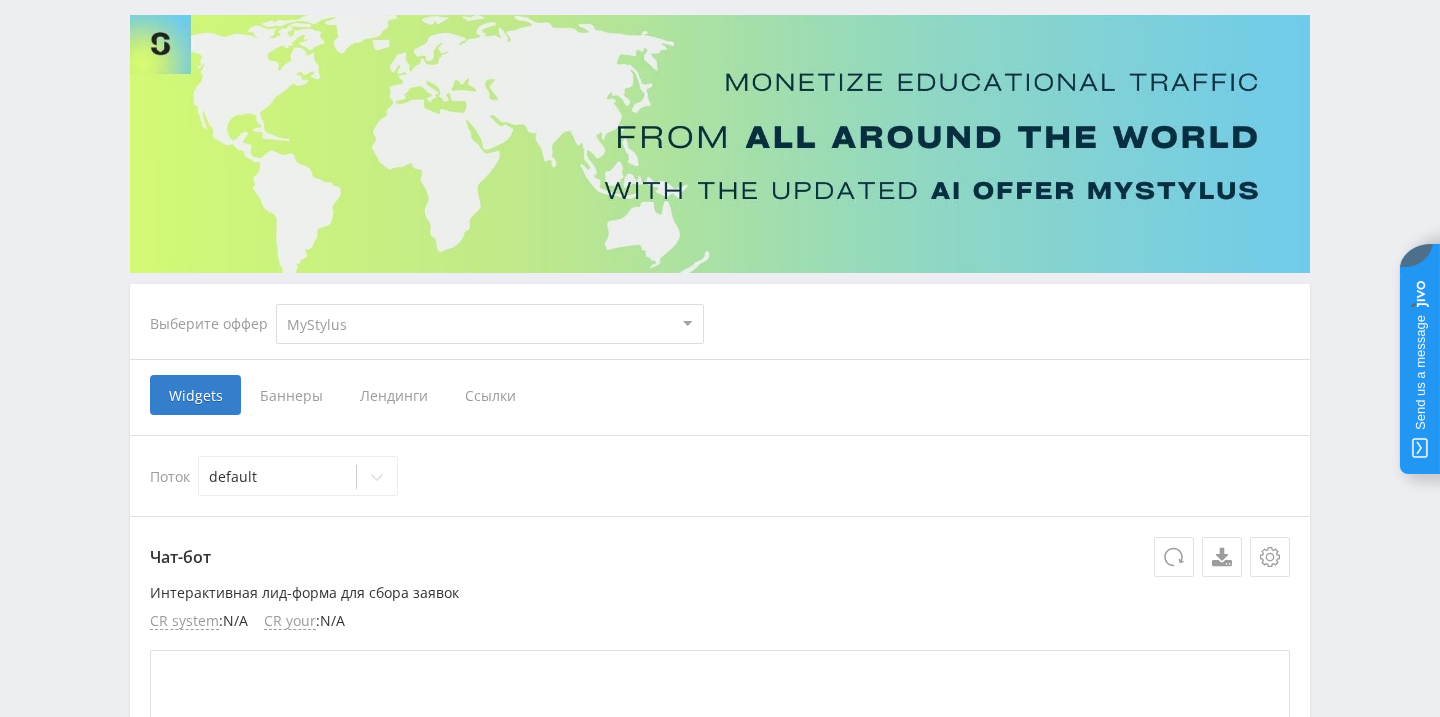 click on "Ссылки" at bounding box center (490, 395) 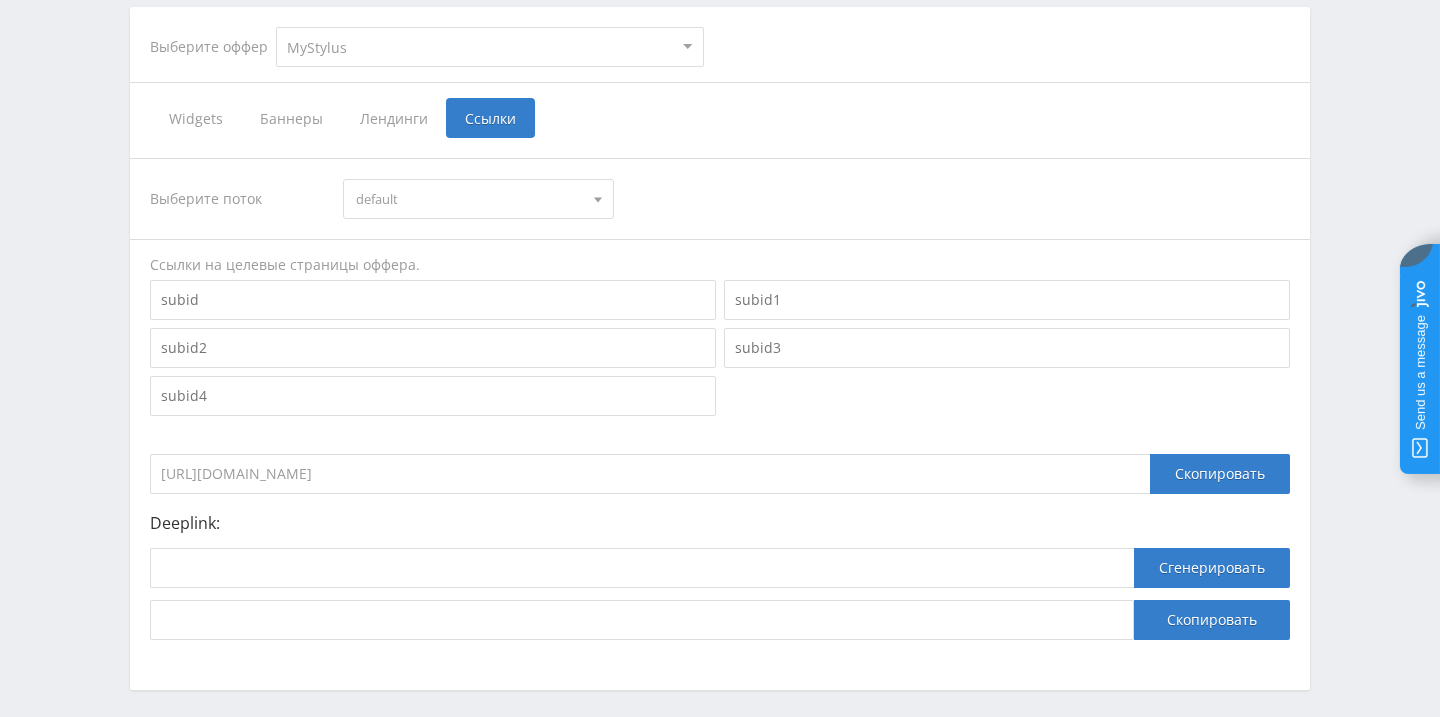 scroll, scrollTop: 485, scrollLeft: 0, axis: vertical 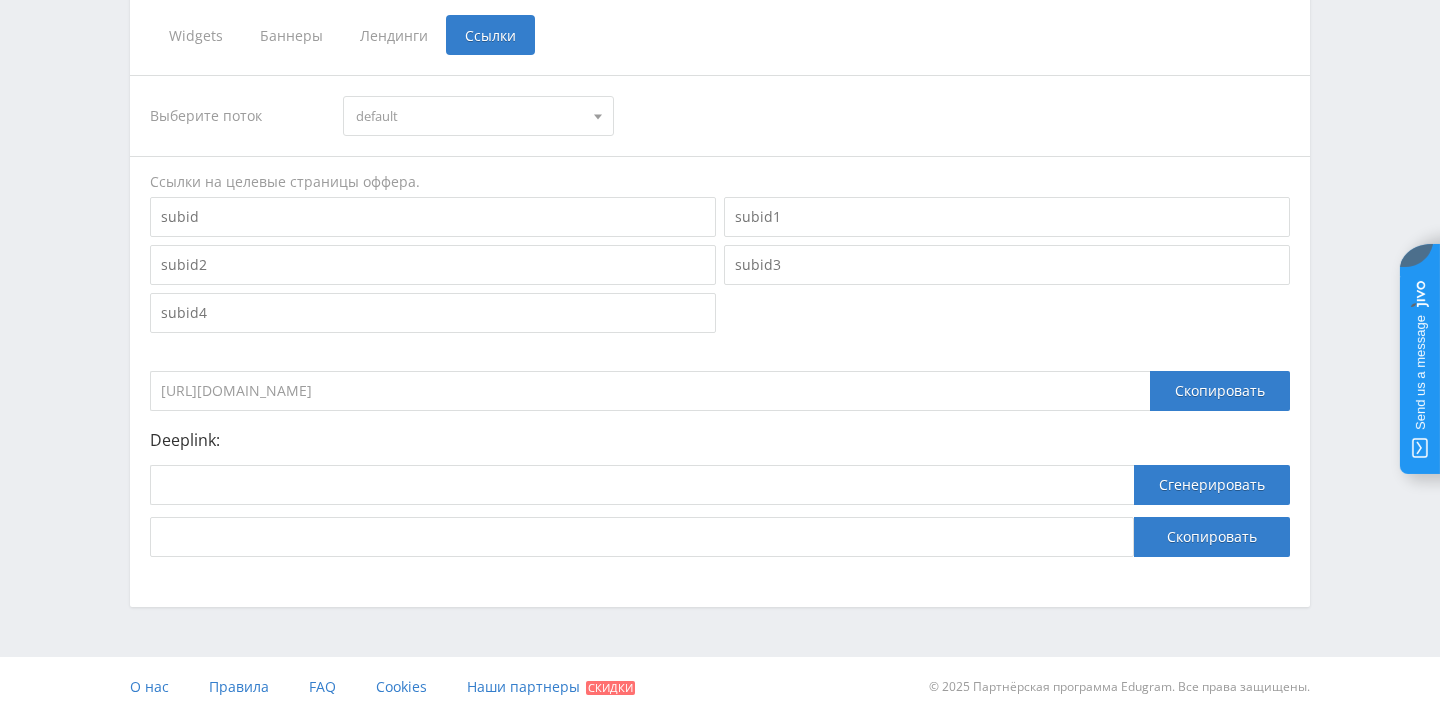 drag, startPoint x: 734, startPoint y: 391, endPoint x: 215, endPoint y: 352, distance: 520.46326 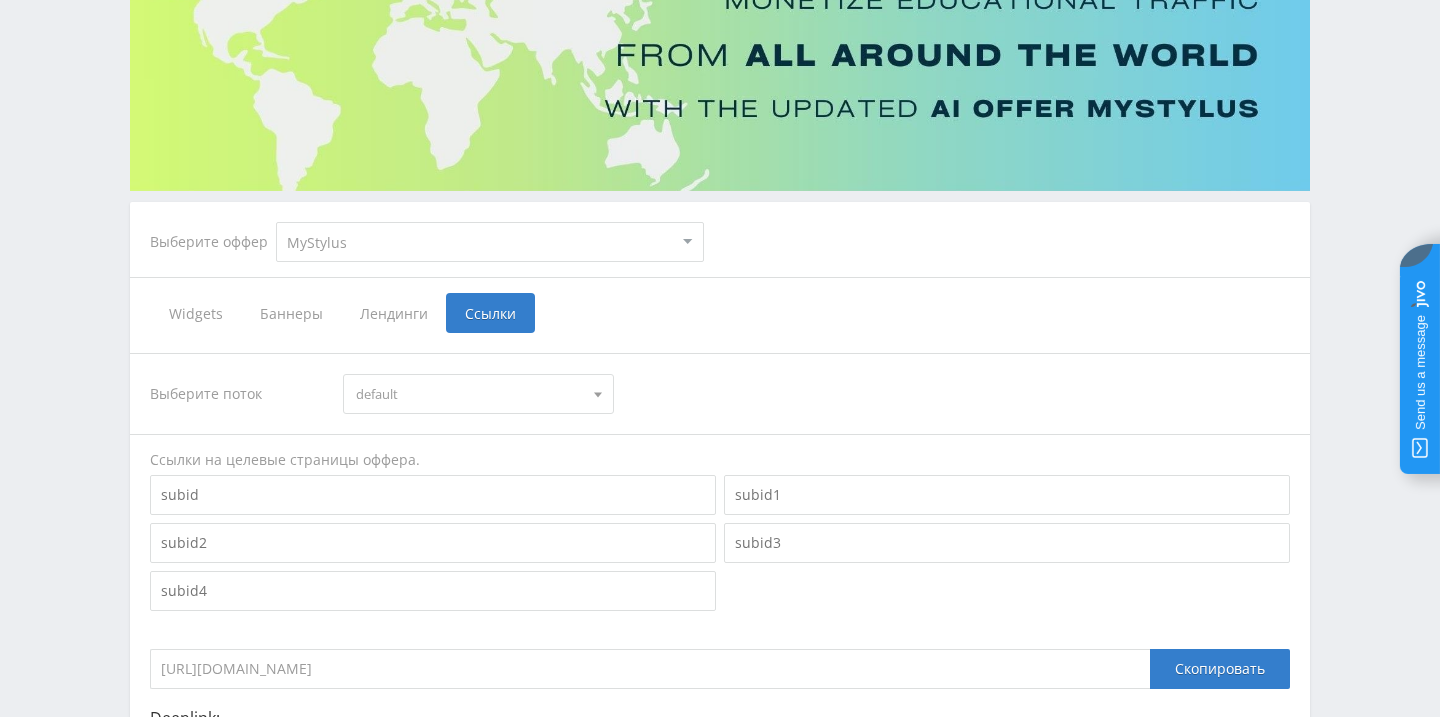 scroll, scrollTop: 0, scrollLeft: 0, axis: both 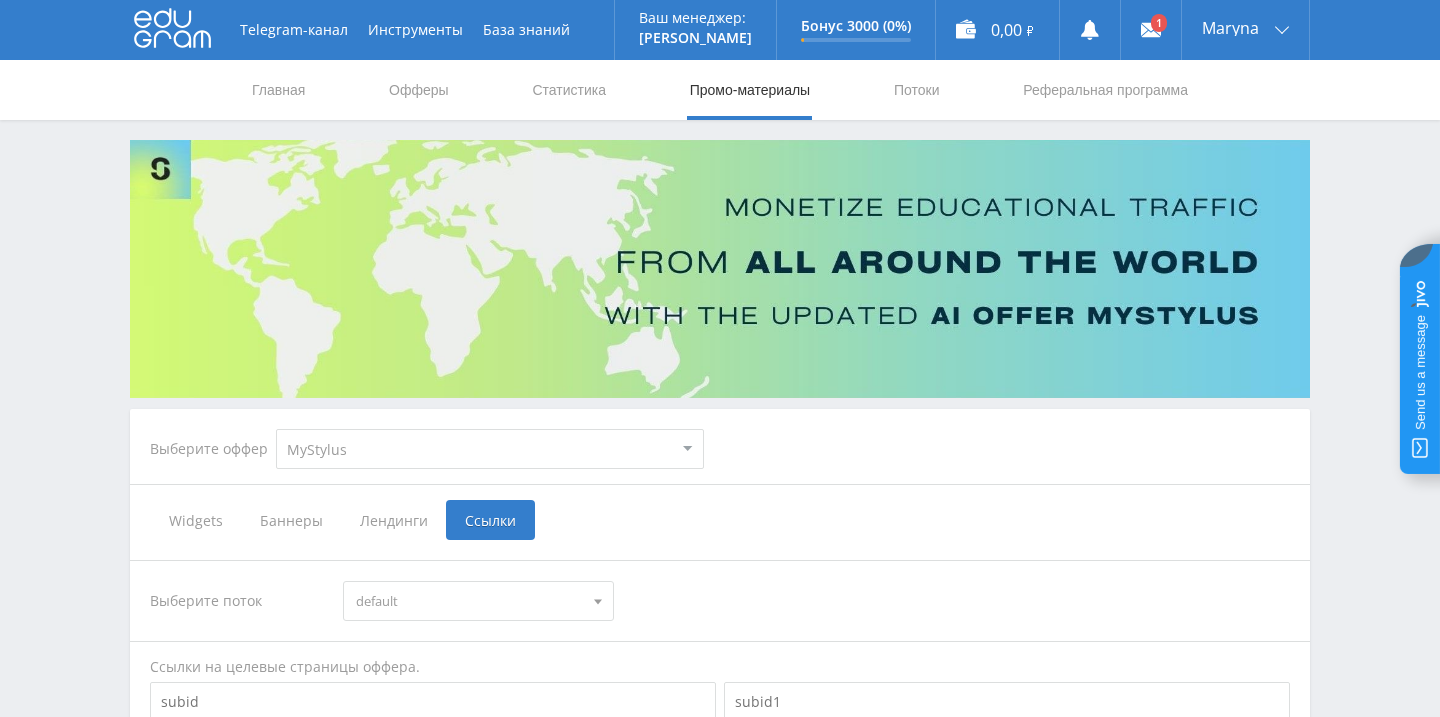 click on "Лендинги" at bounding box center [393, 520] 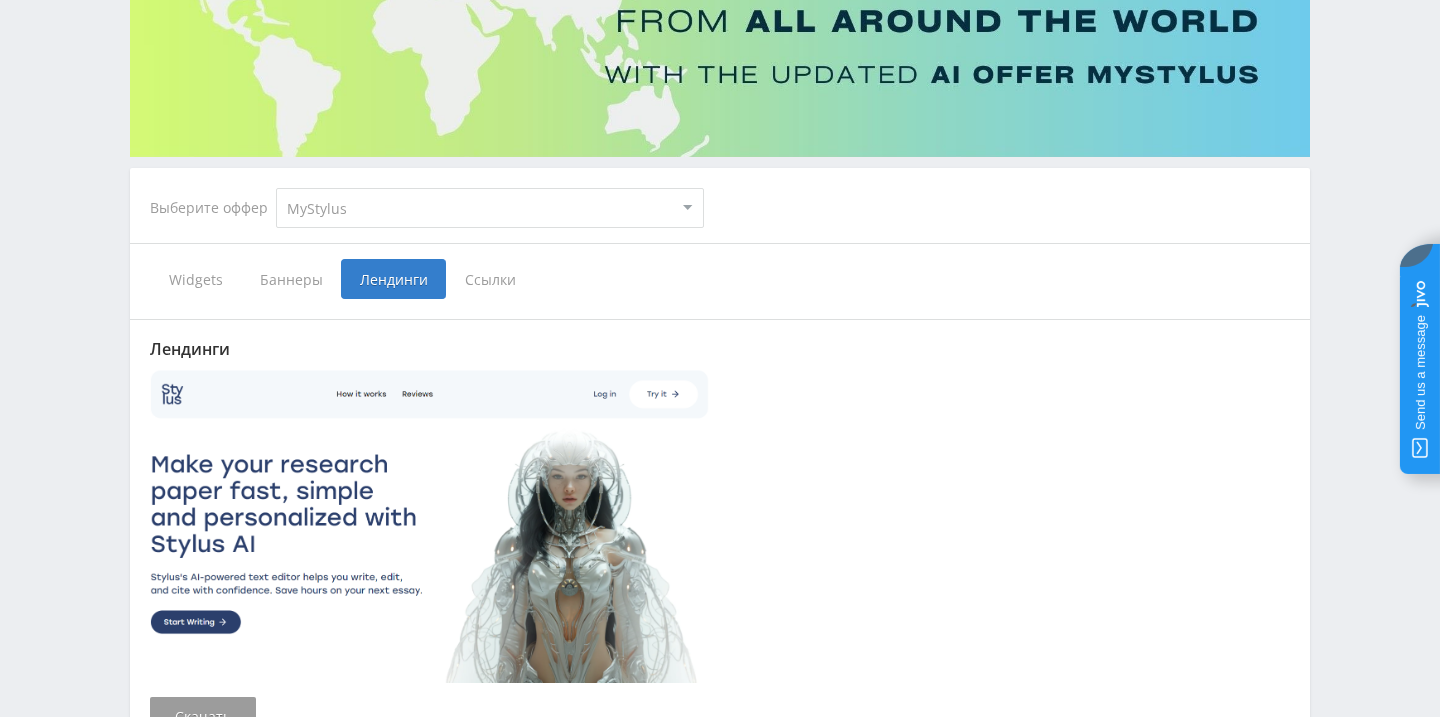 scroll, scrollTop: 112, scrollLeft: 0, axis: vertical 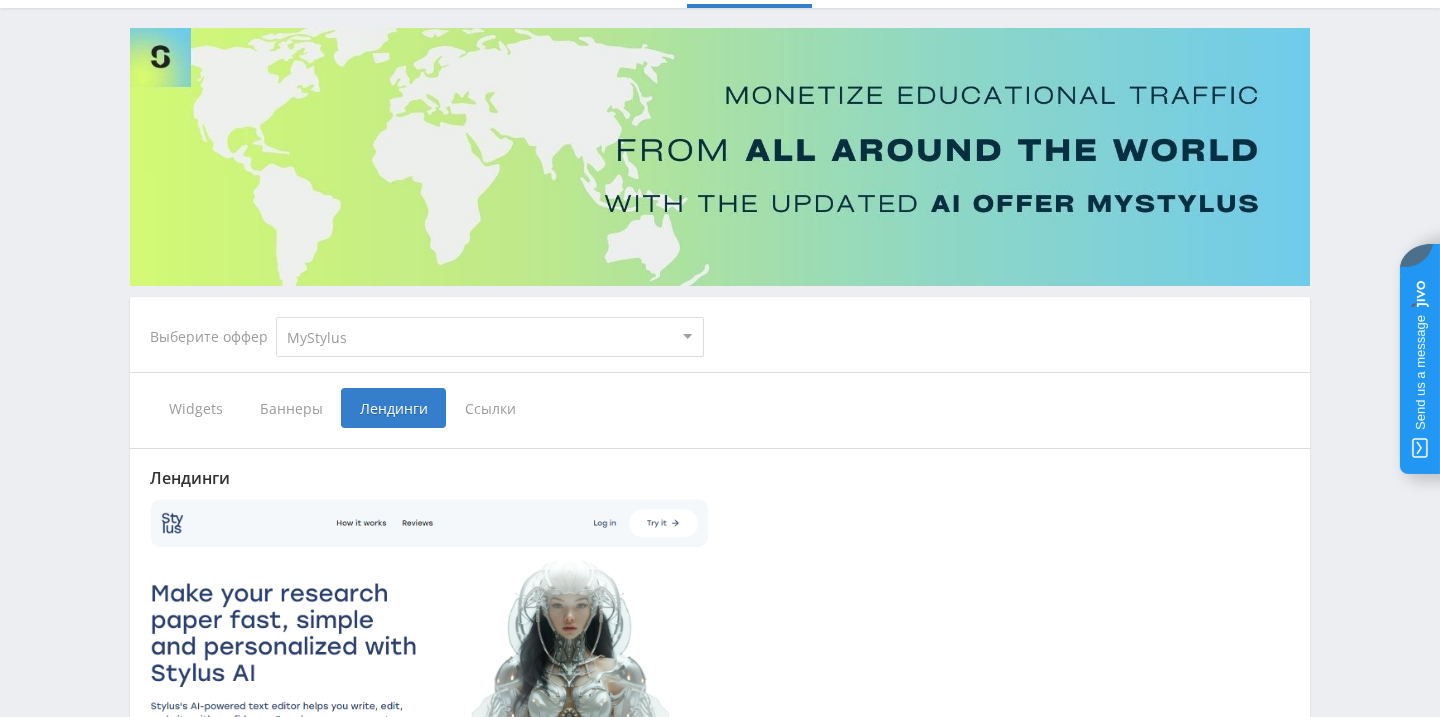 click on "Баннеры" at bounding box center [291, 408] 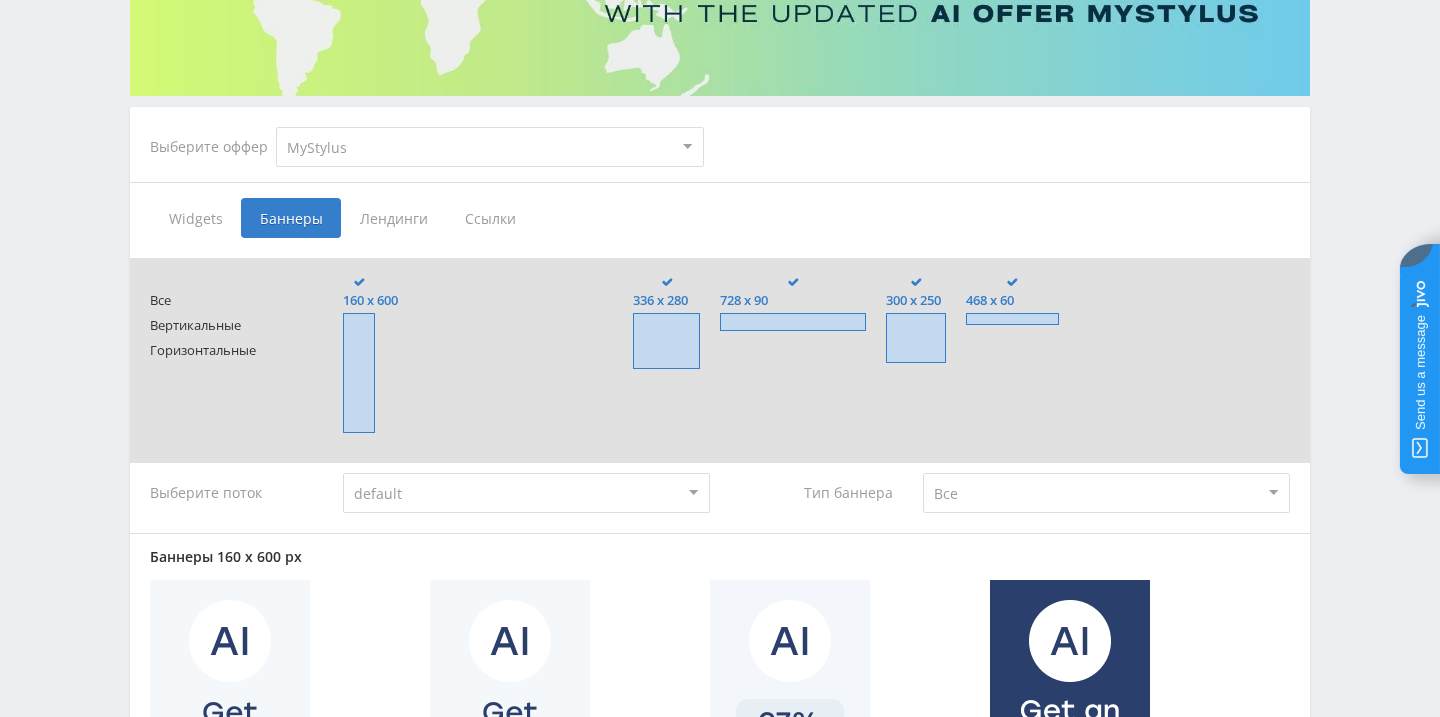 scroll, scrollTop: 0, scrollLeft: 0, axis: both 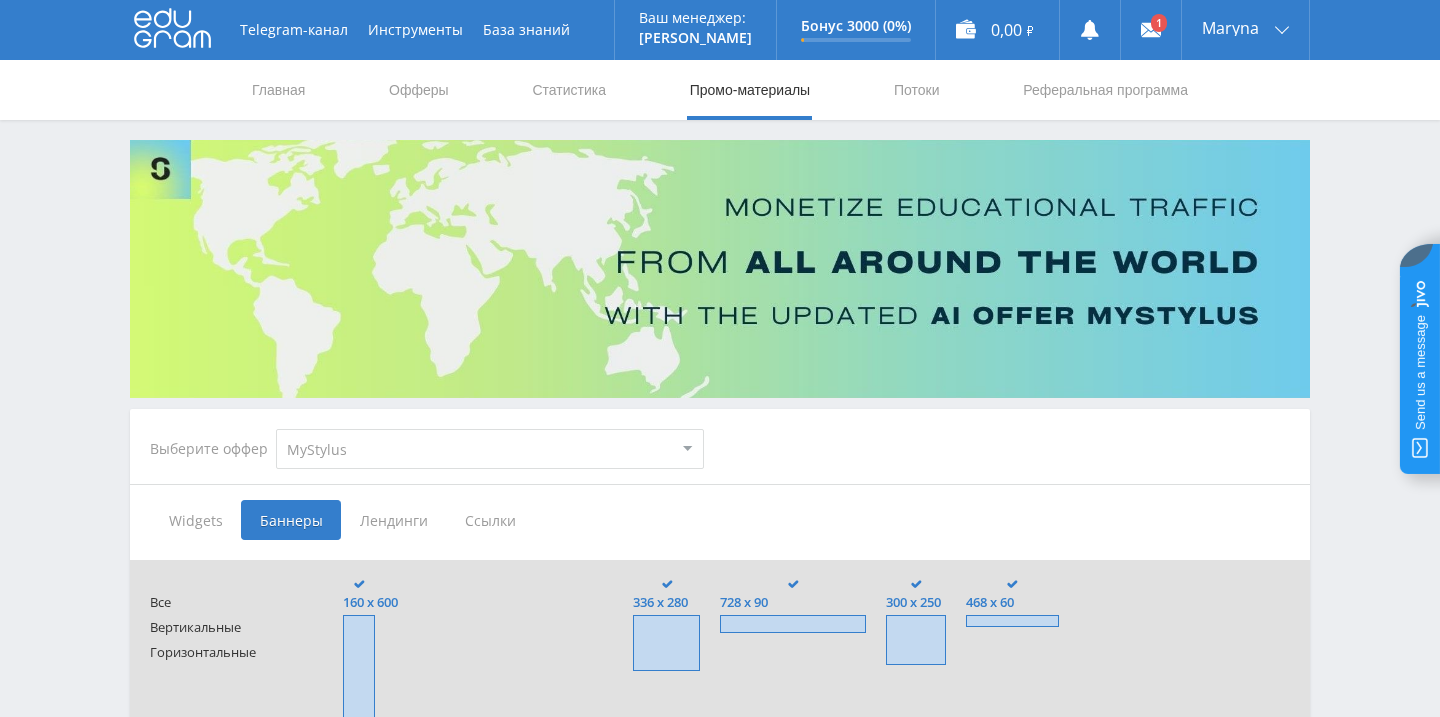 click on "Widgets" at bounding box center [195, 520] 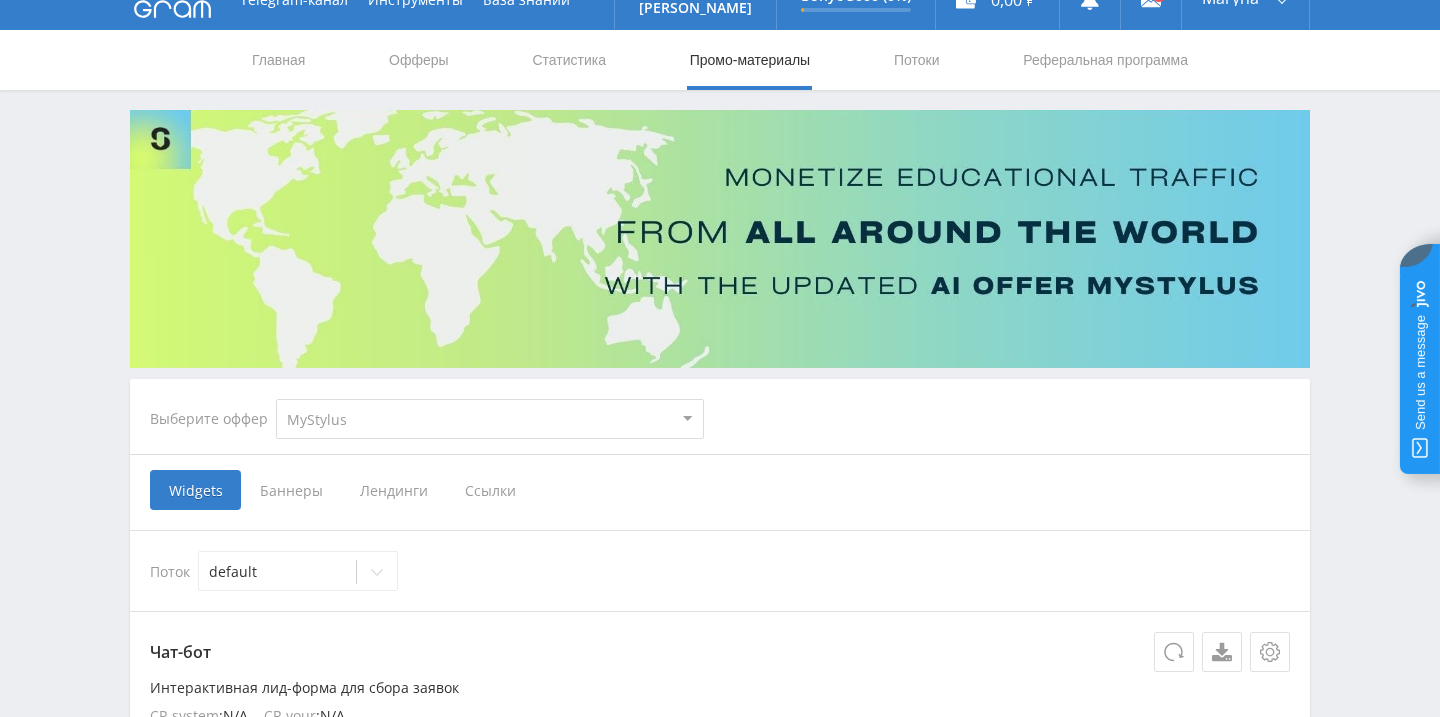 scroll, scrollTop: 0, scrollLeft: 0, axis: both 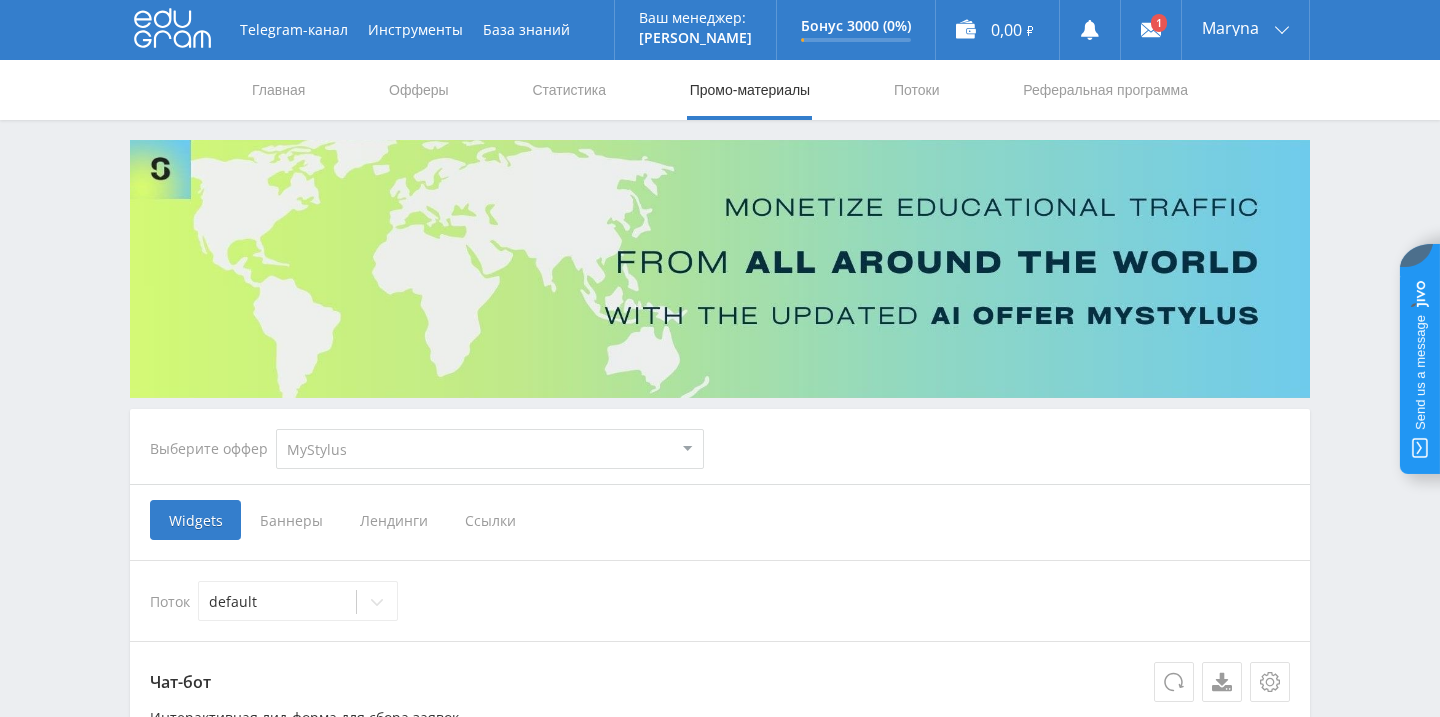 click on "MyStylus MyStylus - Revshare Кампус AI Studybay Автор24 Studybay Brazil" at bounding box center (490, 449) 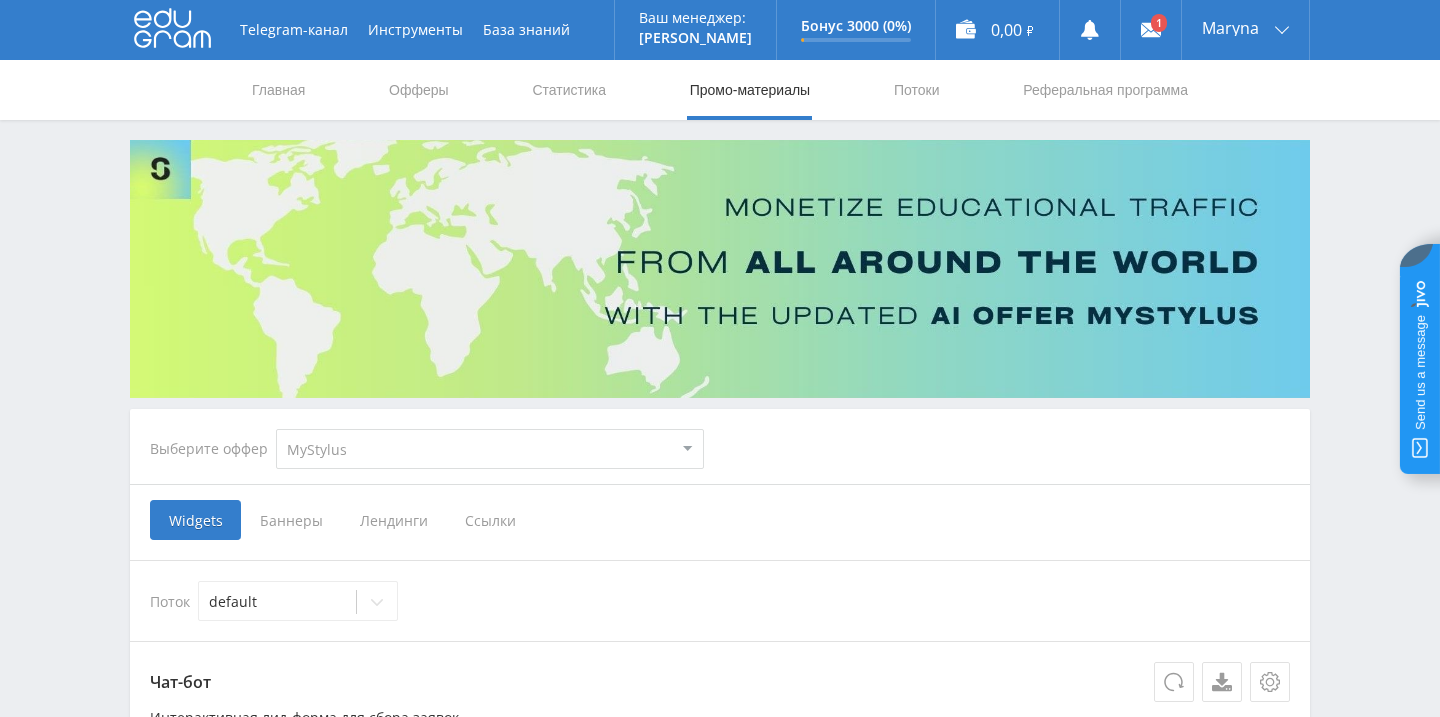 select on "341" 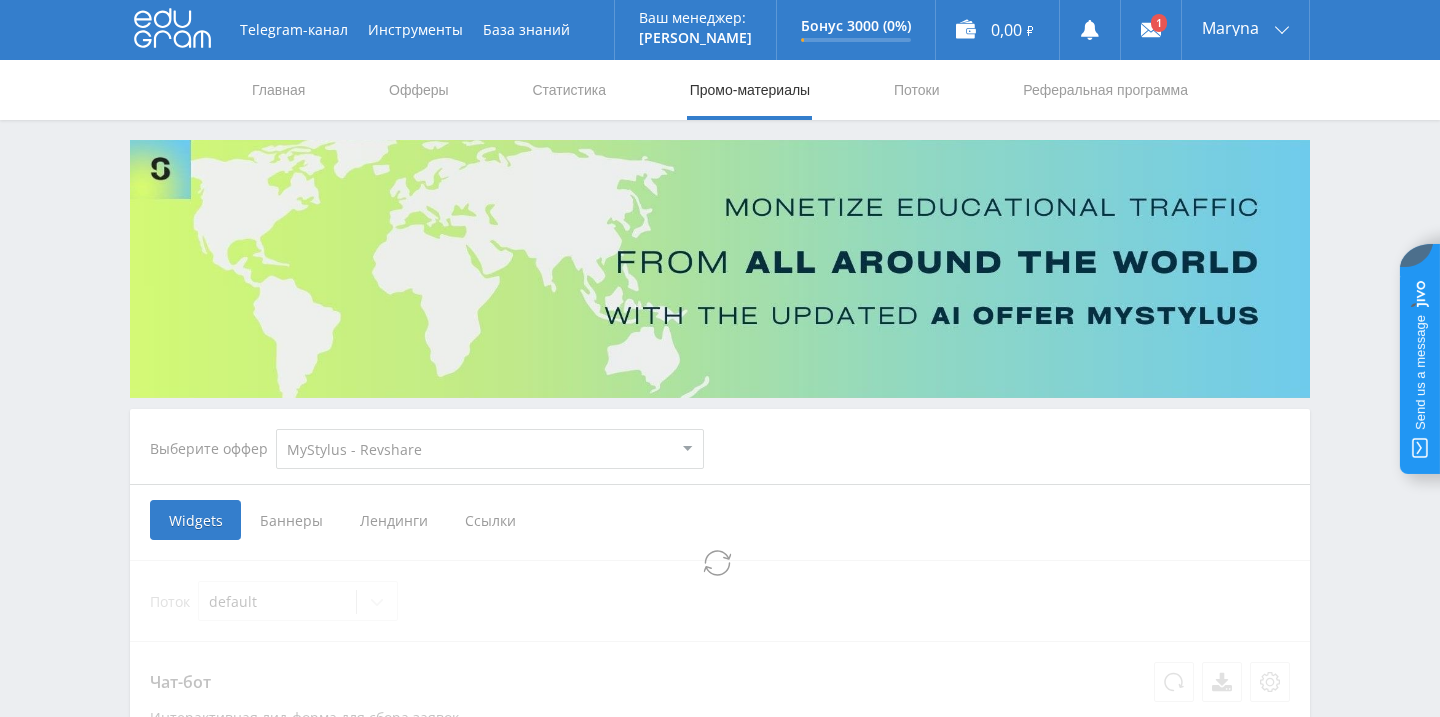 select on "341" 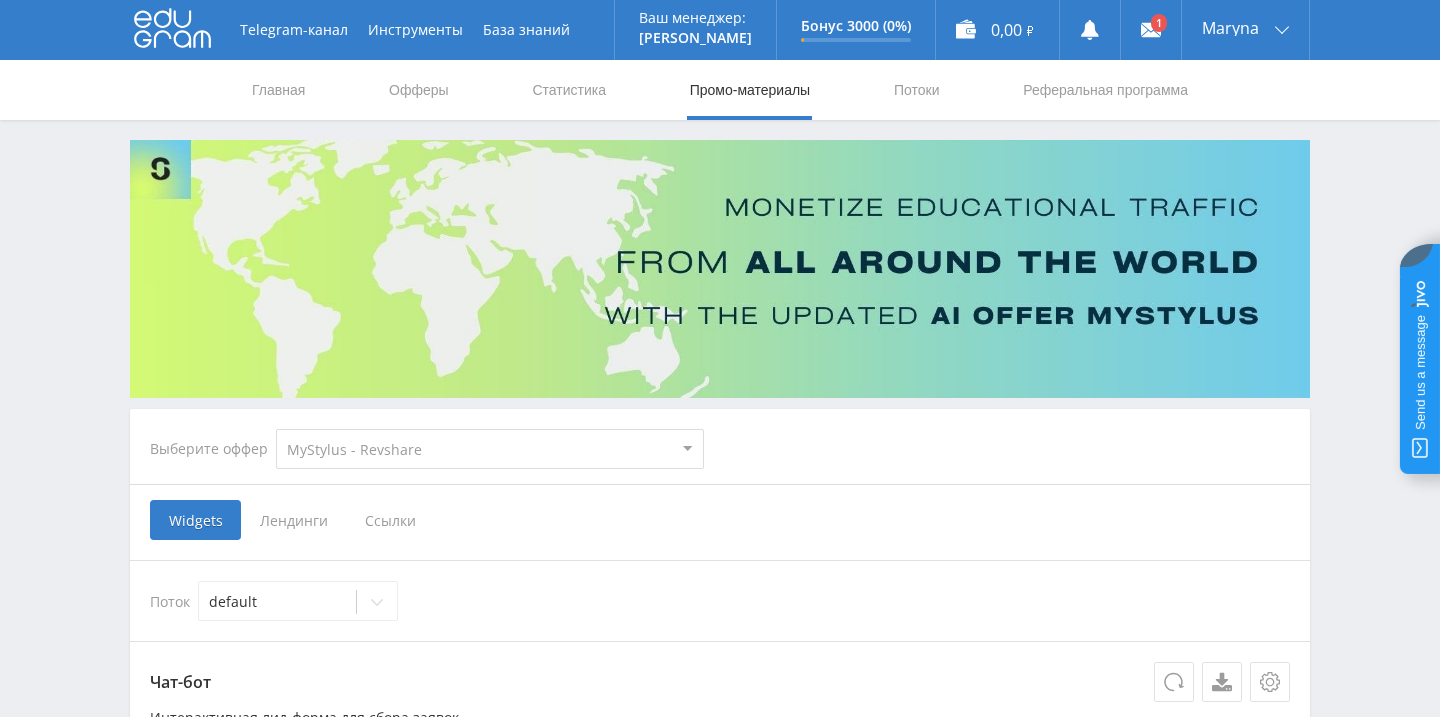 click at bounding box center (720, 269) 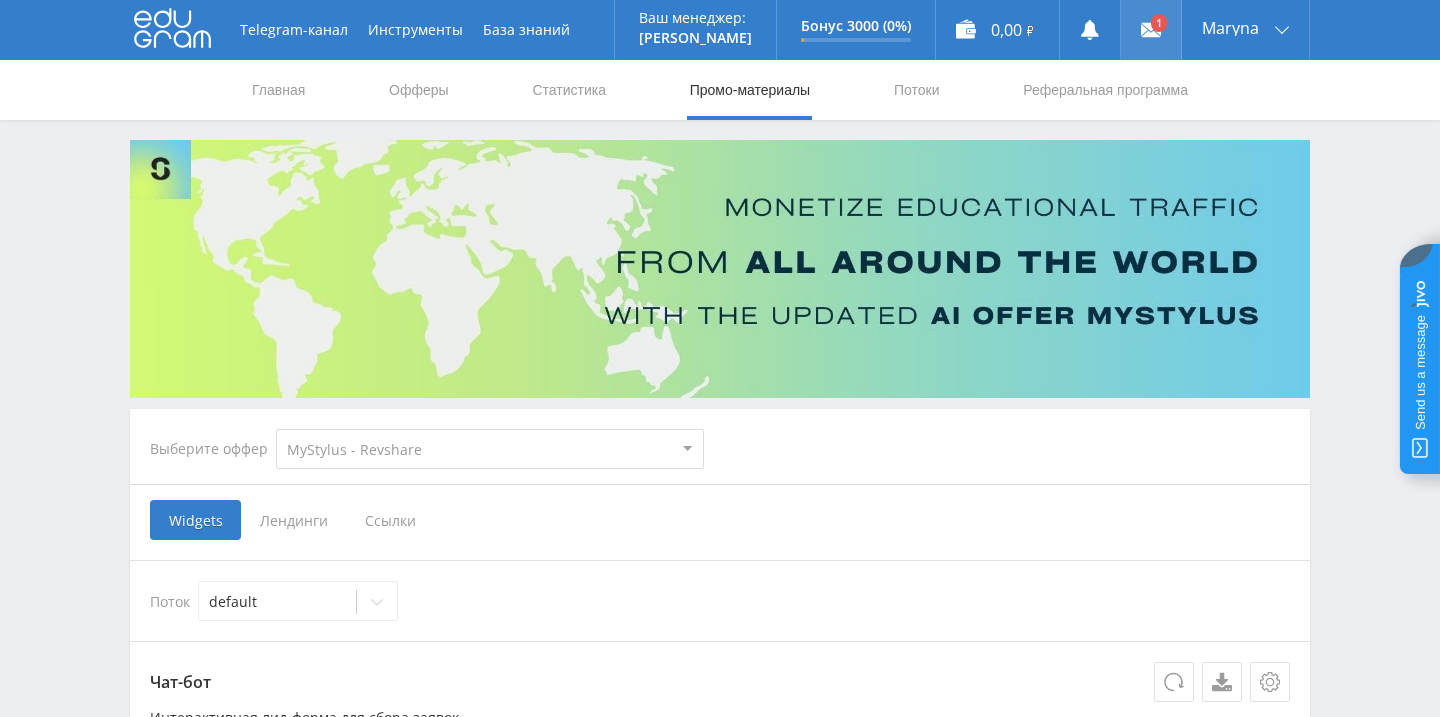 click 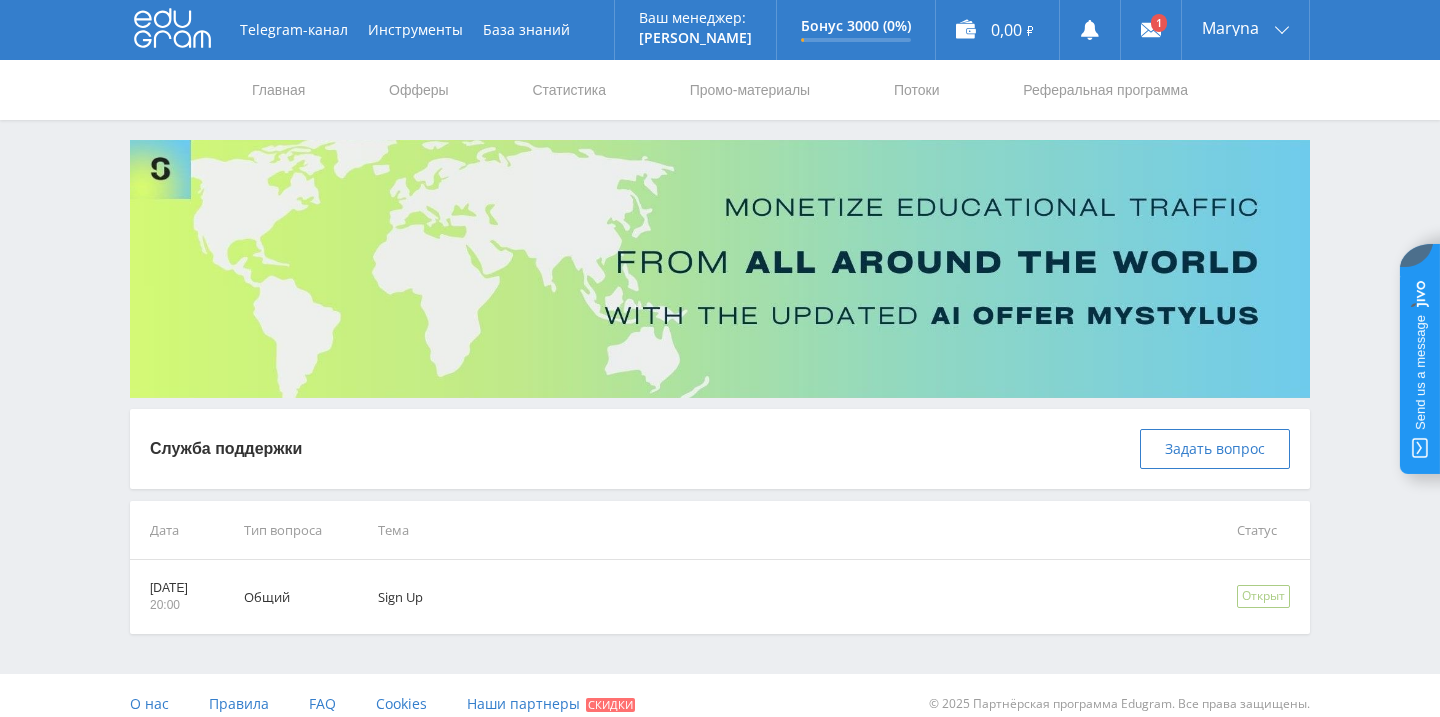 scroll, scrollTop: 16, scrollLeft: 0, axis: vertical 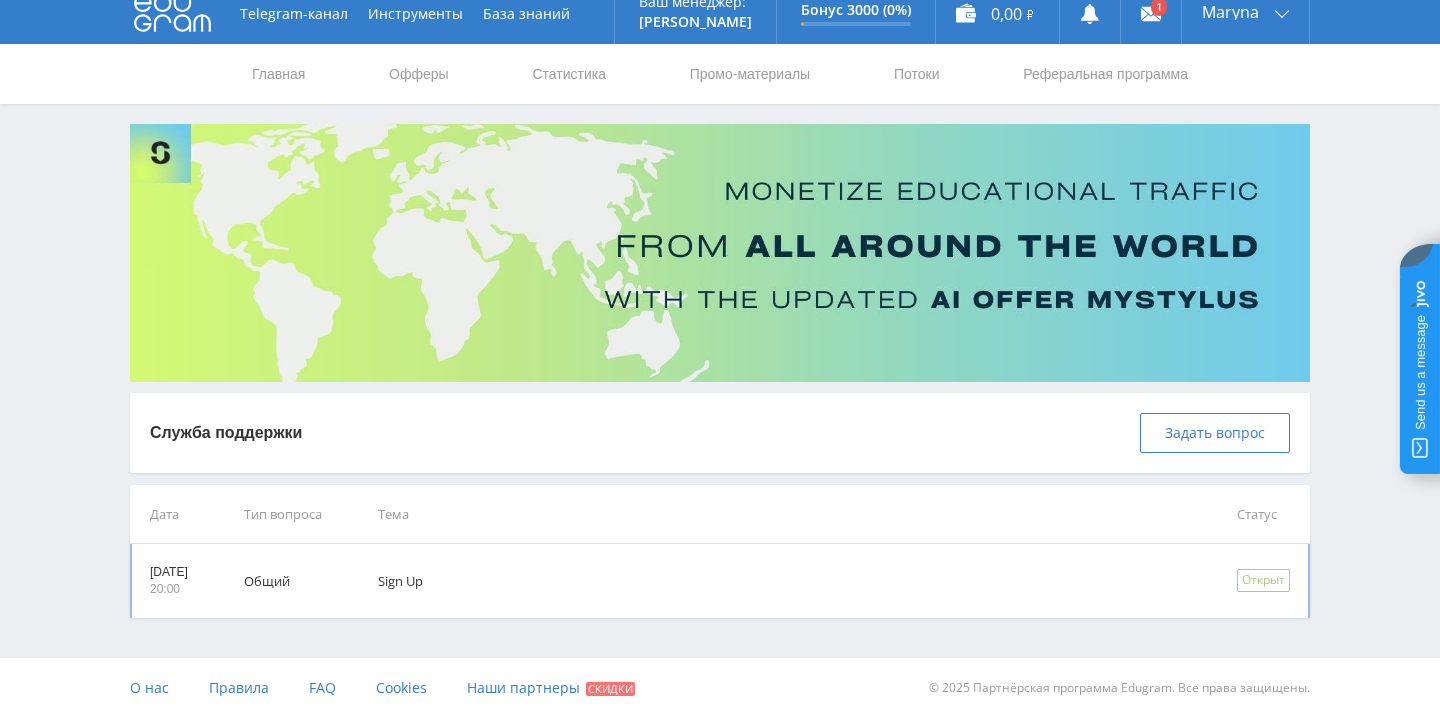 click on "Открыт" at bounding box center (1263, 580) 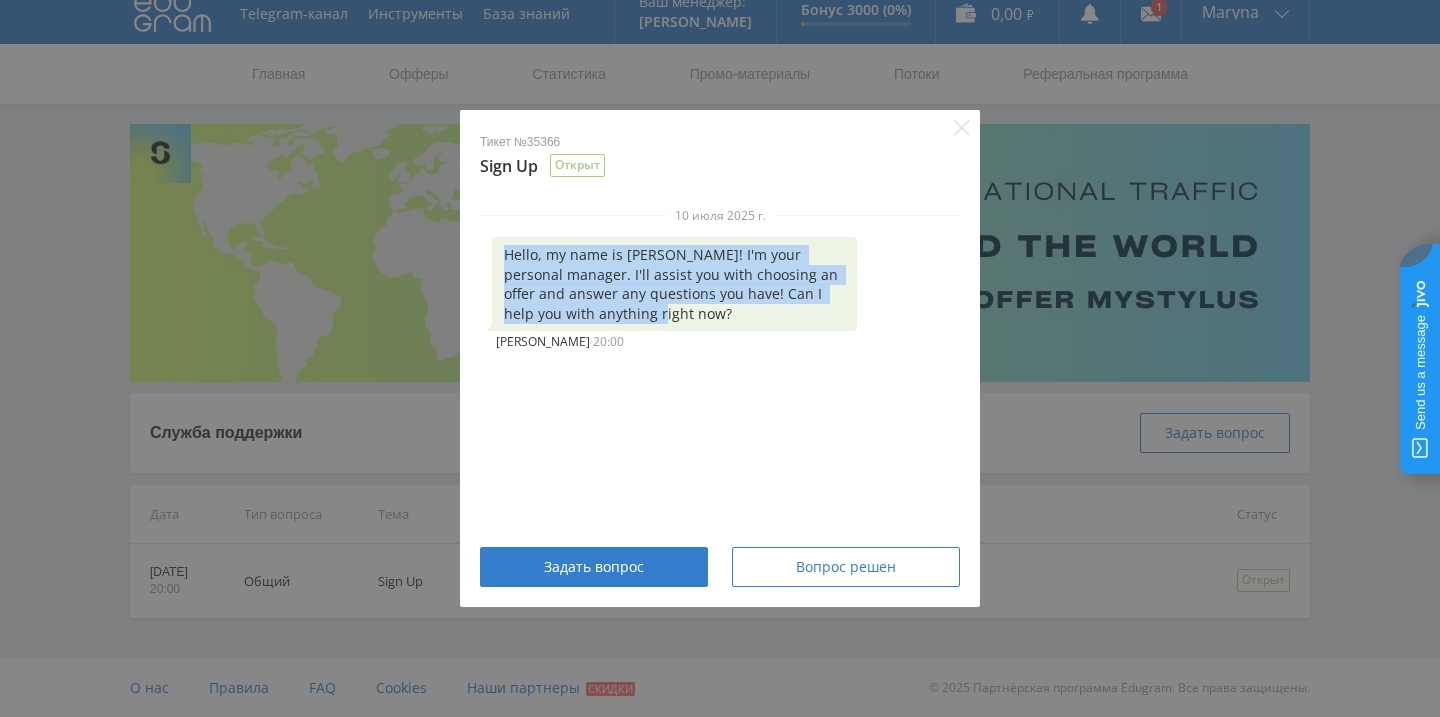 drag, startPoint x: 506, startPoint y: 251, endPoint x: 649, endPoint y: 310, distance: 154.69324 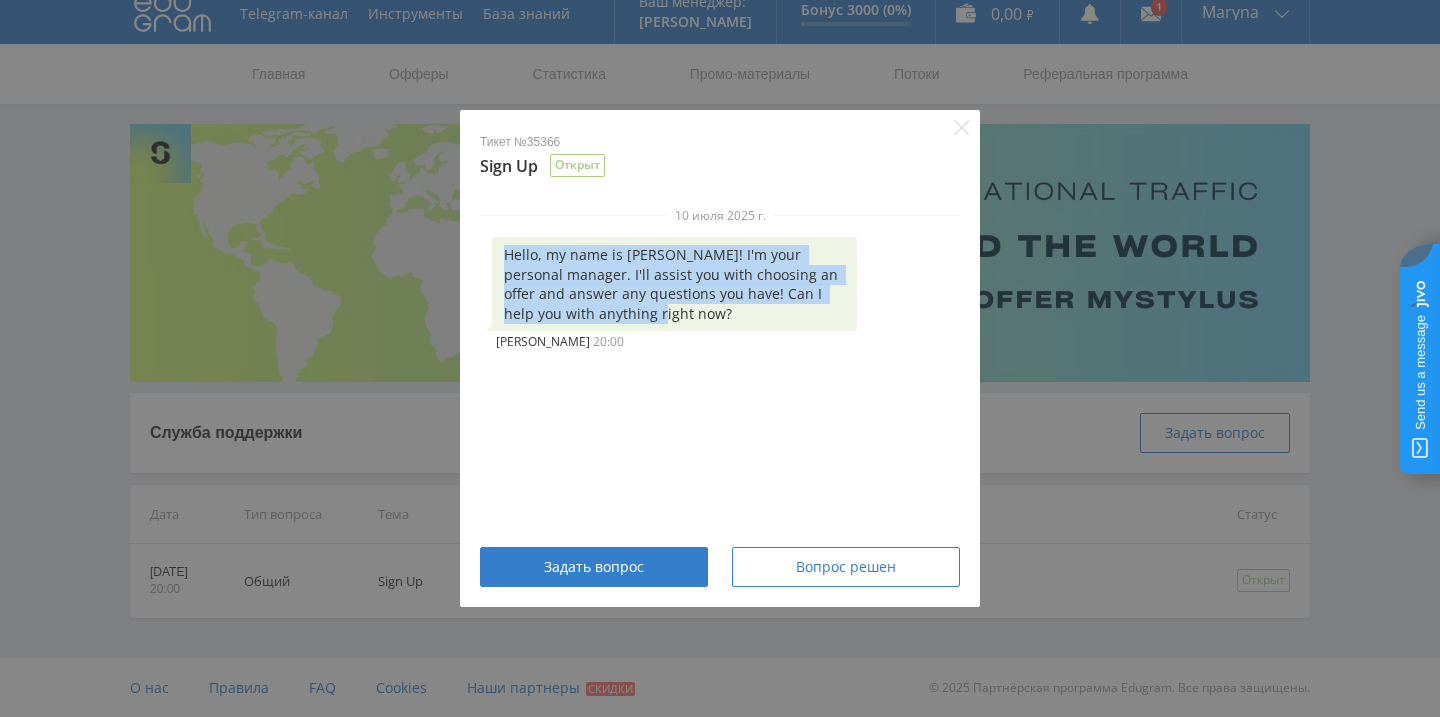 click on "Hello, my name is [PERSON_NAME]! I'm your personal manager. I'll assist you with choosing an offer and answer any questions you have! Can I help you with anything right now?" at bounding box center (674, 284) 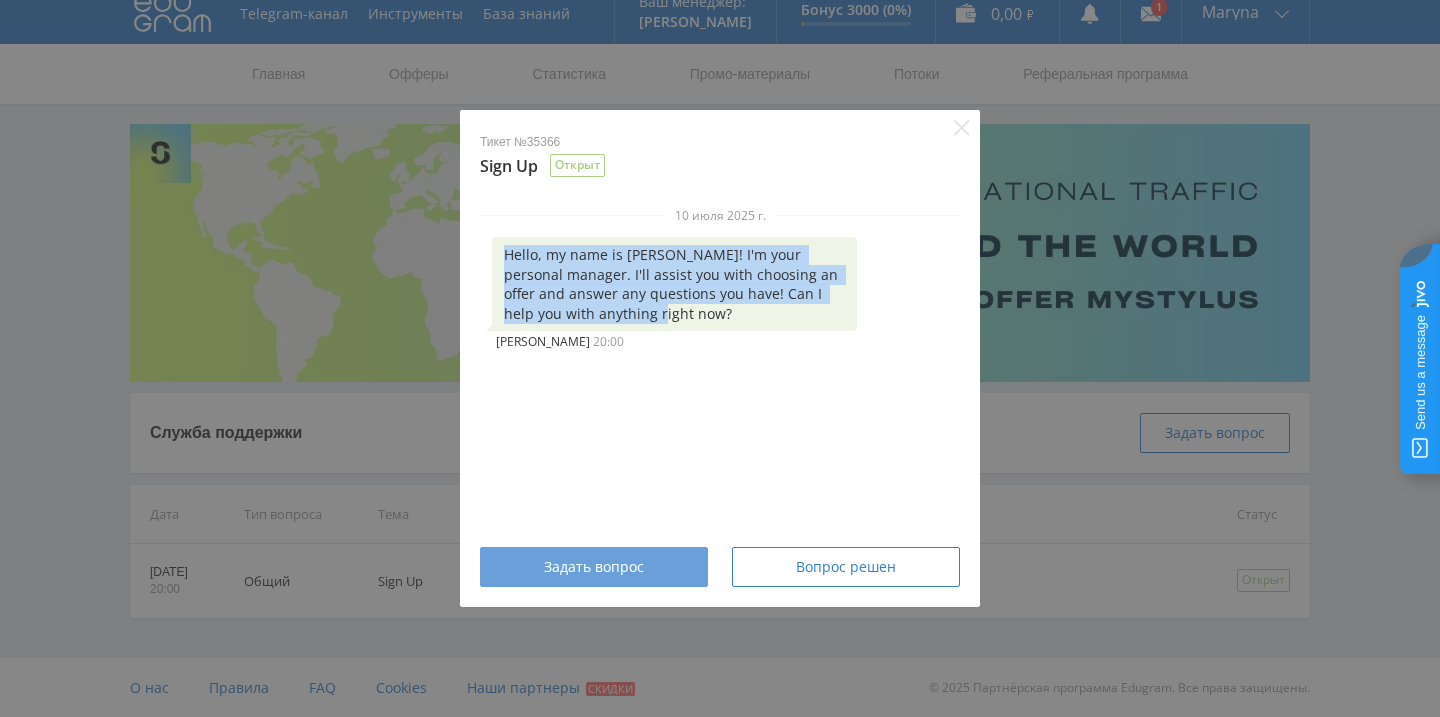 click on "Задать вопрос" at bounding box center (594, 567) 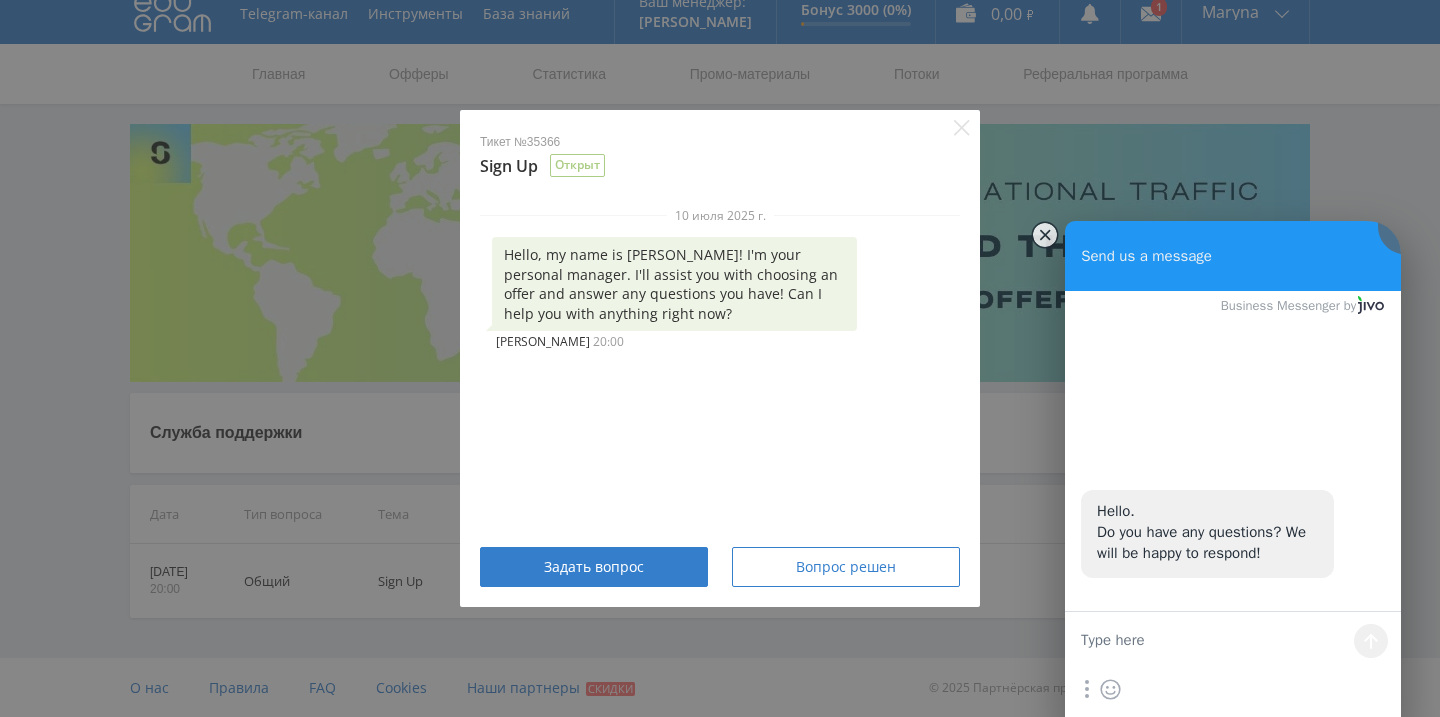 scroll, scrollTop: 0, scrollLeft: 0, axis: both 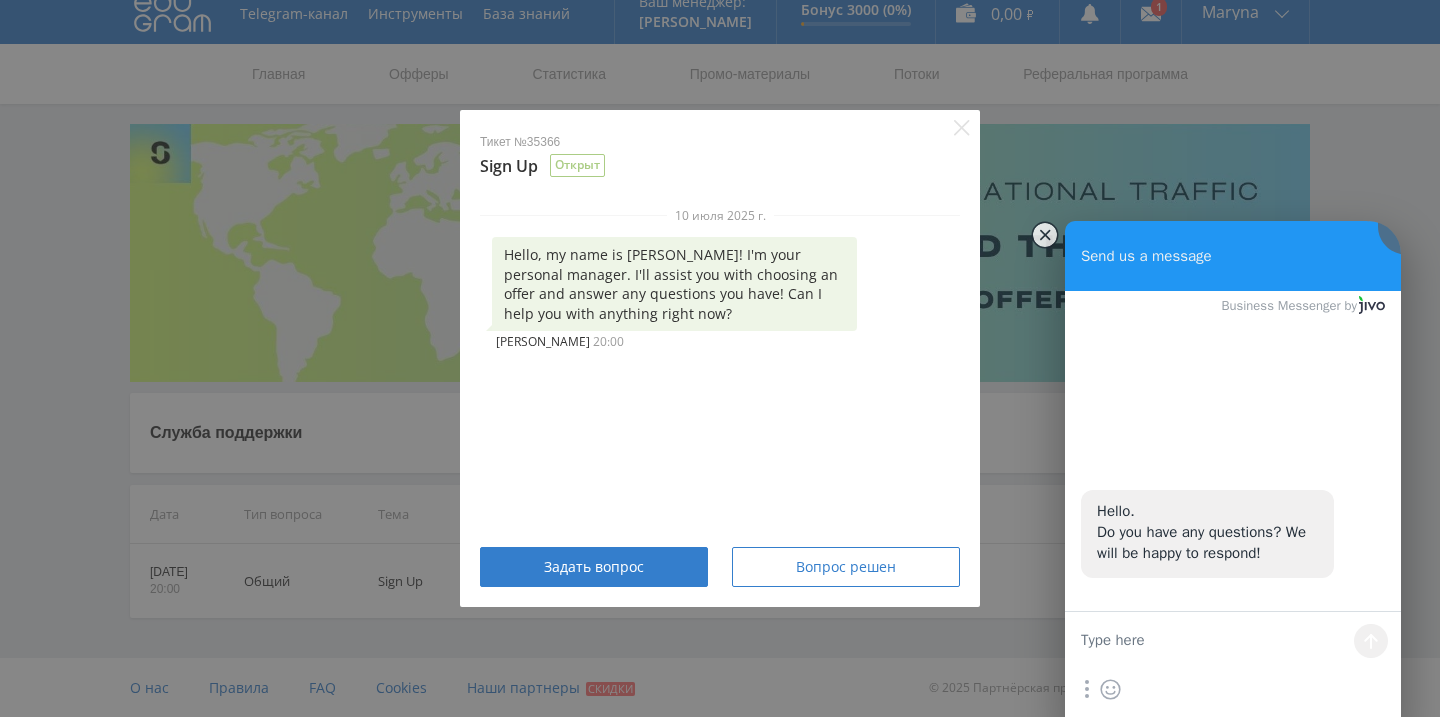 type on "How to work with you?" 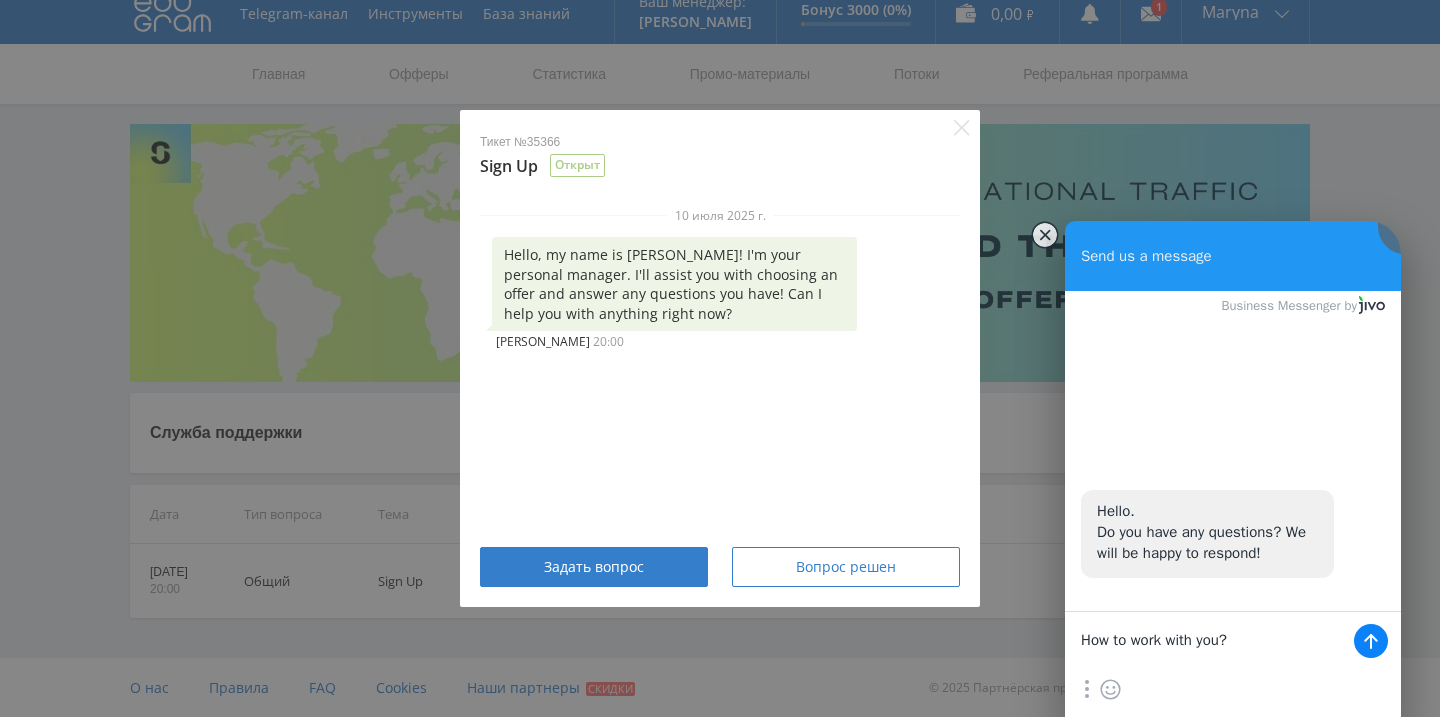 type 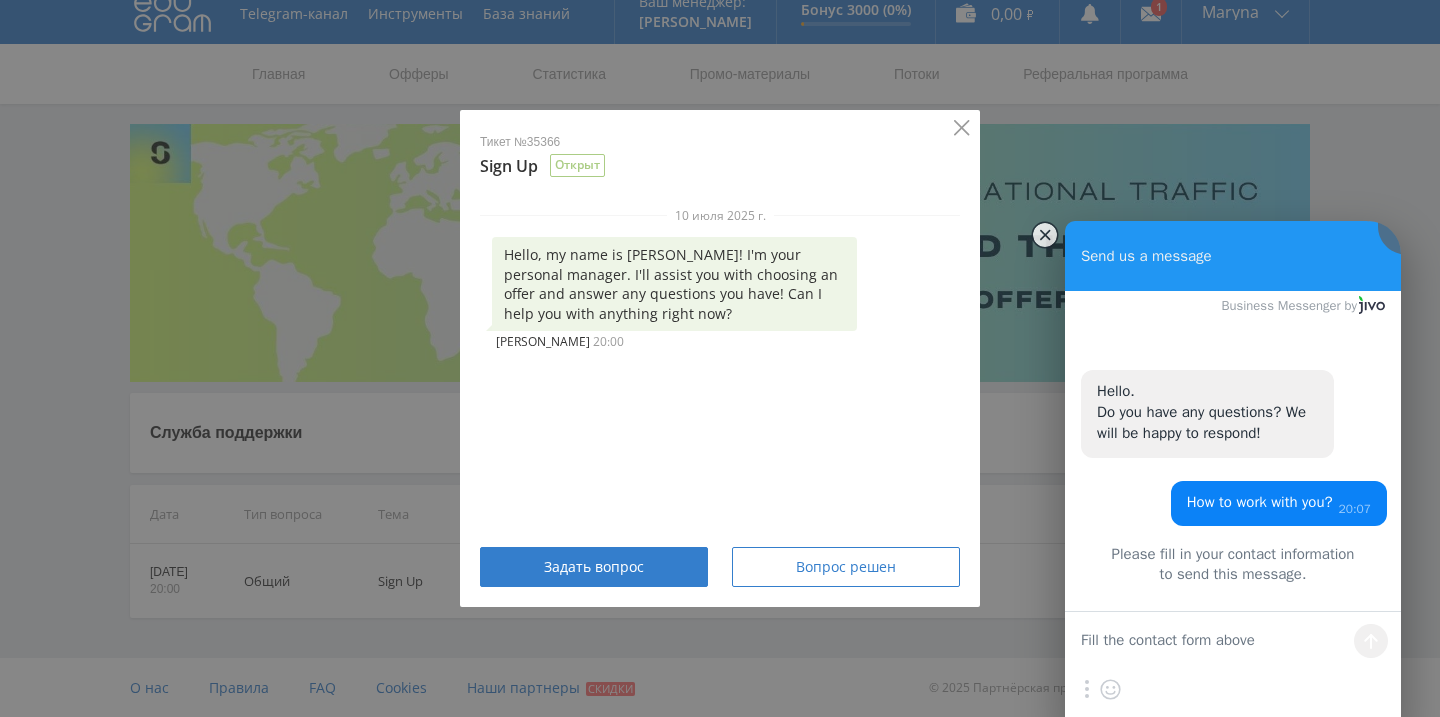 click 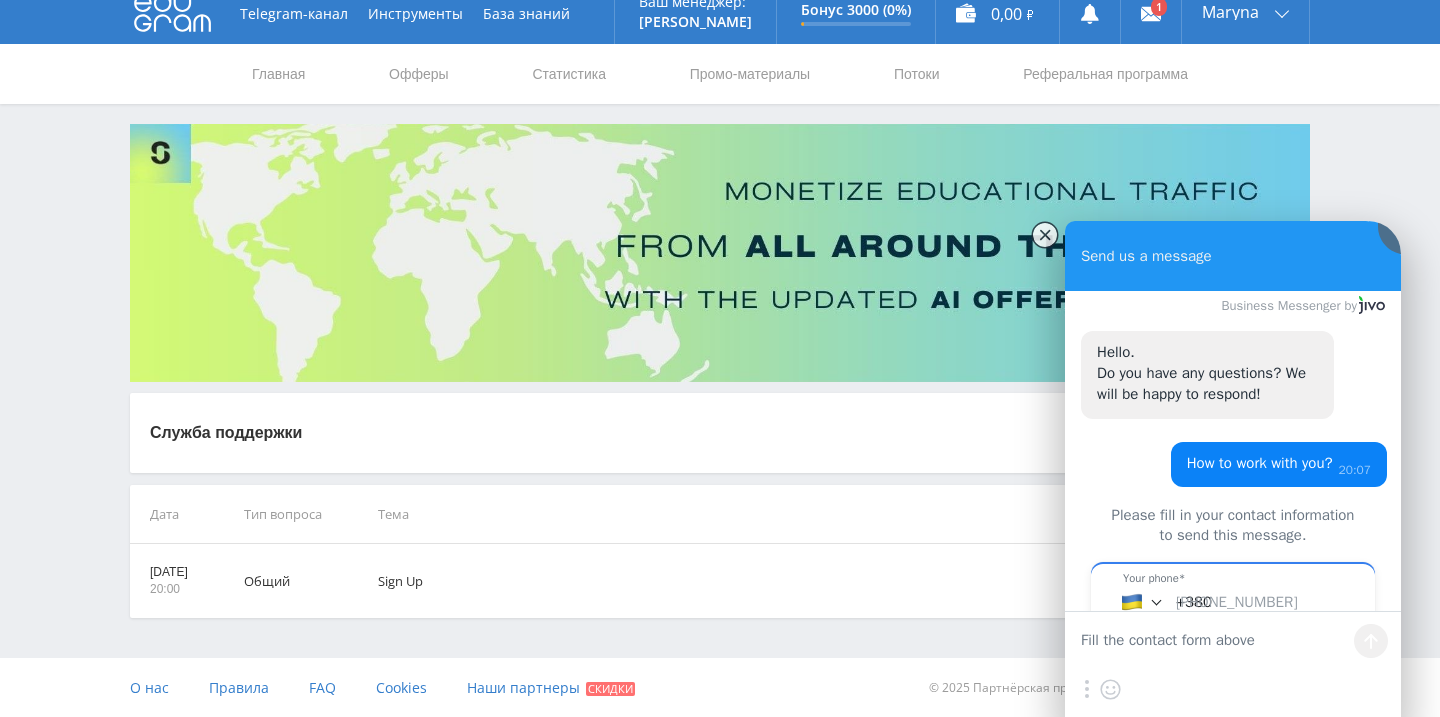 scroll, scrollTop: 43, scrollLeft: 0, axis: vertical 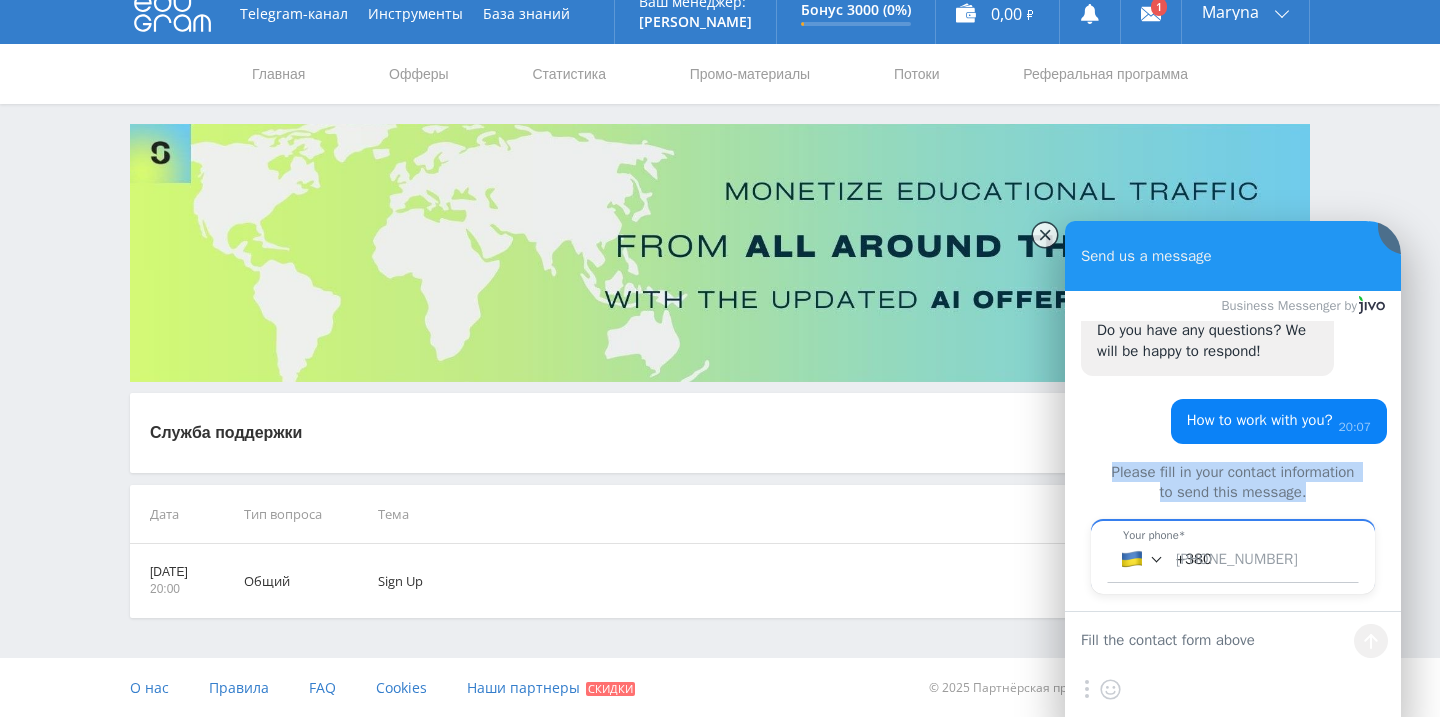 drag, startPoint x: 1138, startPoint y: 469, endPoint x: 1357, endPoint y: 497, distance: 220.7827 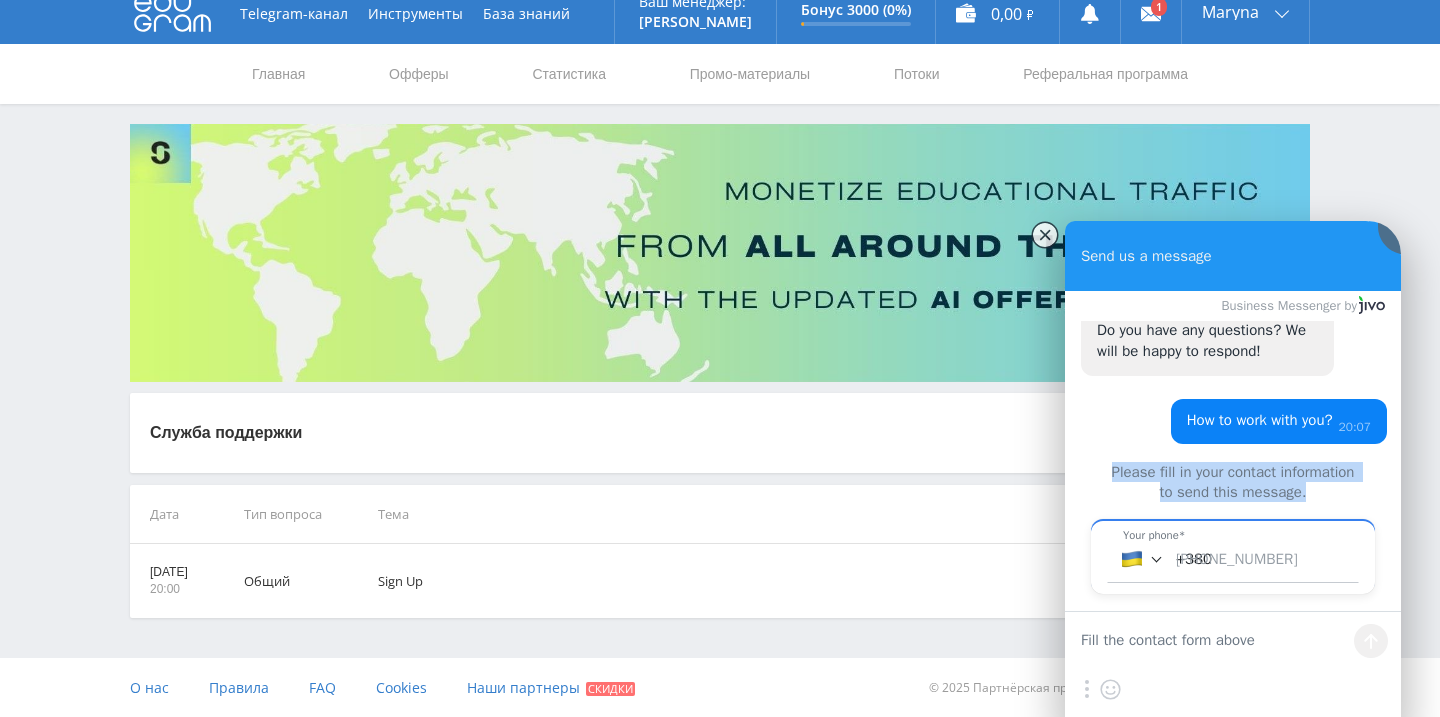 click on "Please fill in your contact information to send this message." at bounding box center (1233, 482) 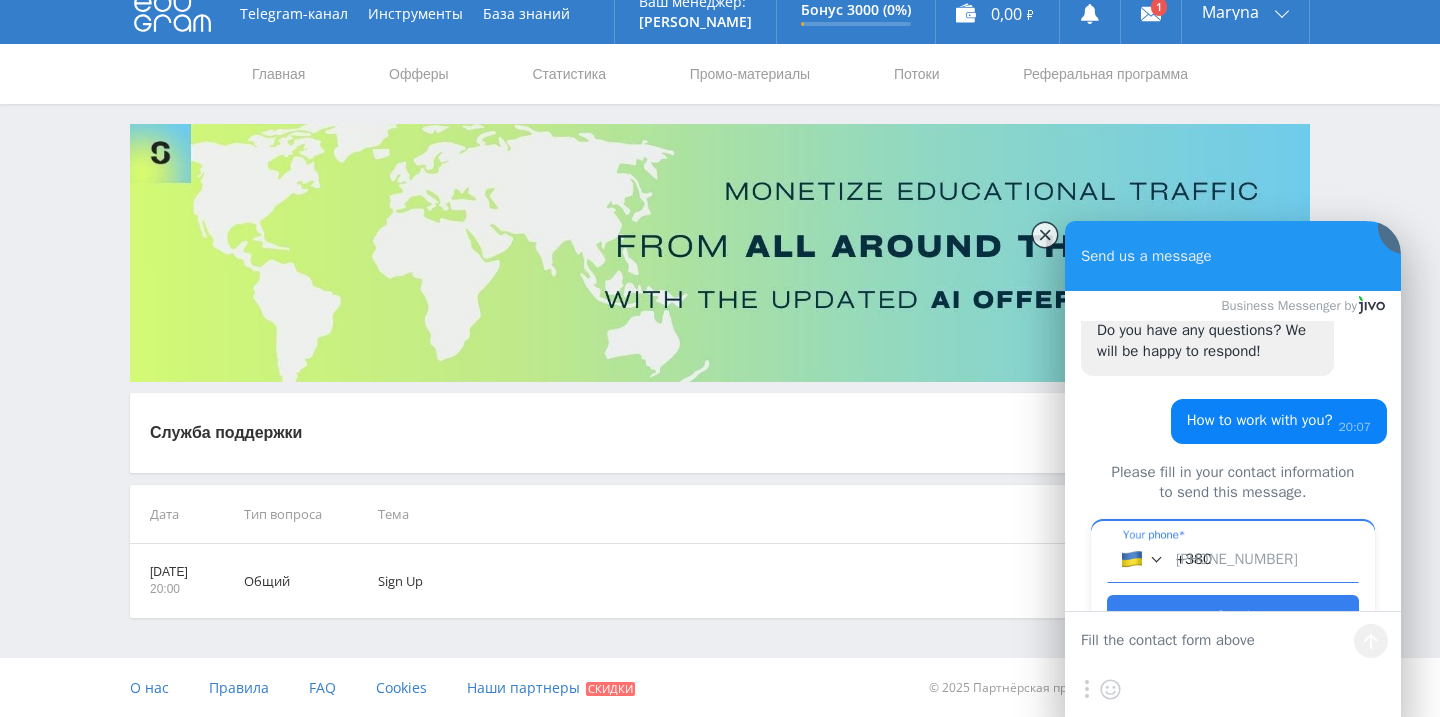 click on "+380" at bounding box center [1260, 559] 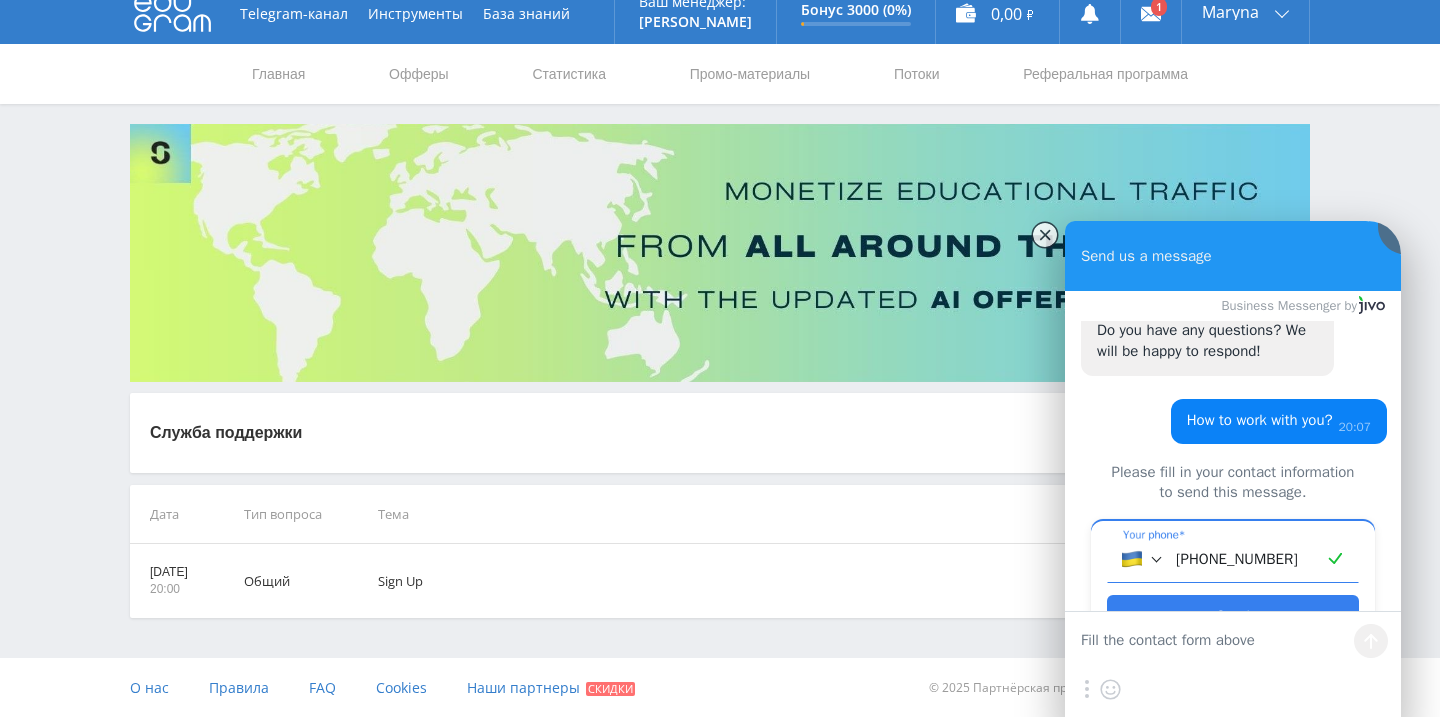 scroll, scrollTop: 0, scrollLeft: 11, axis: horizontal 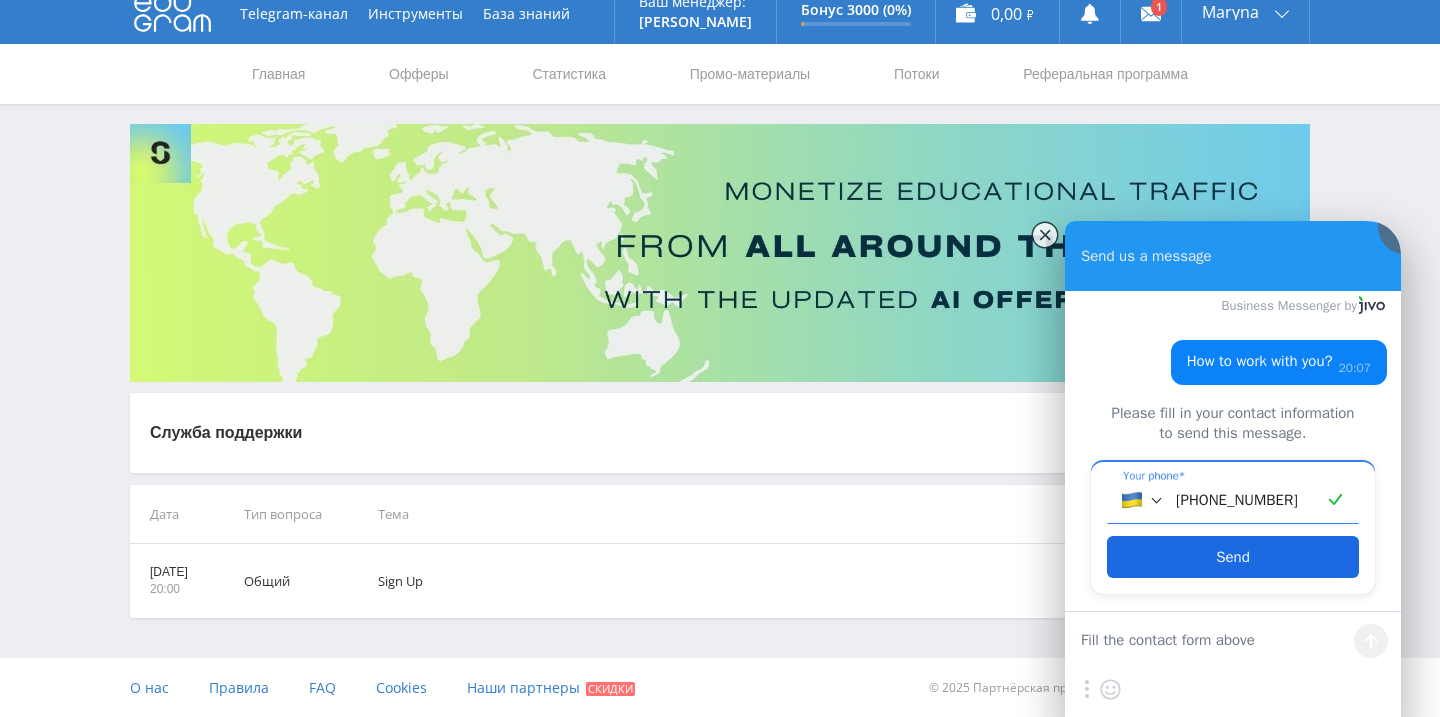 type on "+380 93 787 8887" 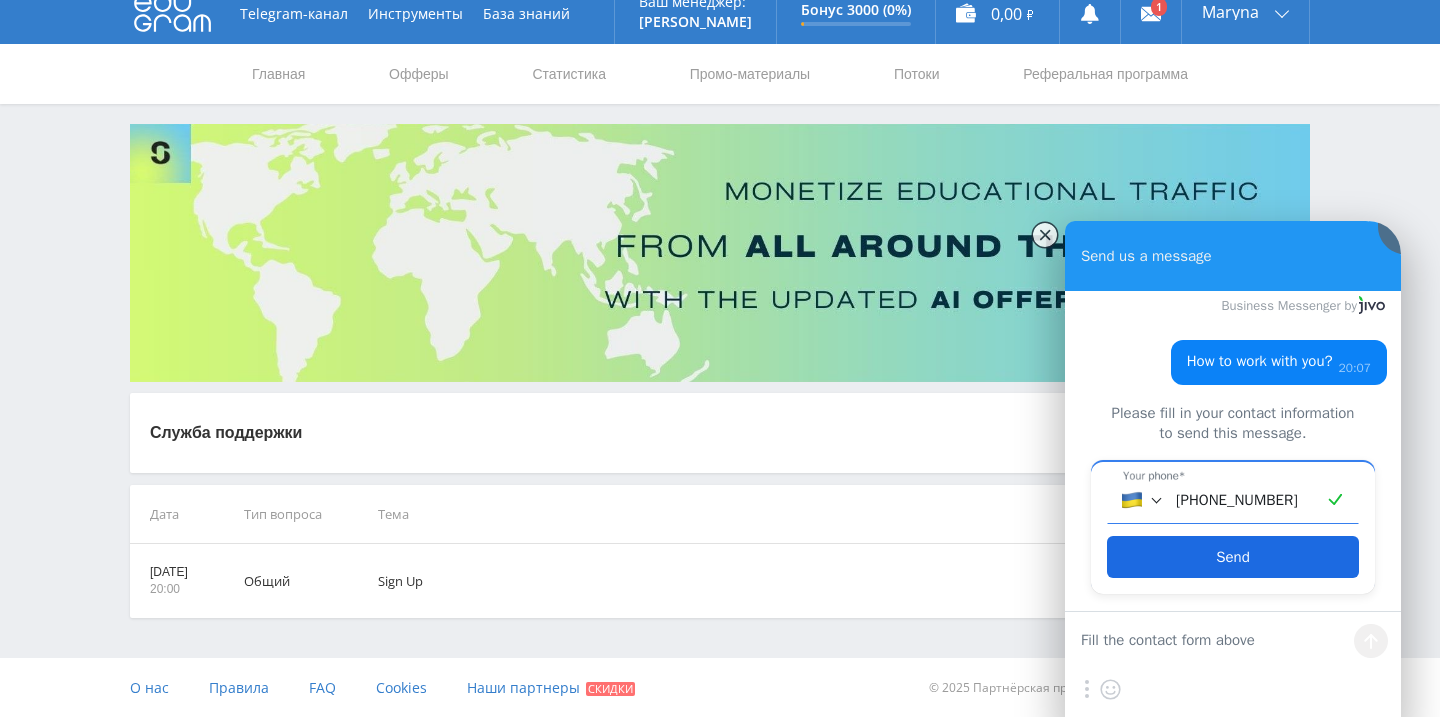 click on "Send" at bounding box center [1233, 557] 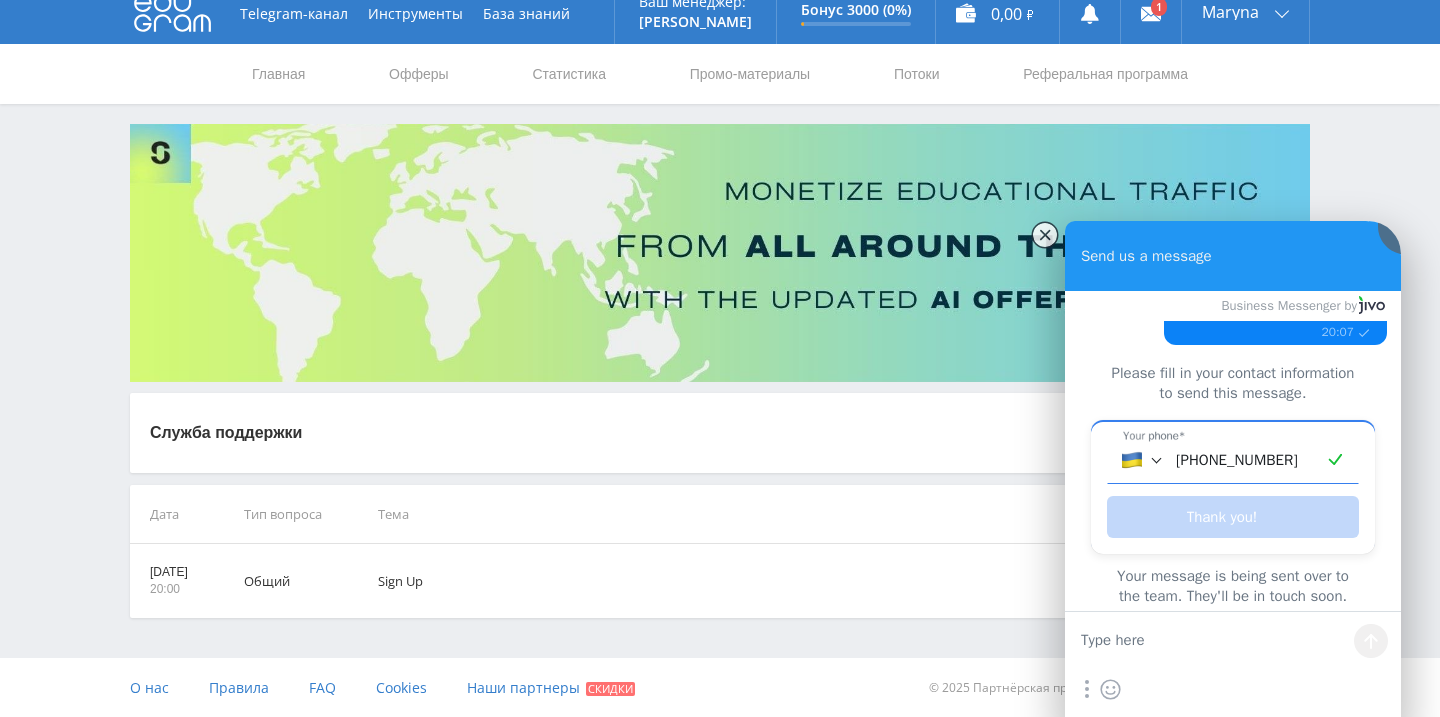 scroll, scrollTop: 173, scrollLeft: 0, axis: vertical 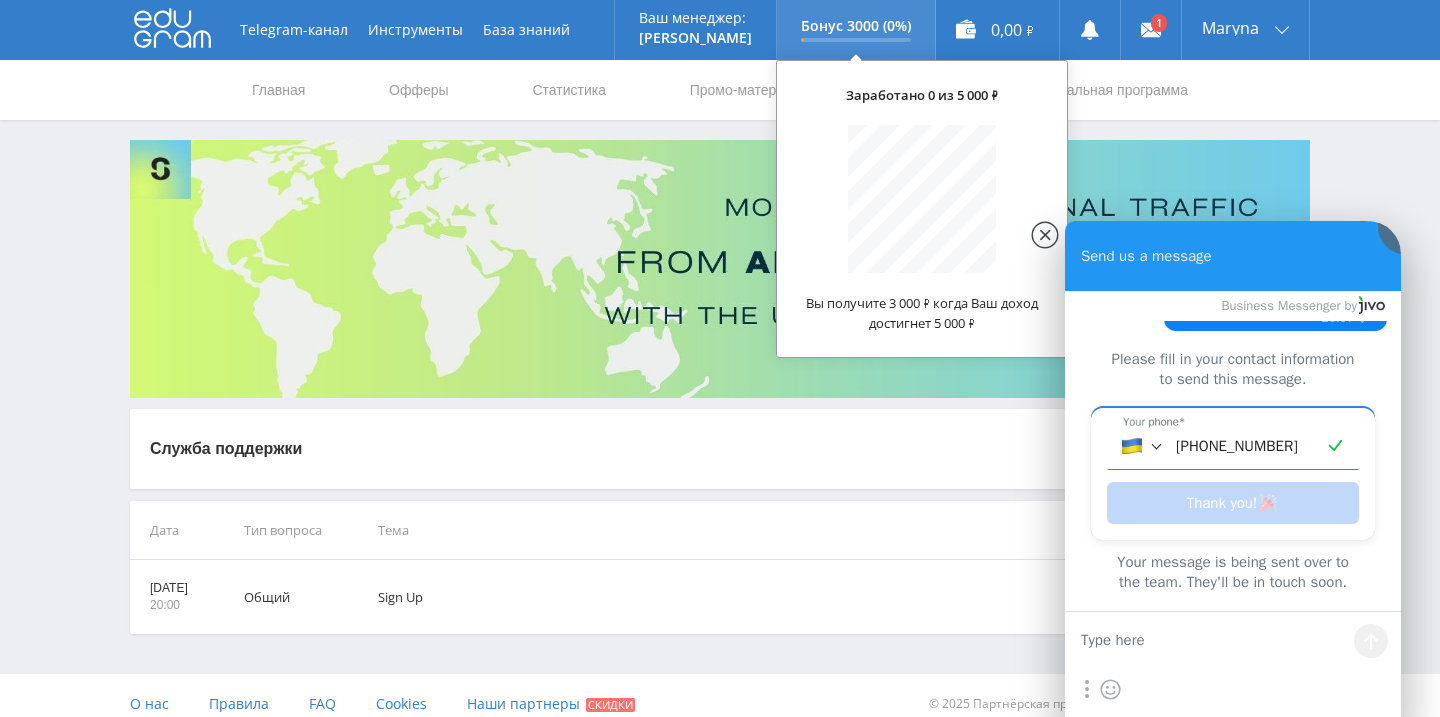 click on "Бонус 3000 (0%)" at bounding box center (856, 26) 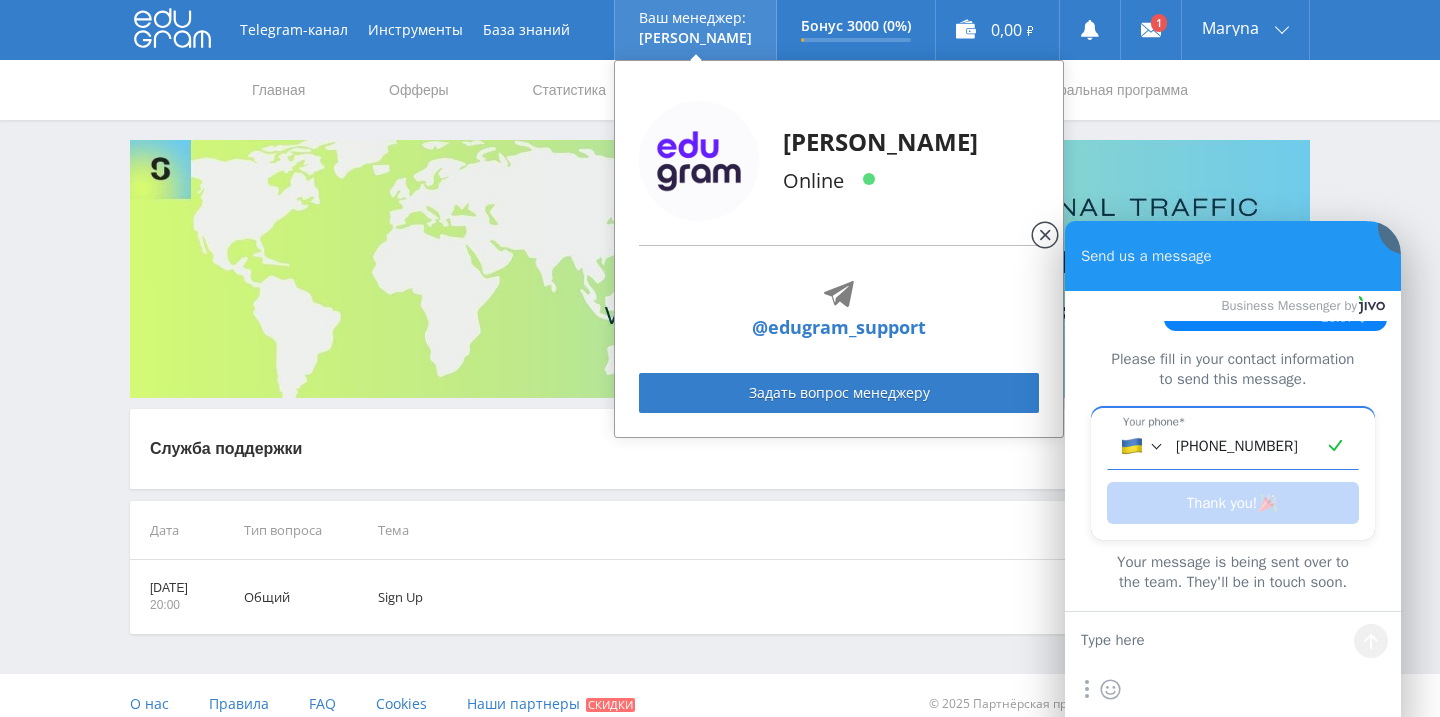 click on "[PERSON_NAME]" at bounding box center (695, 38) 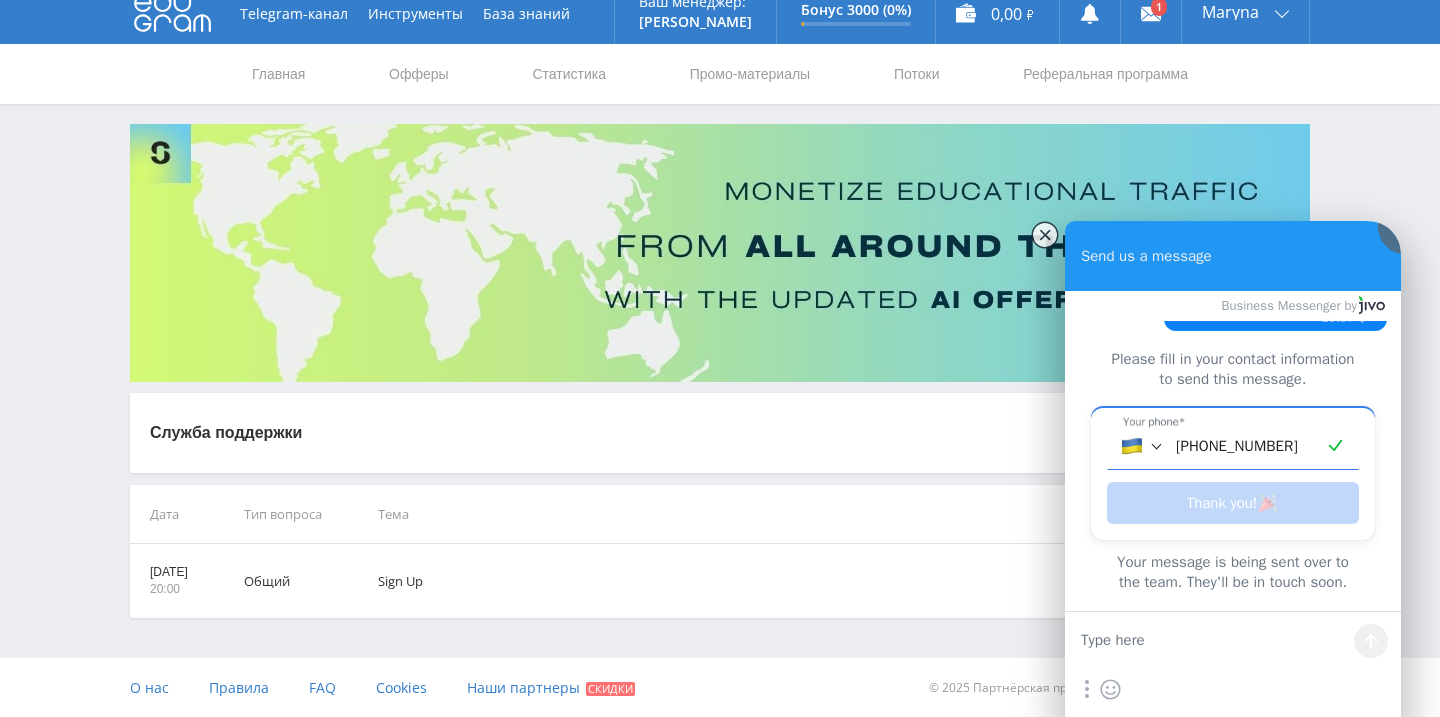 scroll, scrollTop: 0, scrollLeft: 0, axis: both 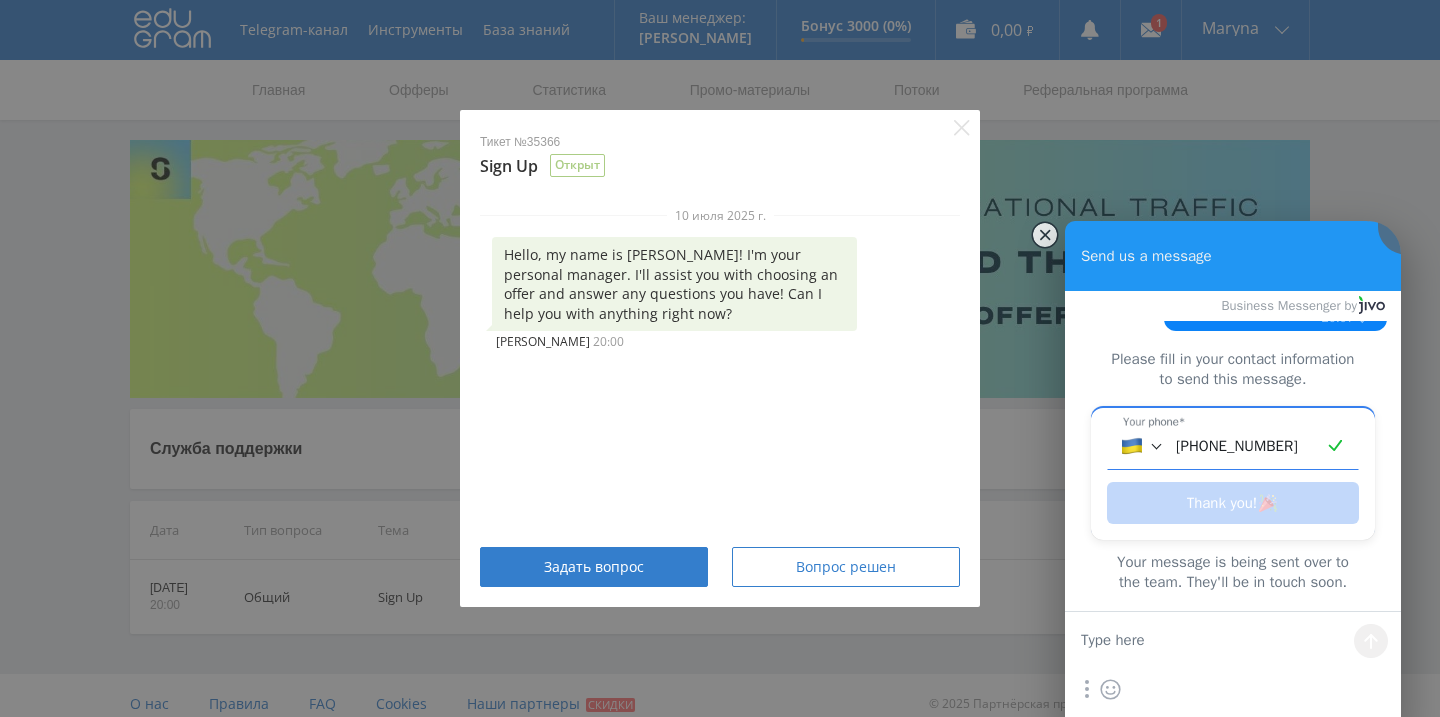 click on "Тикет №35366 Sign Up Открыт" at bounding box center (720, 144) 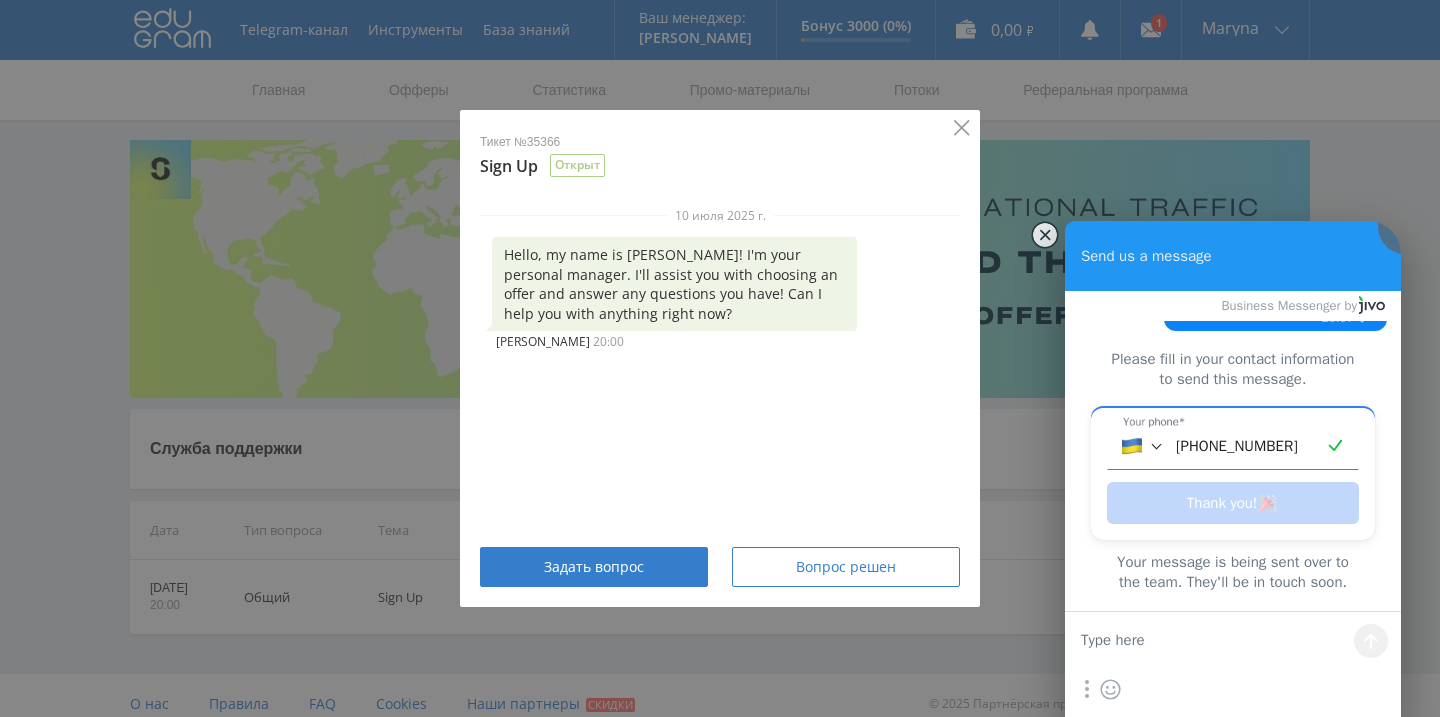 click 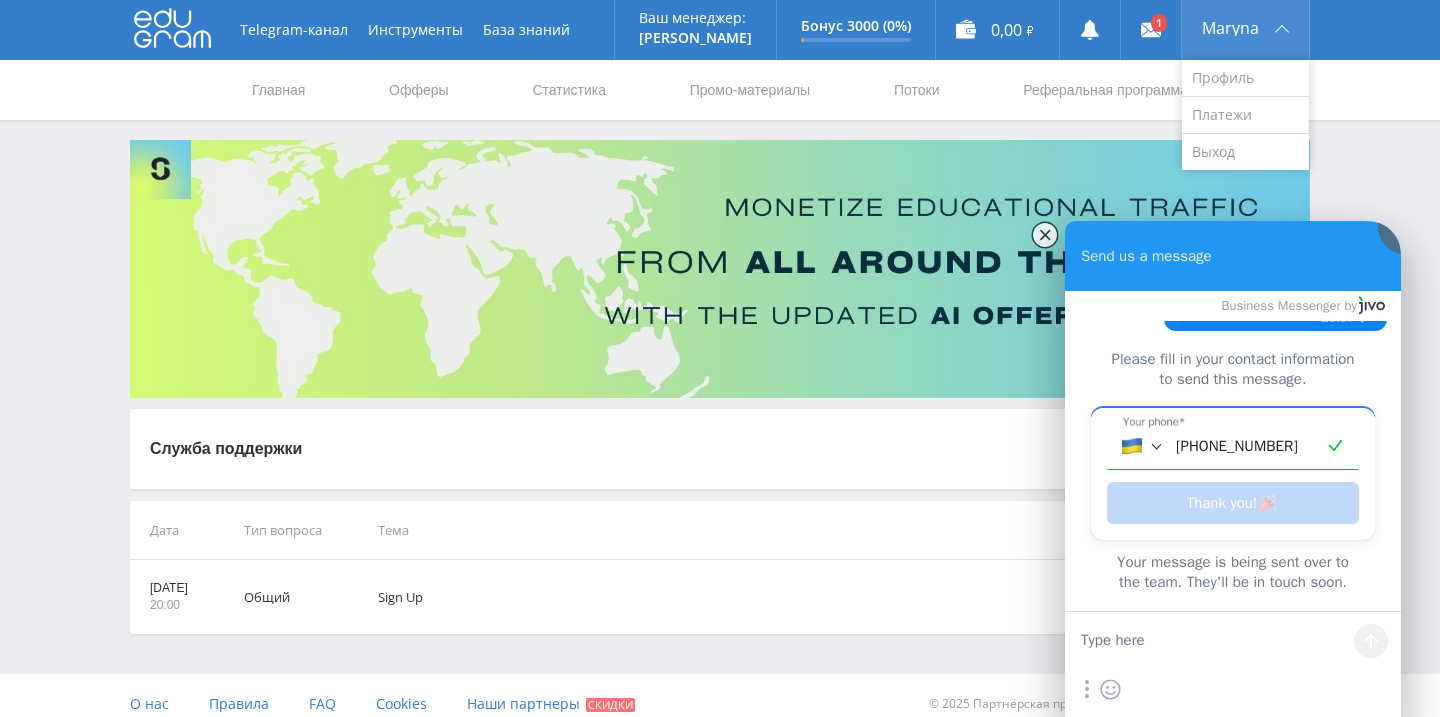 click on "Maryna" at bounding box center (1245, 30) 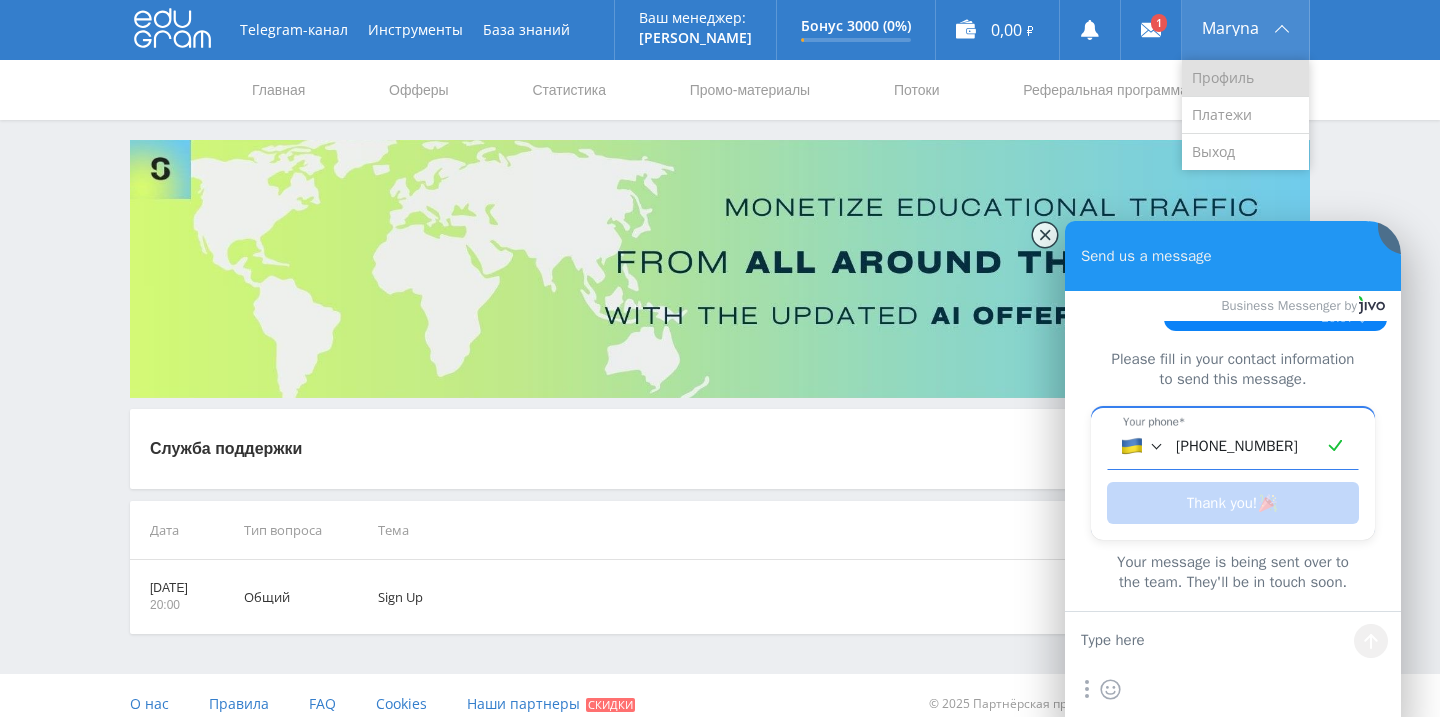 click on "Профиль" at bounding box center (1245, 78) 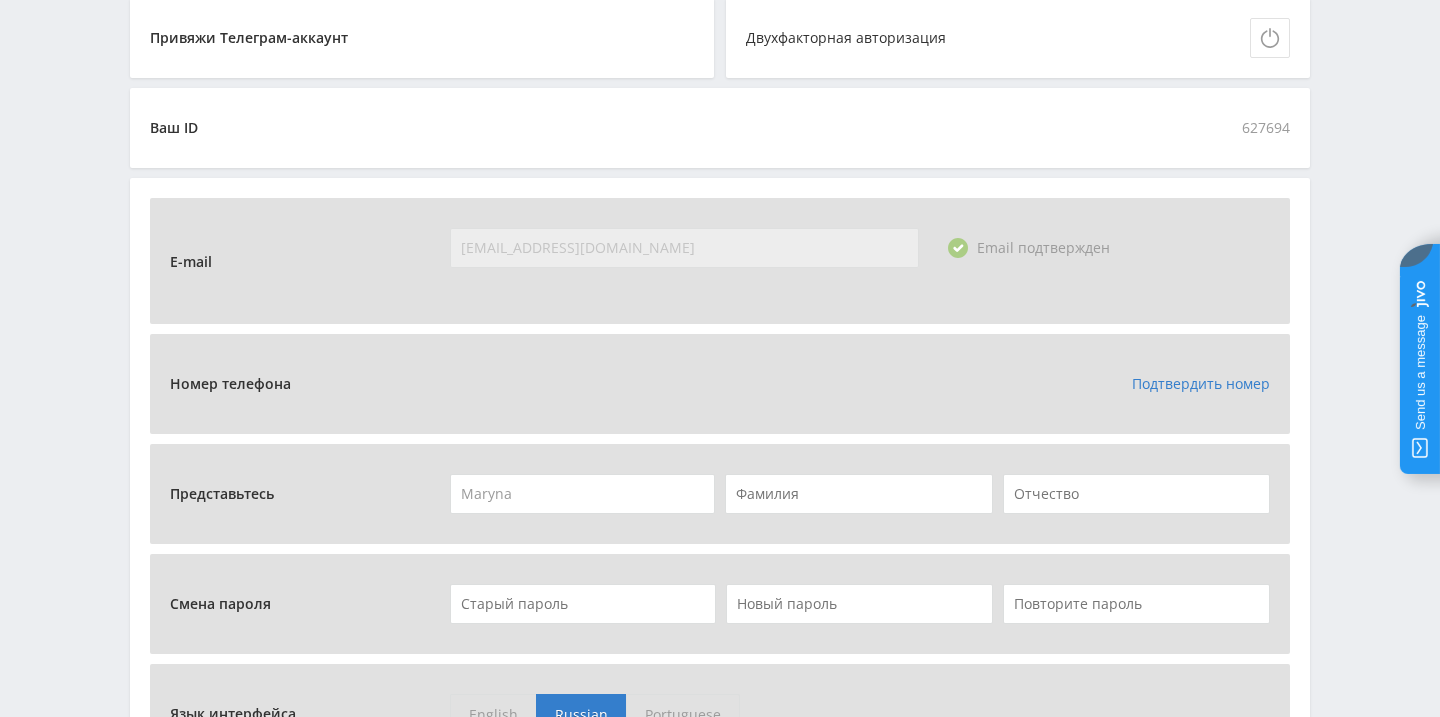 scroll, scrollTop: 0, scrollLeft: 0, axis: both 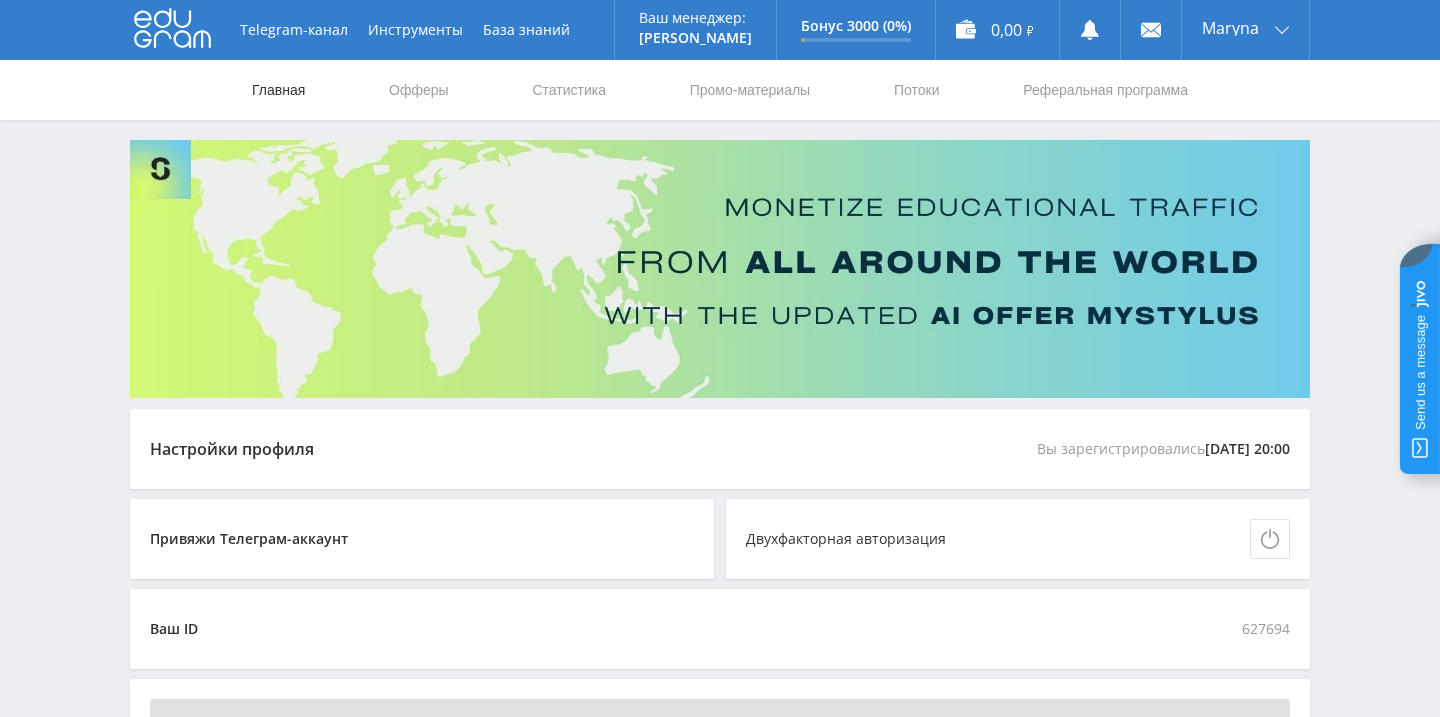click on "Главная" at bounding box center (278, 90) 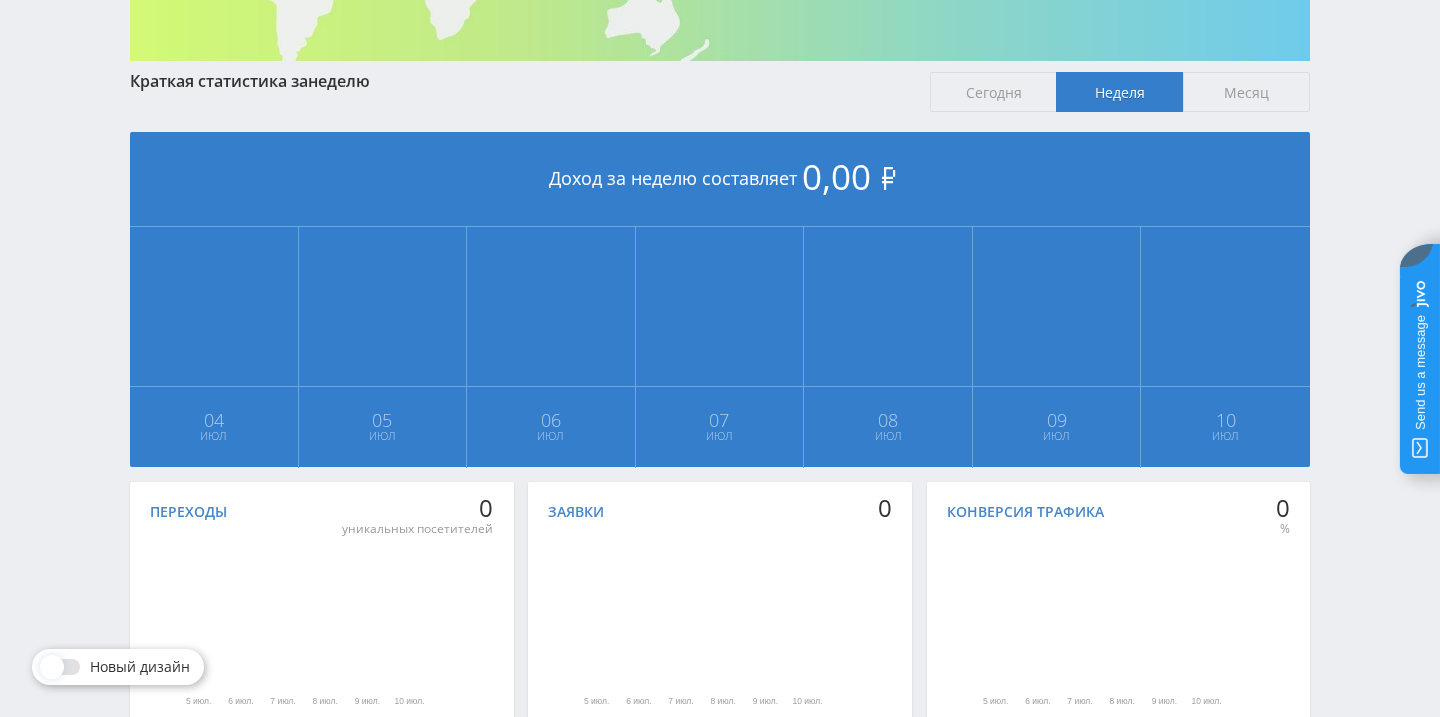 scroll, scrollTop: 0, scrollLeft: 0, axis: both 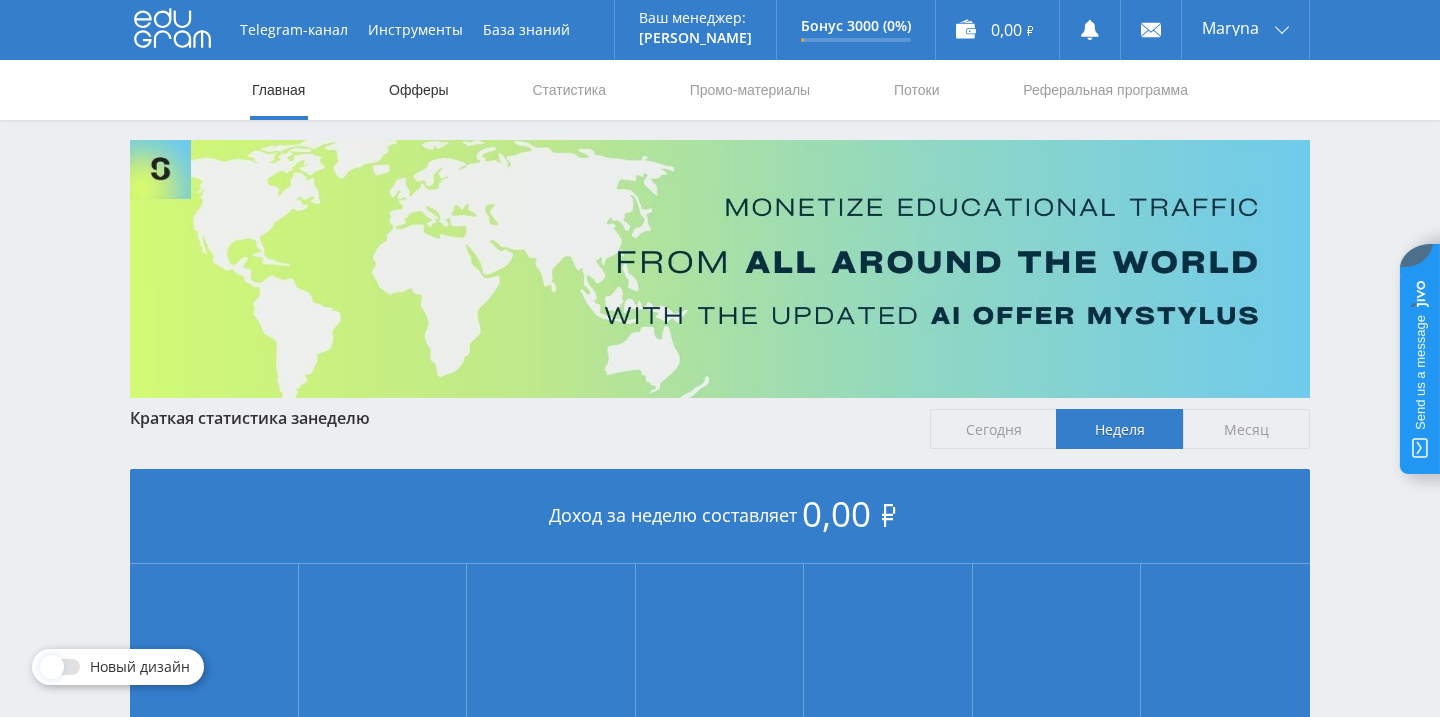 click on "Офферы" at bounding box center [419, 90] 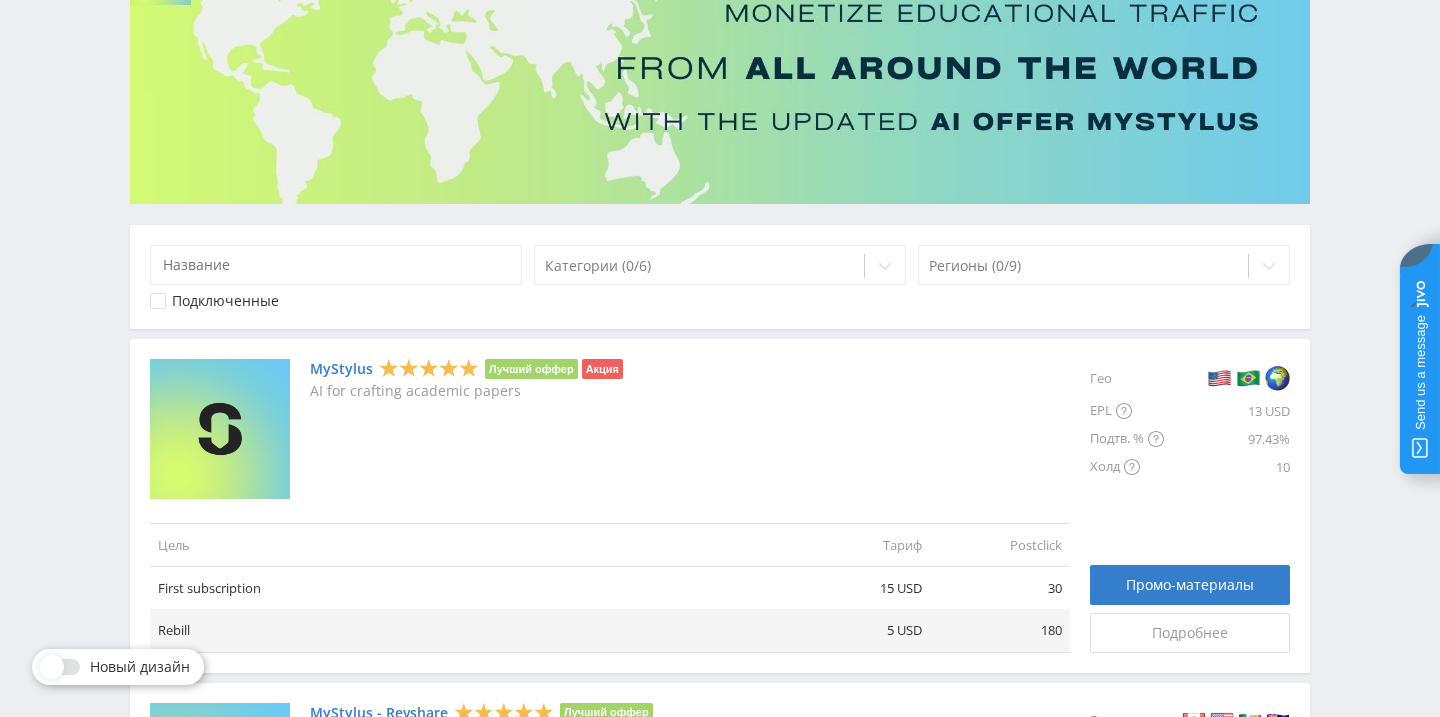 scroll, scrollTop: 196, scrollLeft: 0, axis: vertical 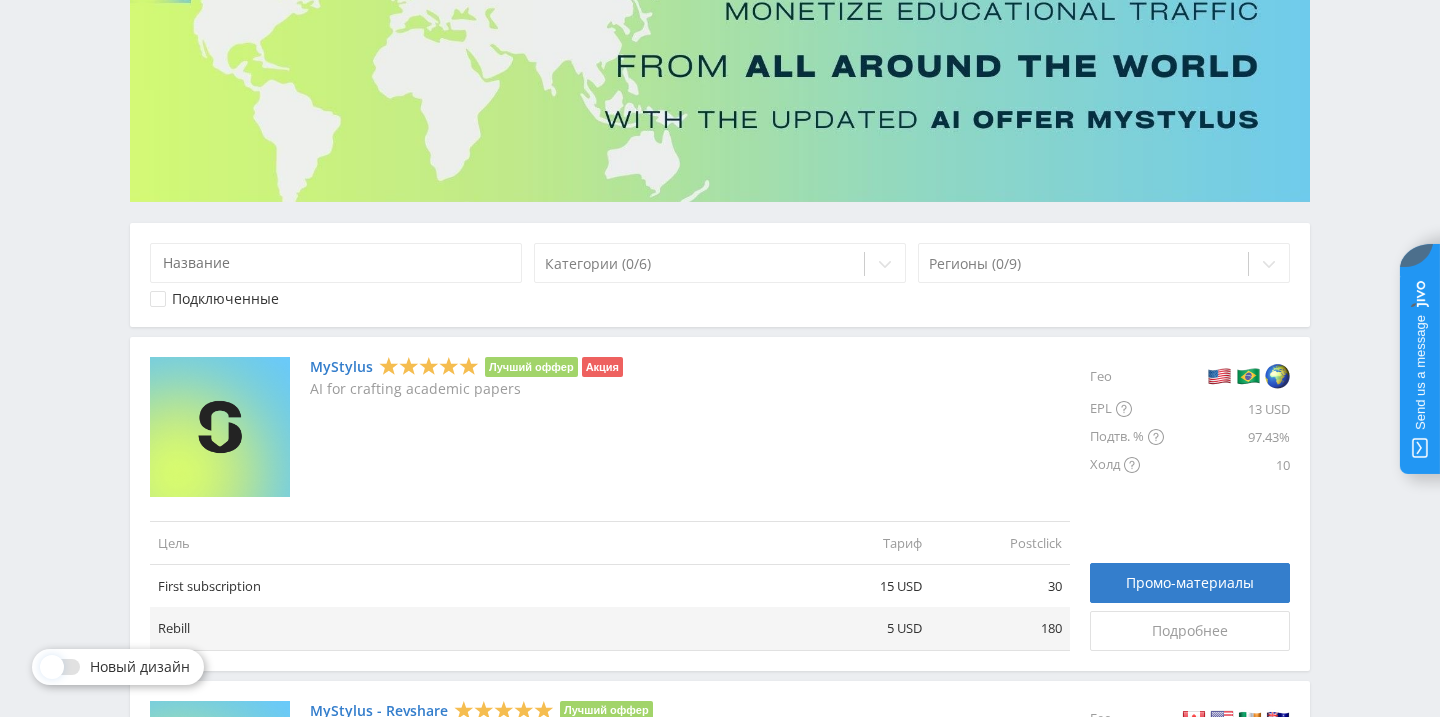 click on "MyStylus" at bounding box center (341, 367) 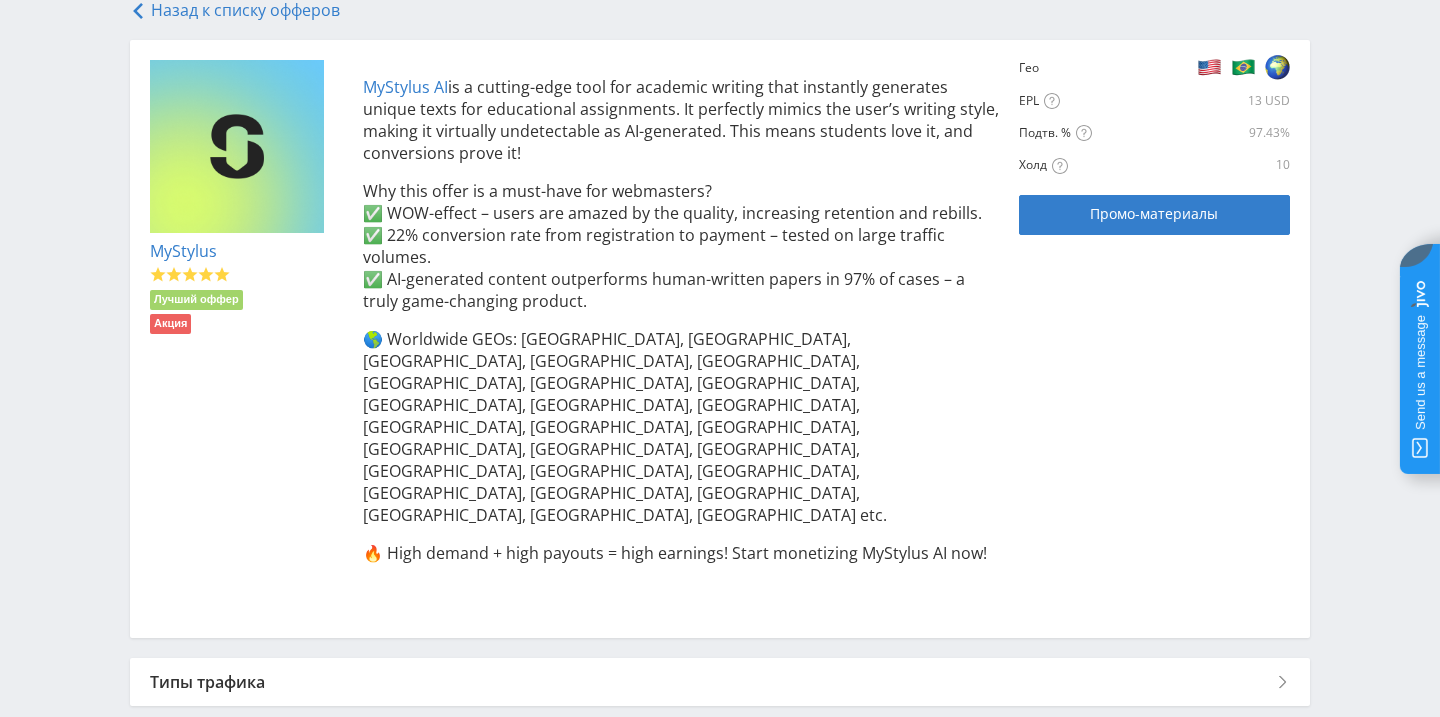 scroll, scrollTop: 377, scrollLeft: 0, axis: vertical 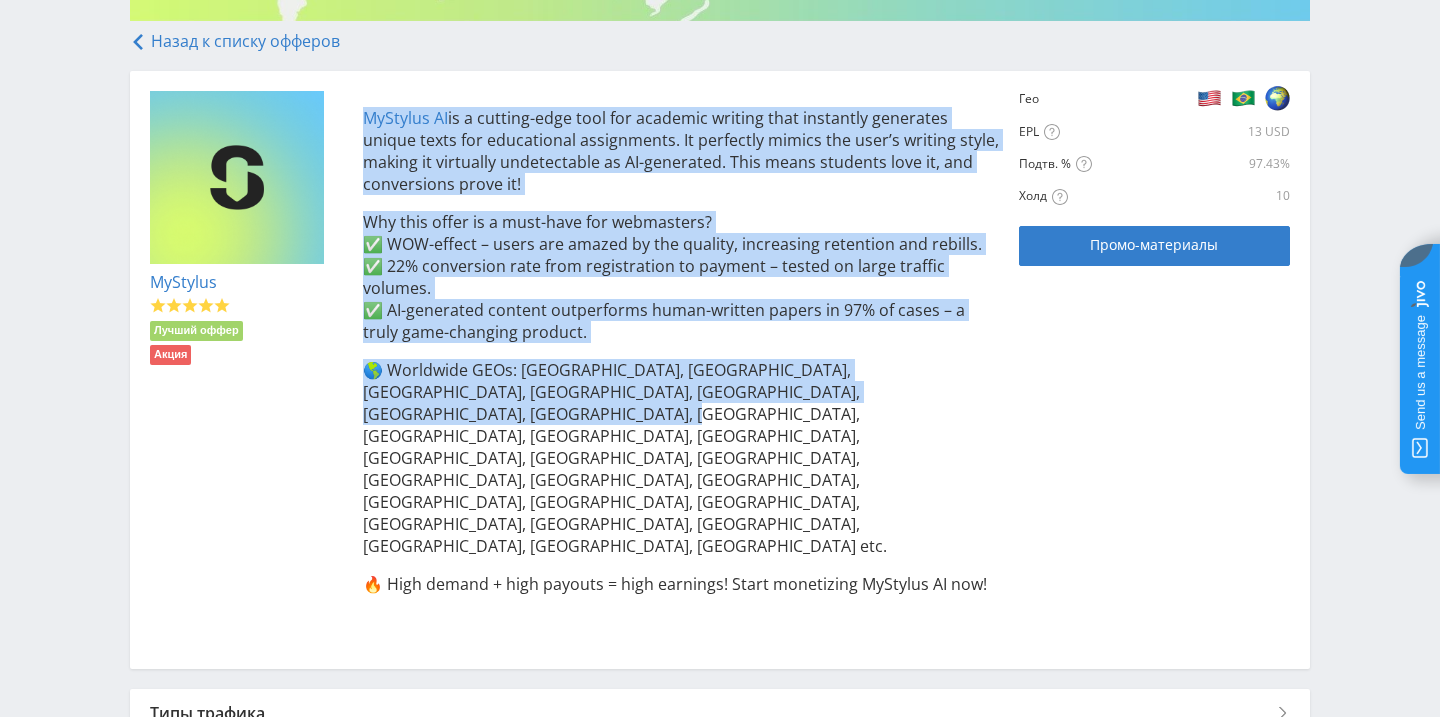 drag, startPoint x: 355, startPoint y: 98, endPoint x: 877, endPoint y: 399, distance: 602.56537 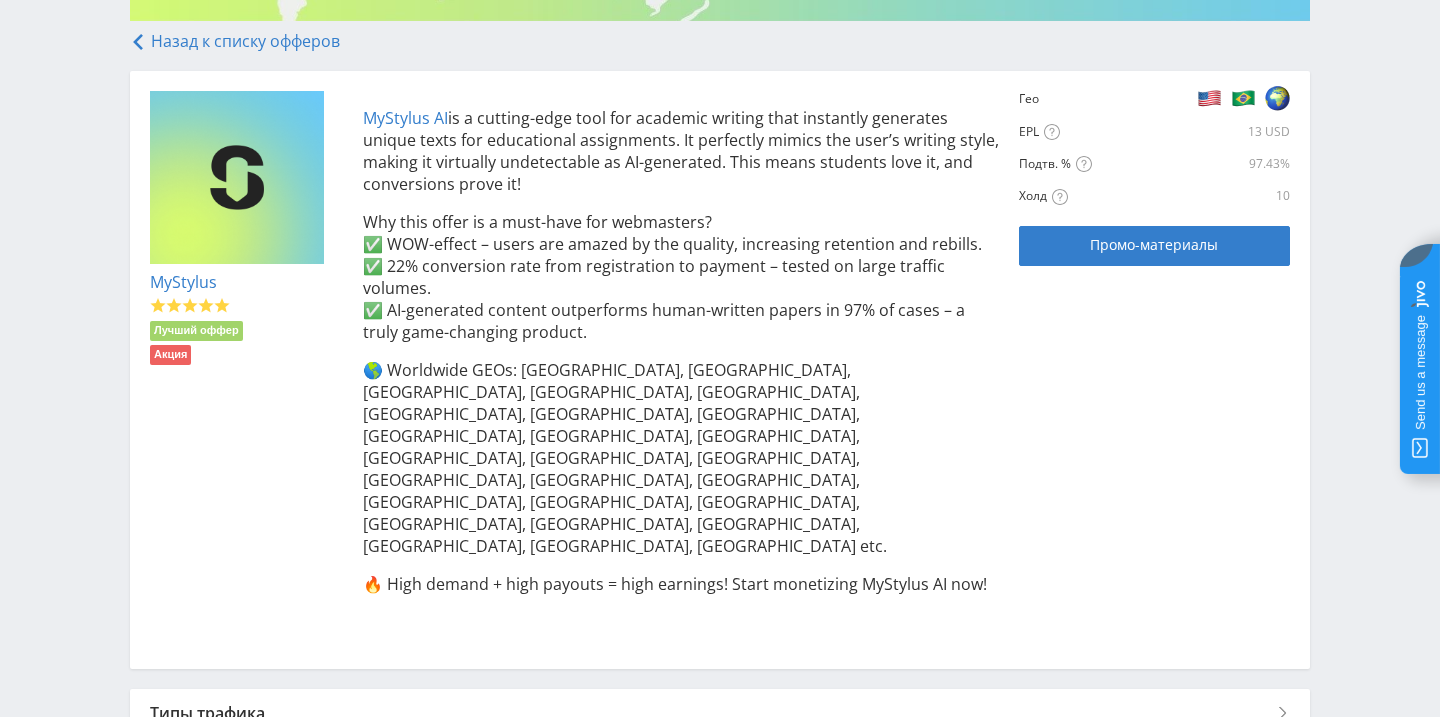 click on "Why this offer is a must-have for webmasters? ✅ WOW-effect – users are amazed by the quality, increasing retention and rebills. ✅ 22% conversion rate from registration to payment – tested on large traffic volumes. ✅ AI-generated content outperforms human-written papers in 97% of cases – a truly game-changing product." at bounding box center [681, 277] 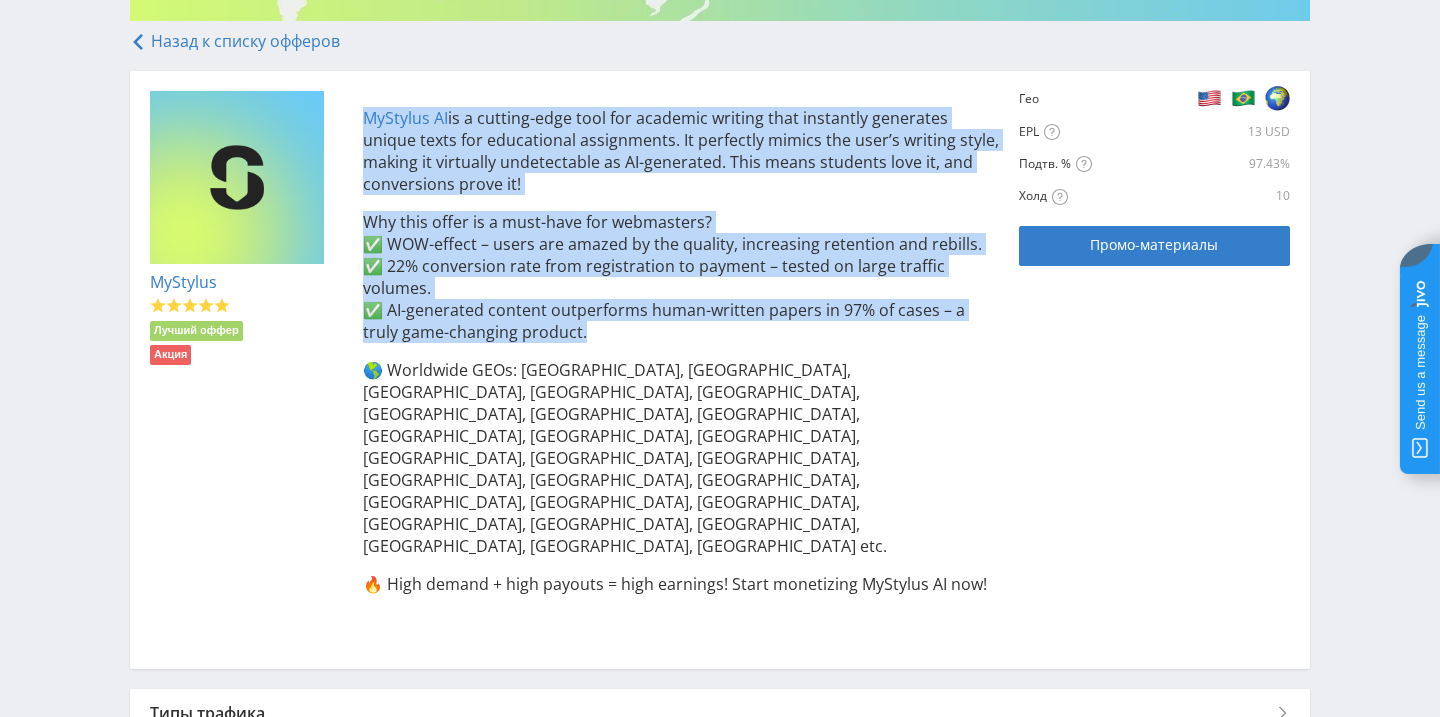 drag, startPoint x: 579, startPoint y: 332, endPoint x: 335, endPoint y: 104, distance: 333.9461 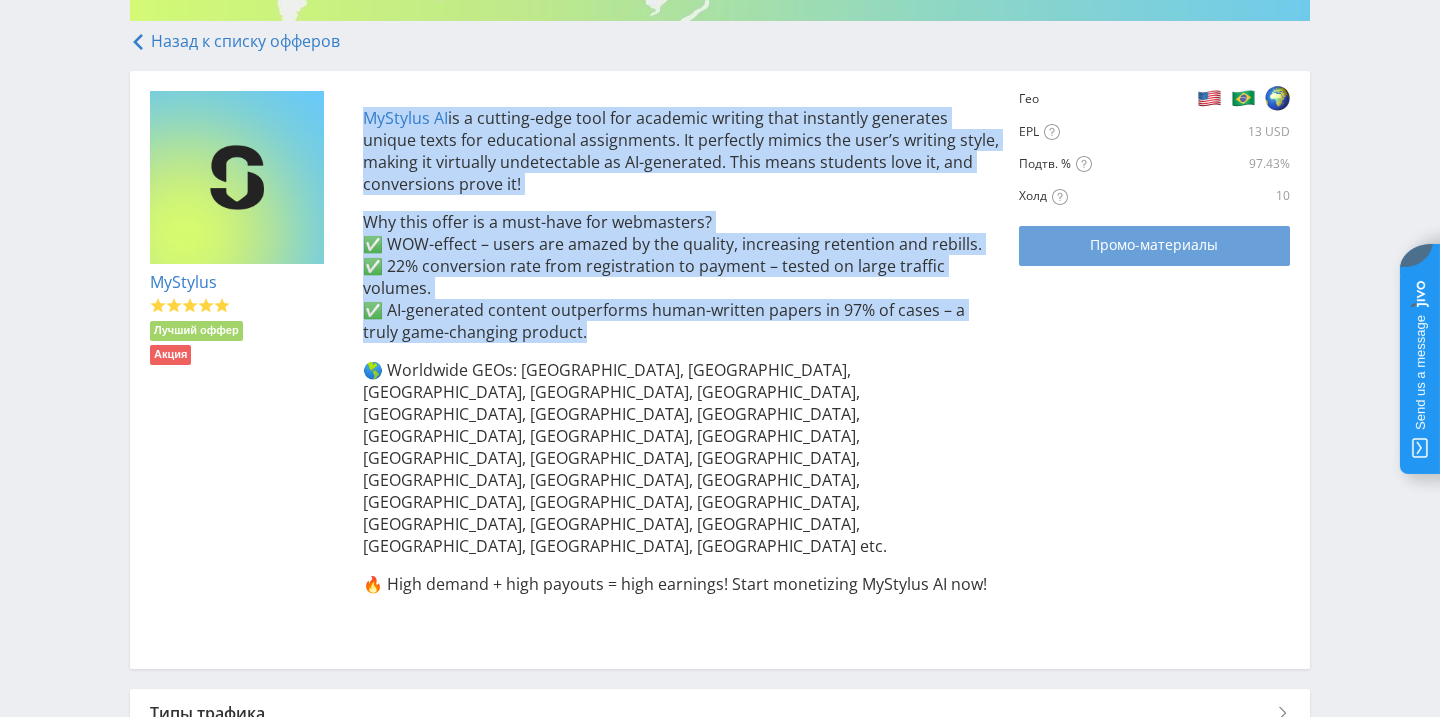 click on "Промо-материалы" at bounding box center [1154, 246] 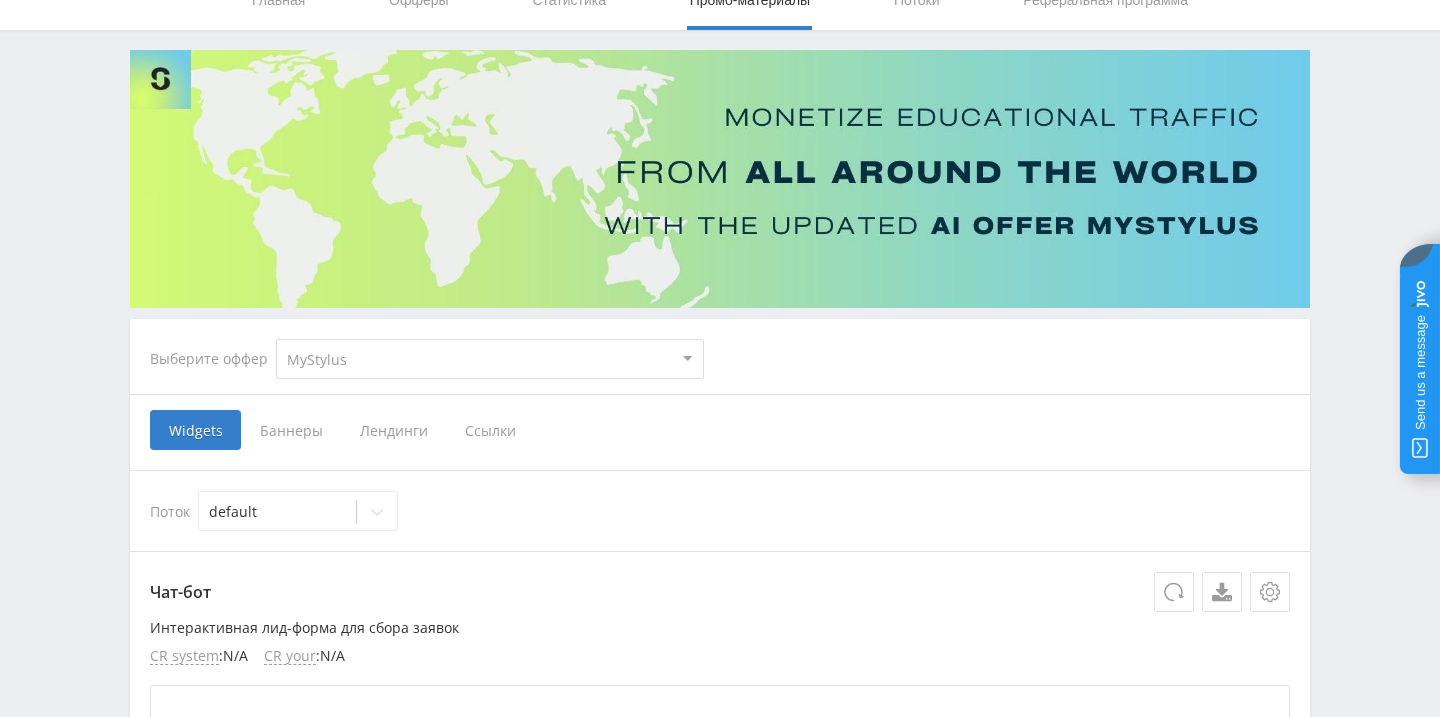 scroll, scrollTop: 35, scrollLeft: 0, axis: vertical 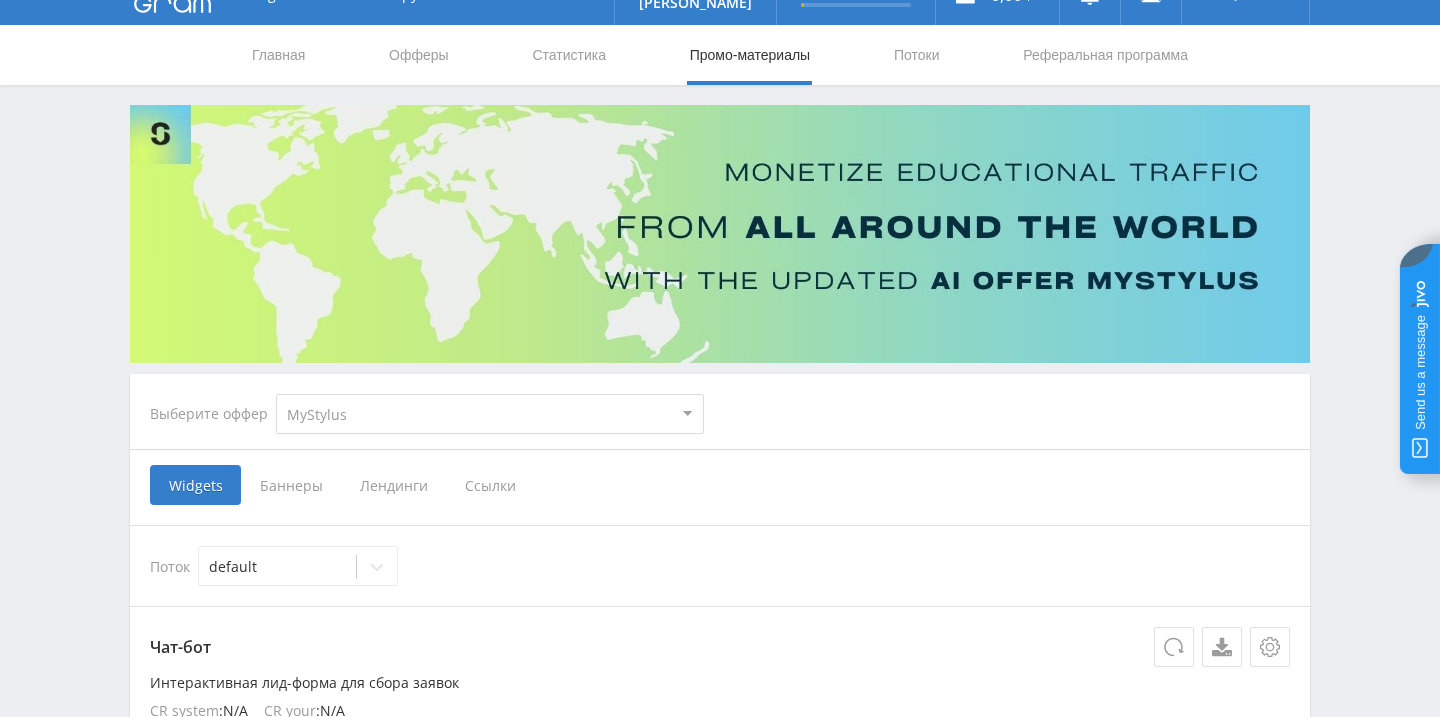 click on "Ссылки" at bounding box center (490, 485) 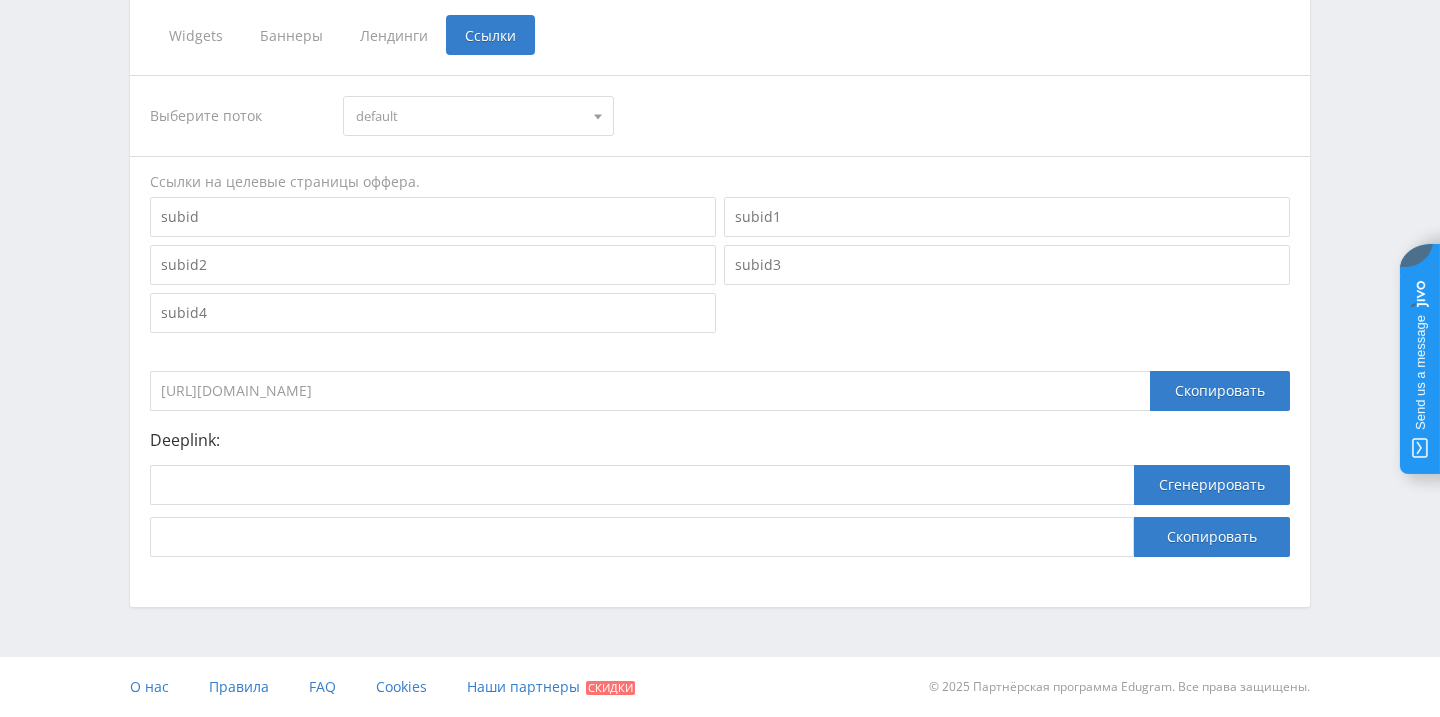 scroll, scrollTop: 480, scrollLeft: 0, axis: vertical 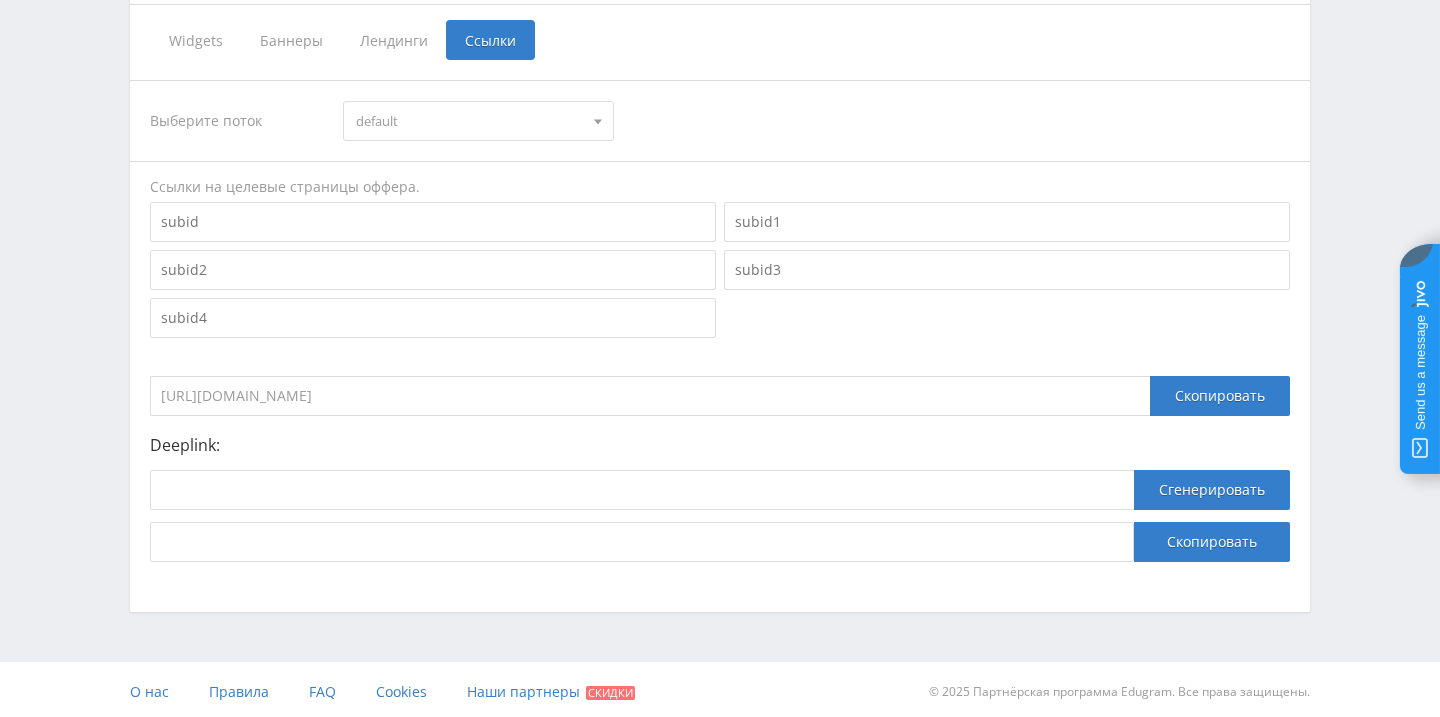drag, startPoint x: 475, startPoint y: 405, endPoint x: 115, endPoint y: 402, distance: 360.0125 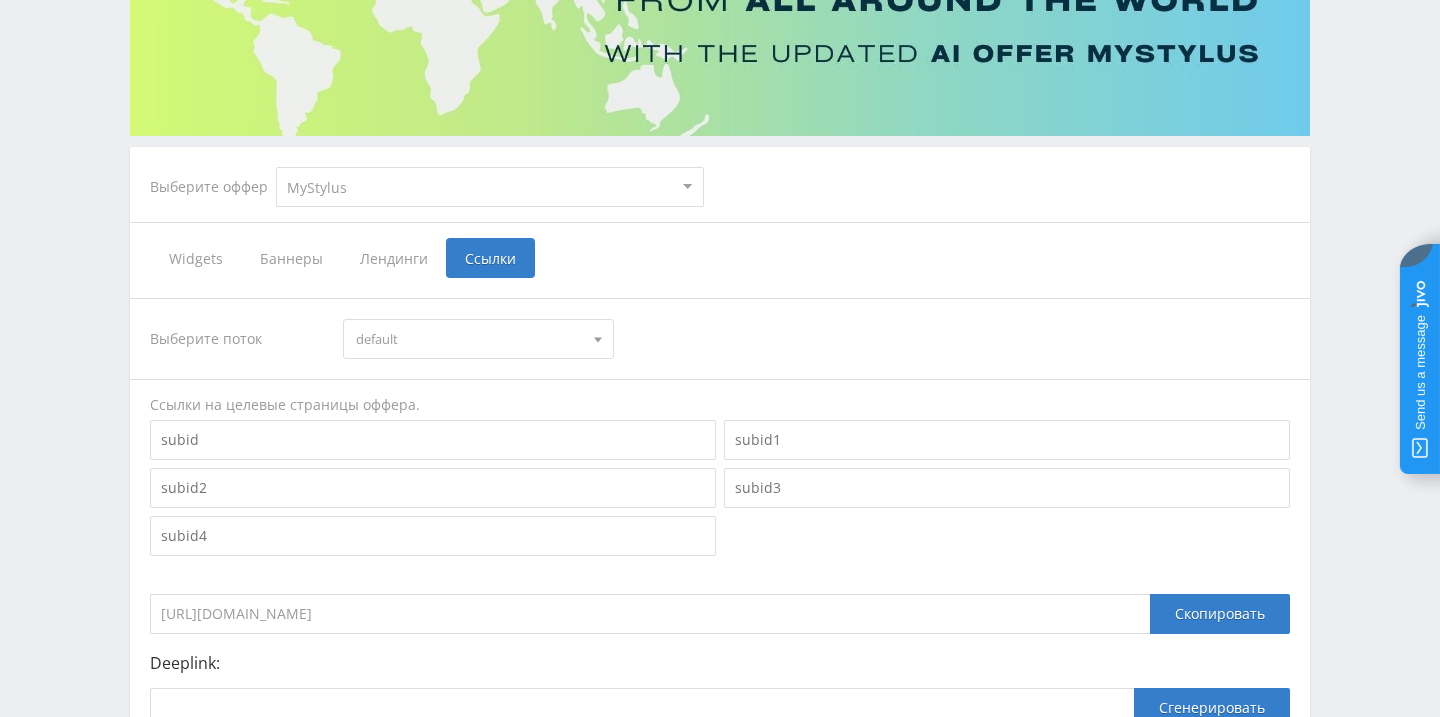 scroll, scrollTop: 0, scrollLeft: 0, axis: both 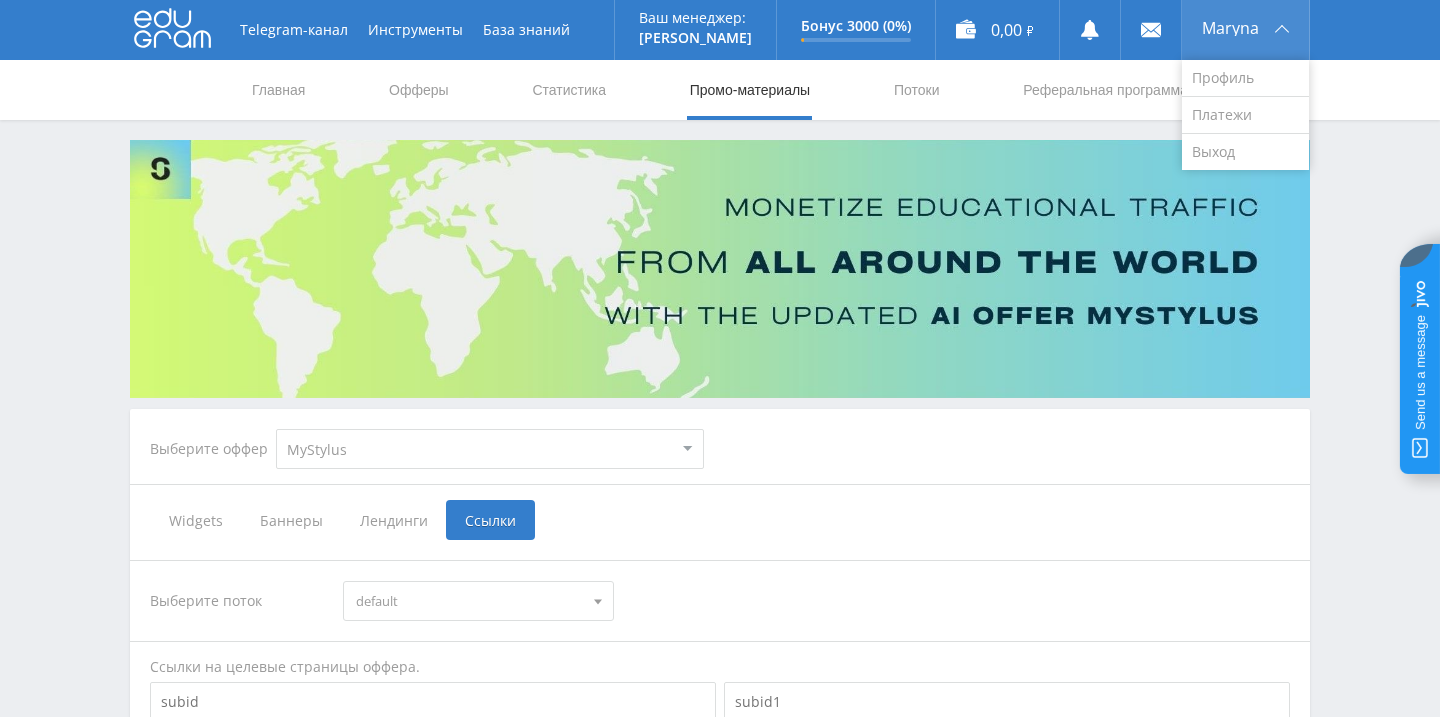 click on "Maryna" at bounding box center (1245, 30) 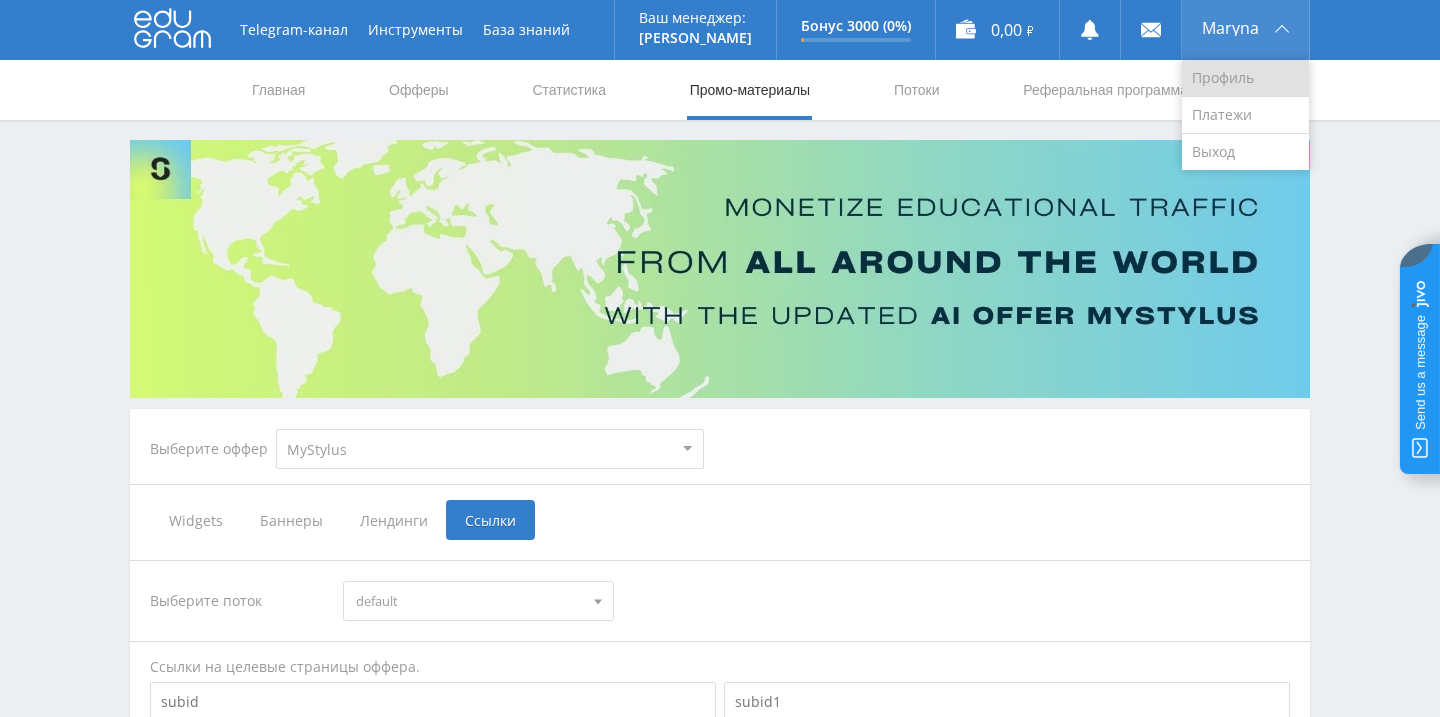 click on "Профиль" at bounding box center [1245, 78] 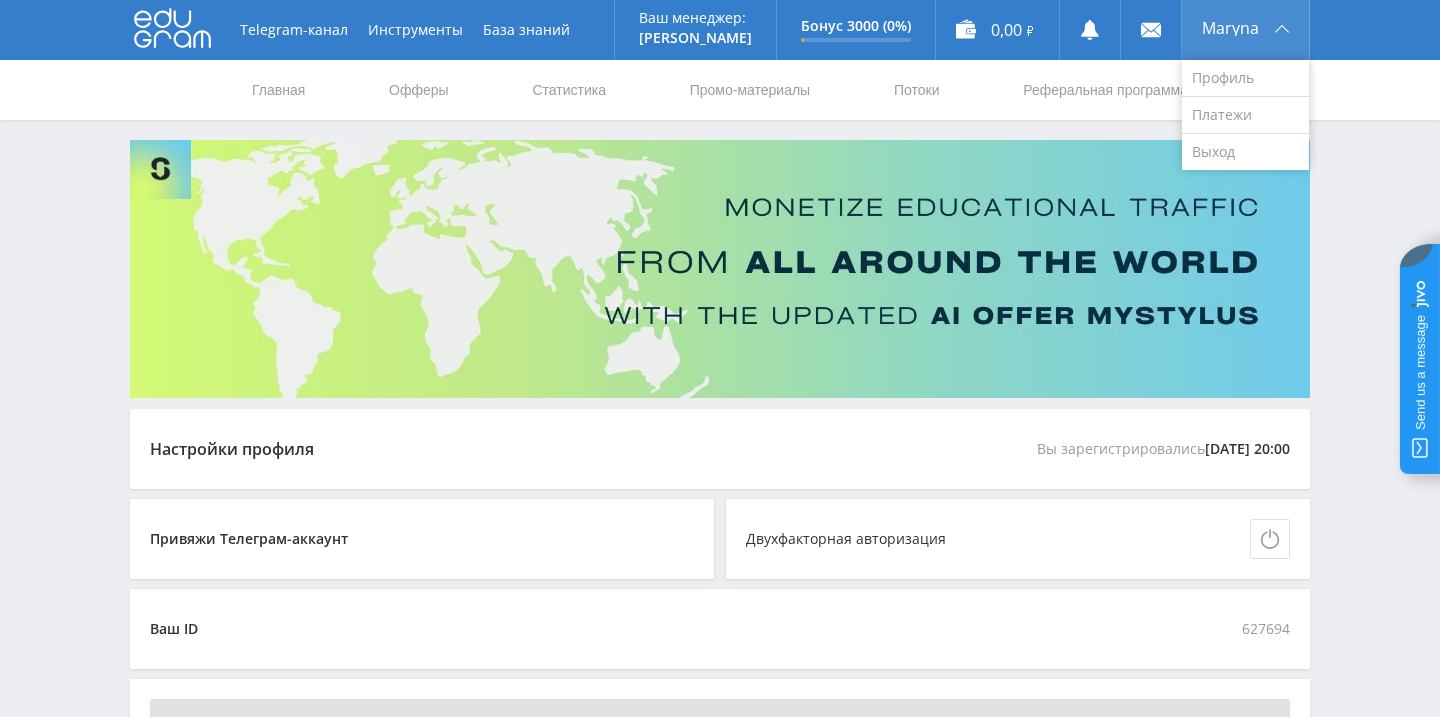scroll, scrollTop: 0, scrollLeft: 0, axis: both 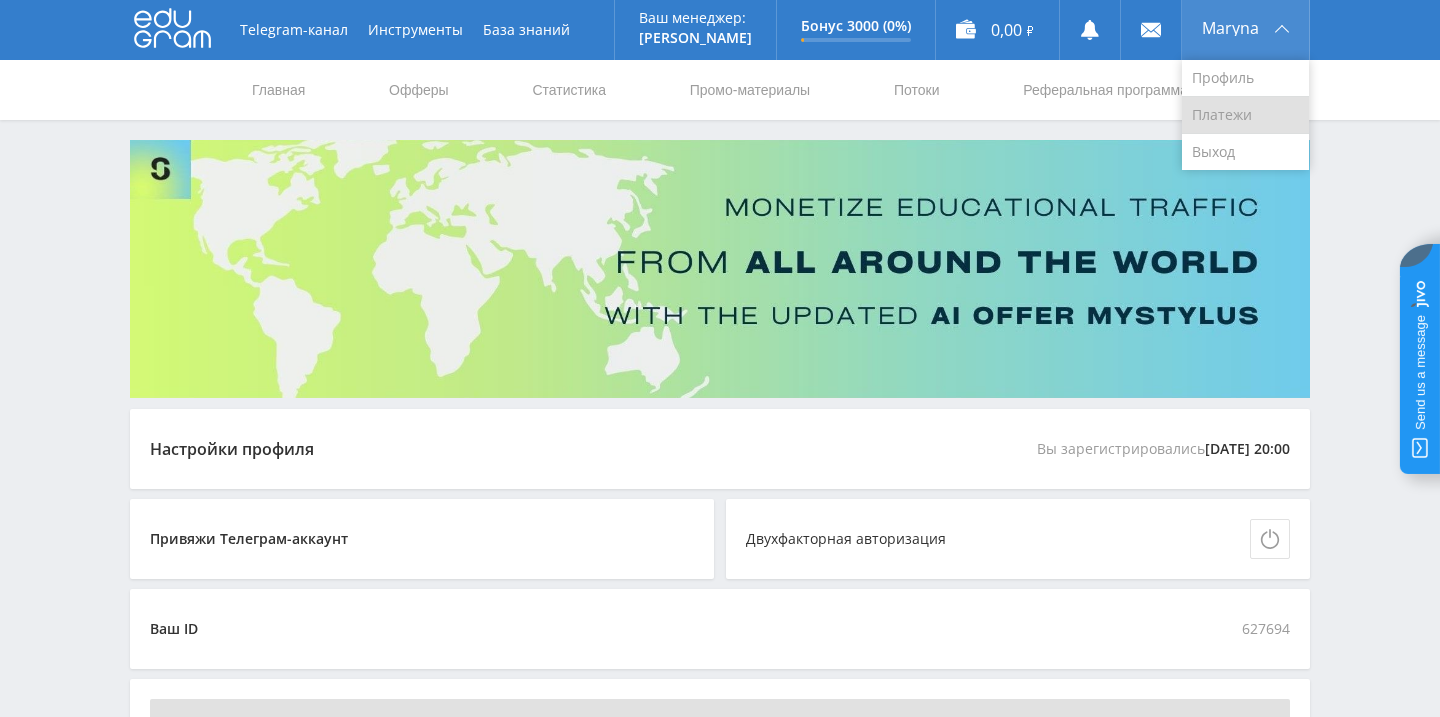 click on "Платежи" at bounding box center (1245, 115) 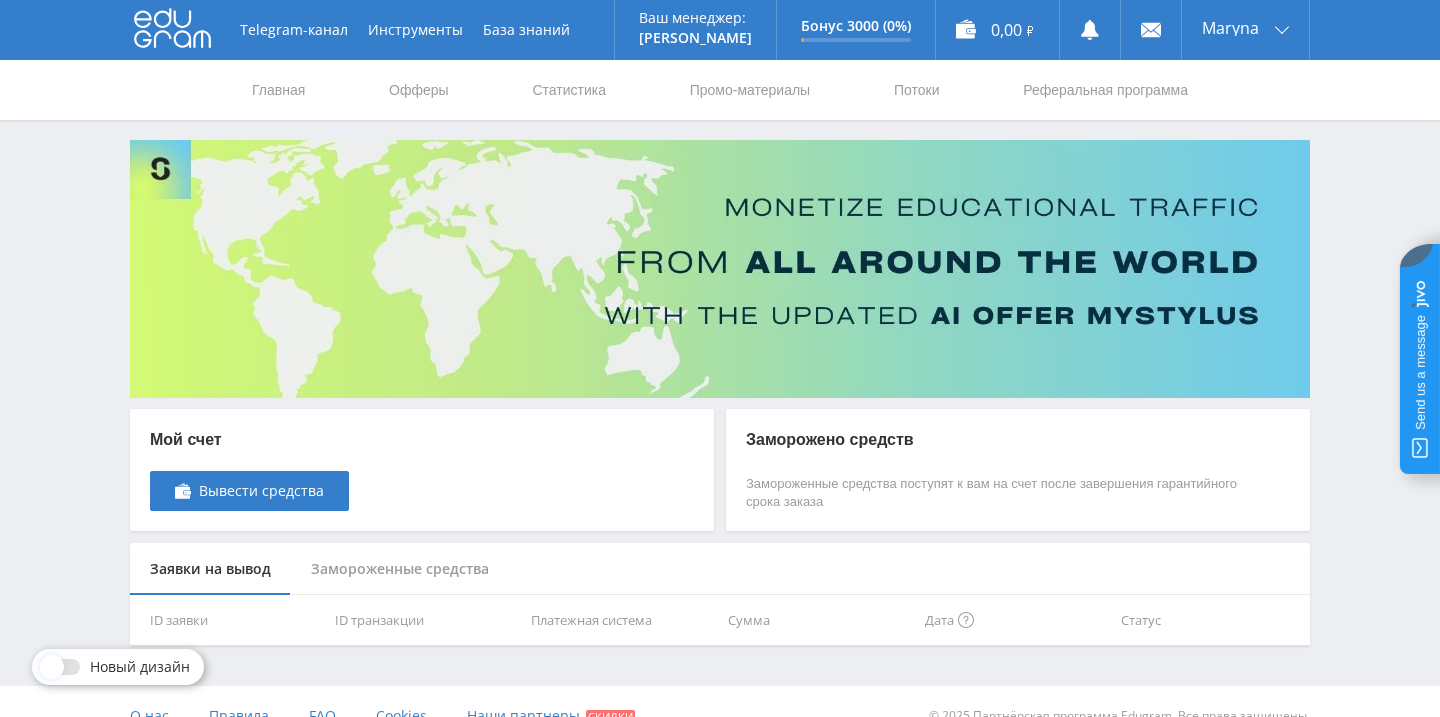 scroll, scrollTop: 29, scrollLeft: 0, axis: vertical 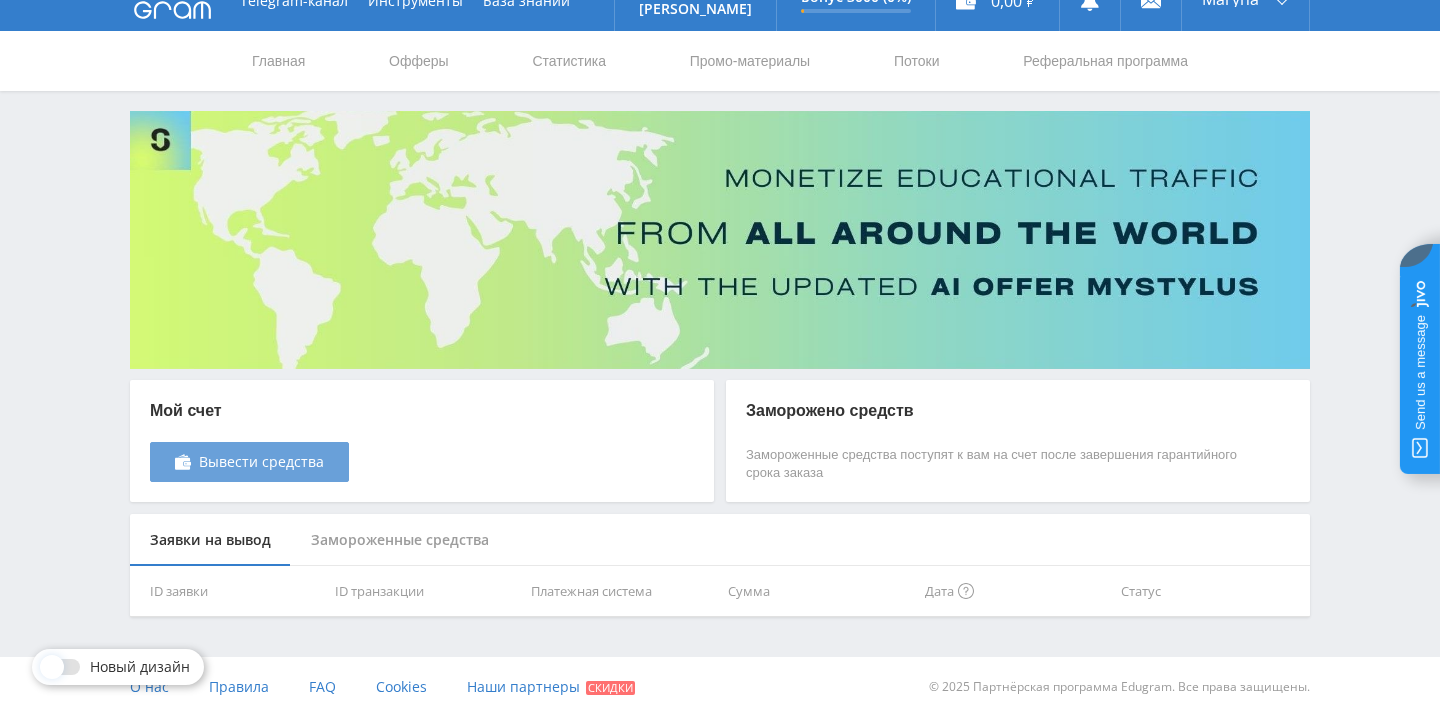 click on "Вывести средства" at bounding box center (249, 462) 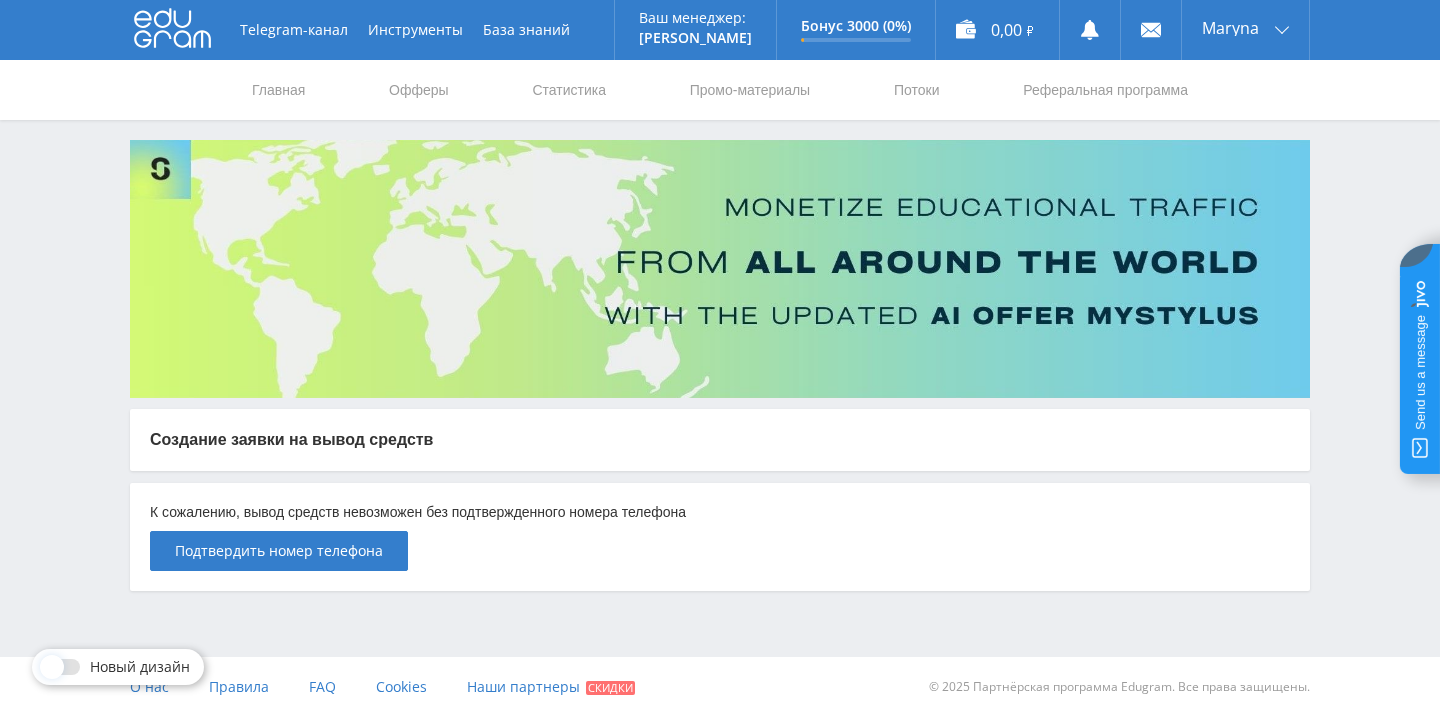 scroll, scrollTop: 0, scrollLeft: 0, axis: both 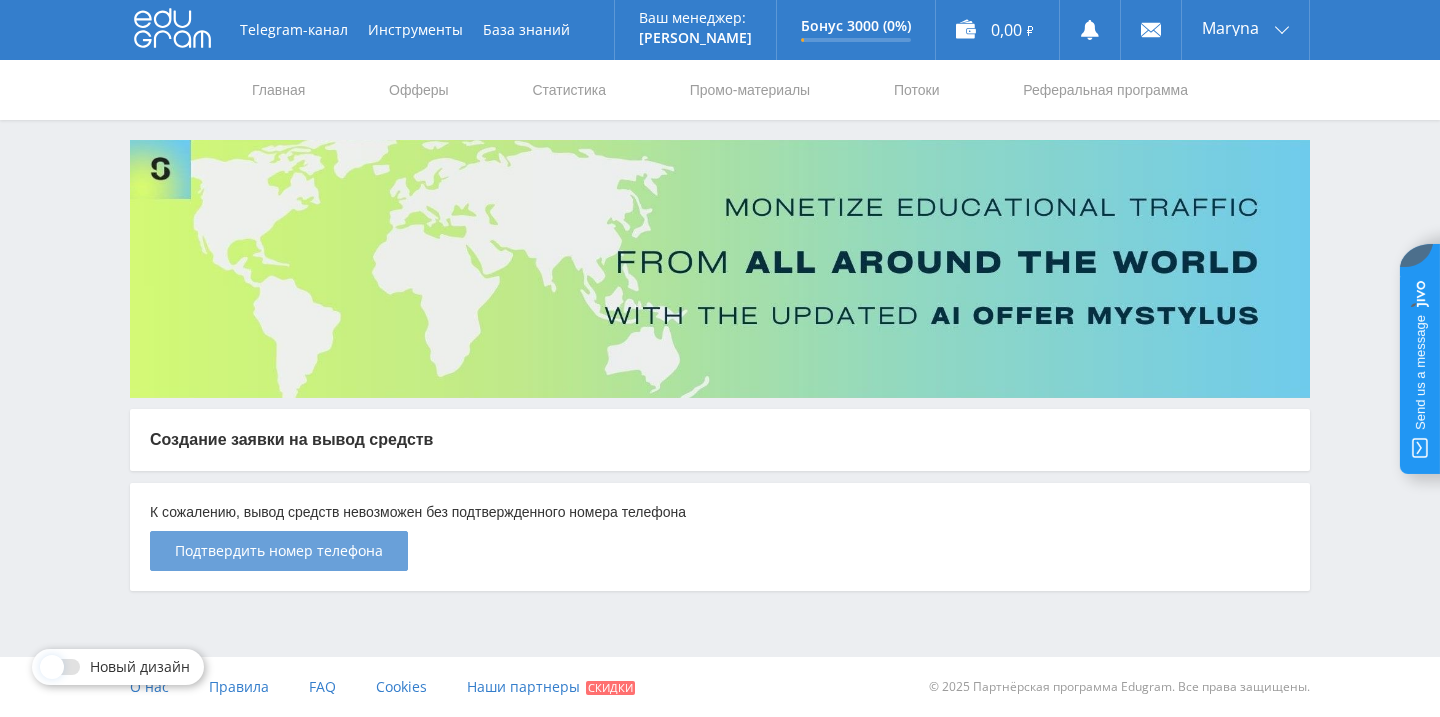 click on "Подтвердить номер телефона" at bounding box center [279, 551] 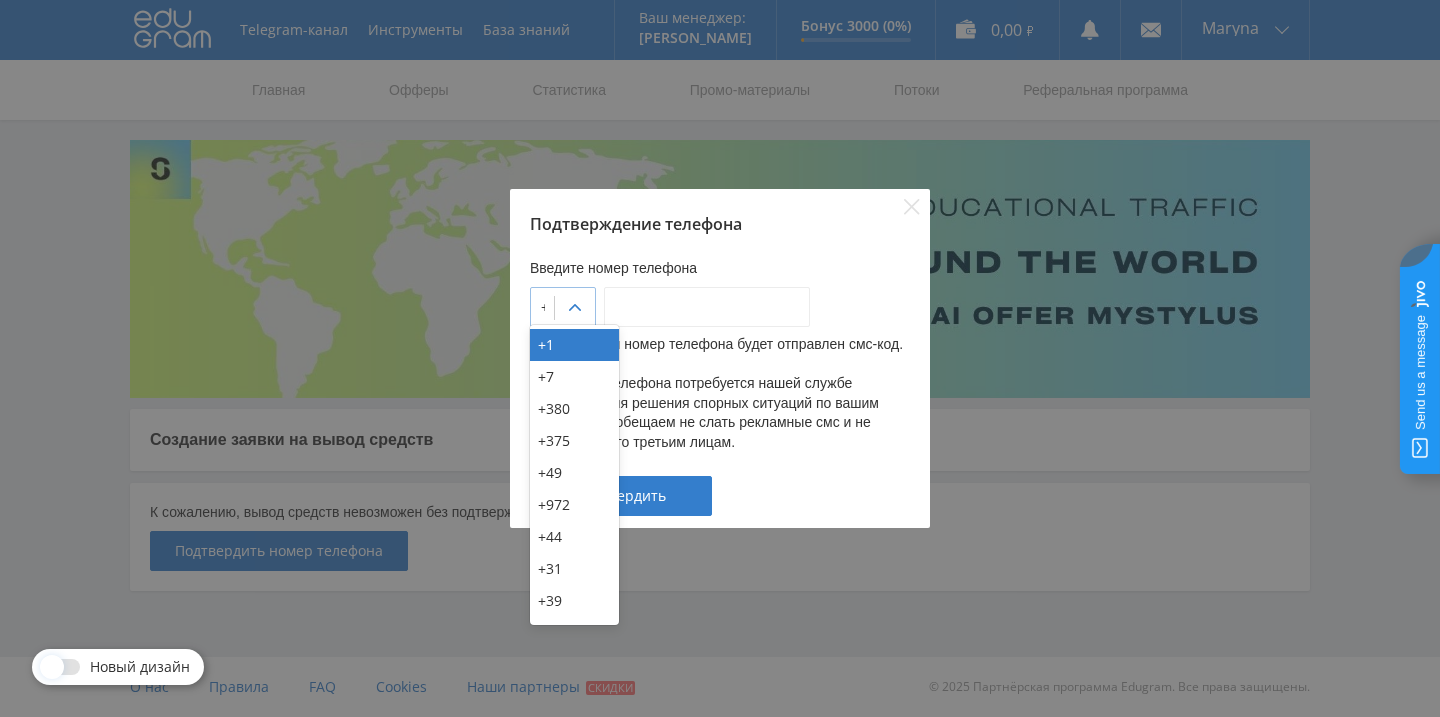 click 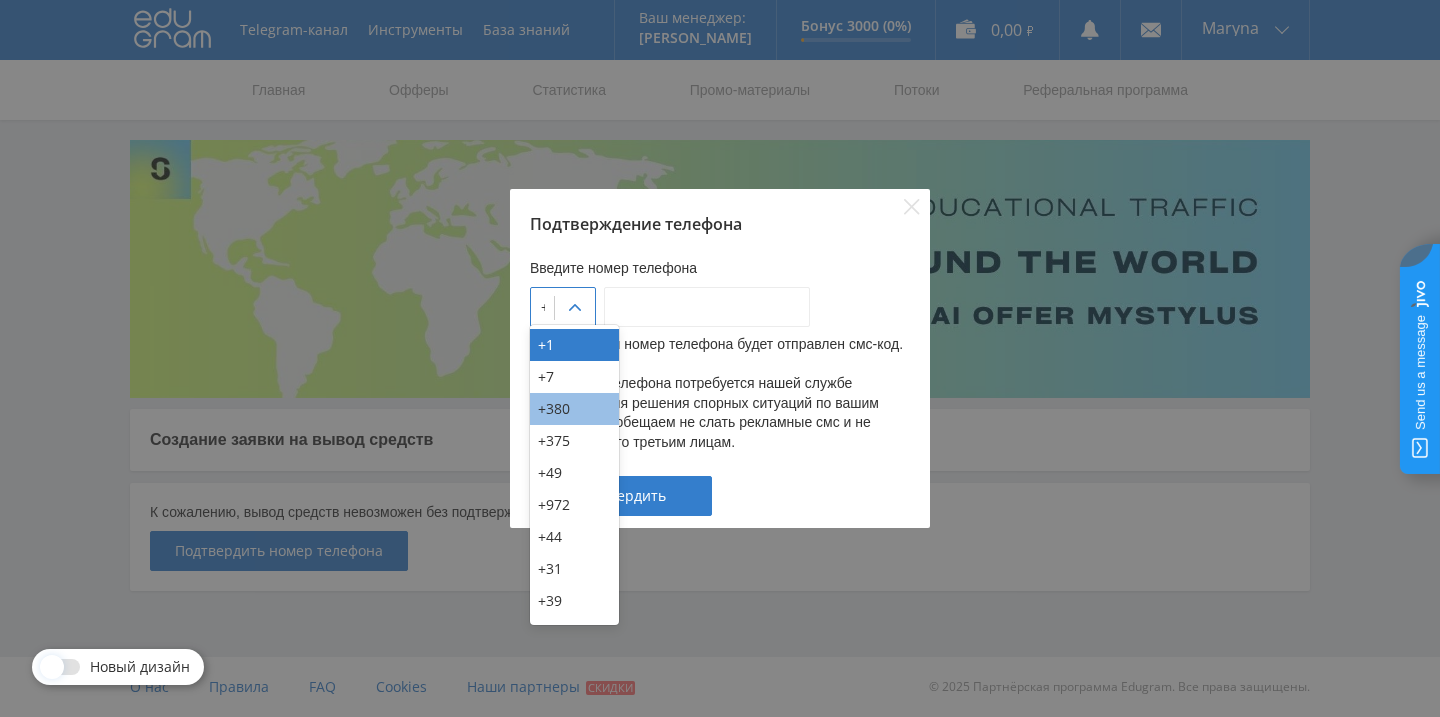 click on "+380" at bounding box center [574, 409] 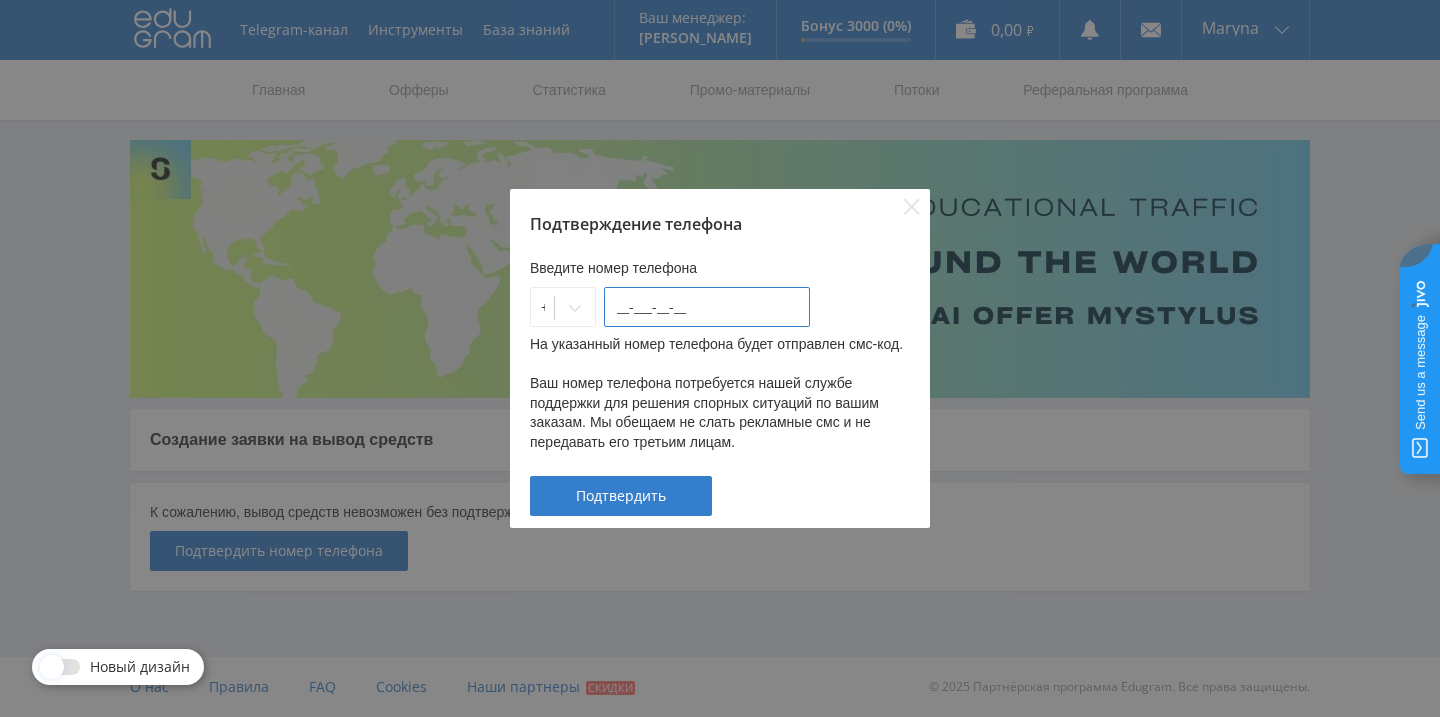 click on "__-___-__-__" at bounding box center (707, 307) 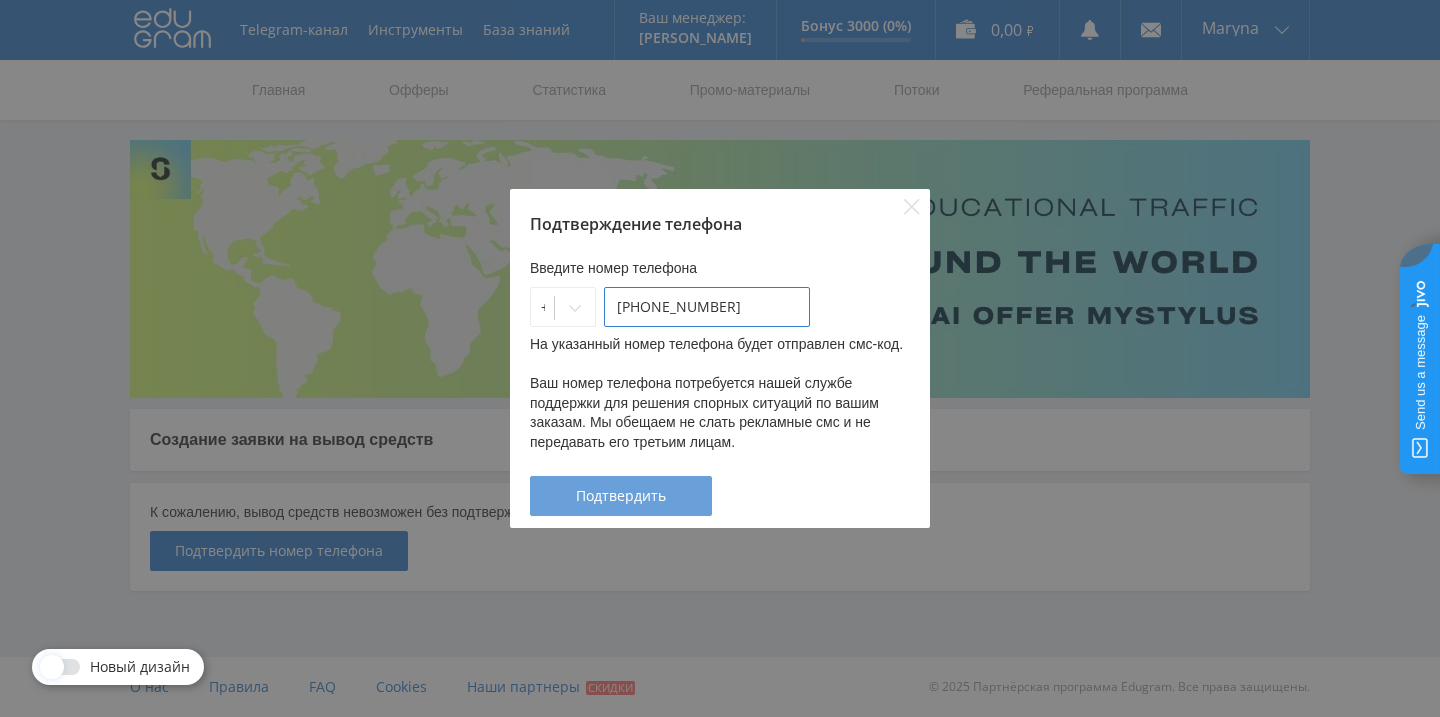 type on "93-787-88-87" 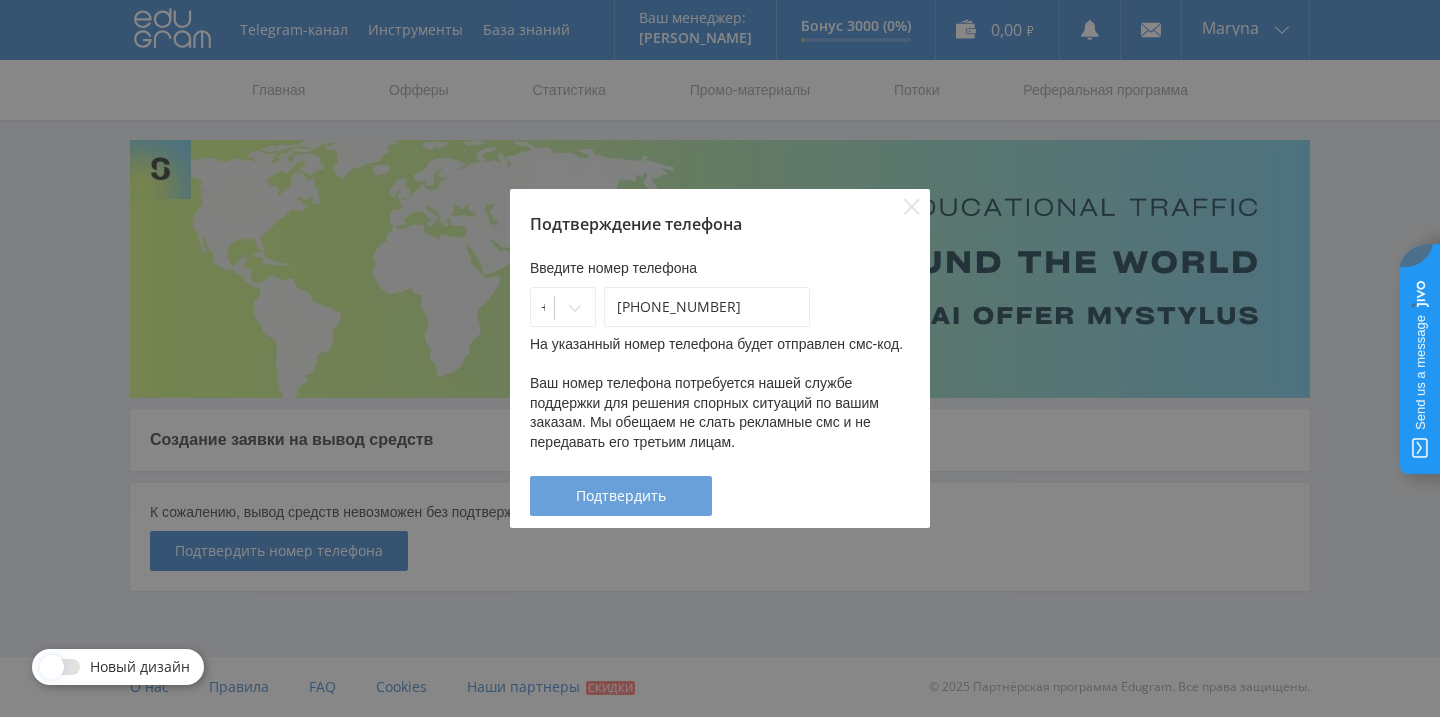 click on "Подтвердить" at bounding box center (621, 496) 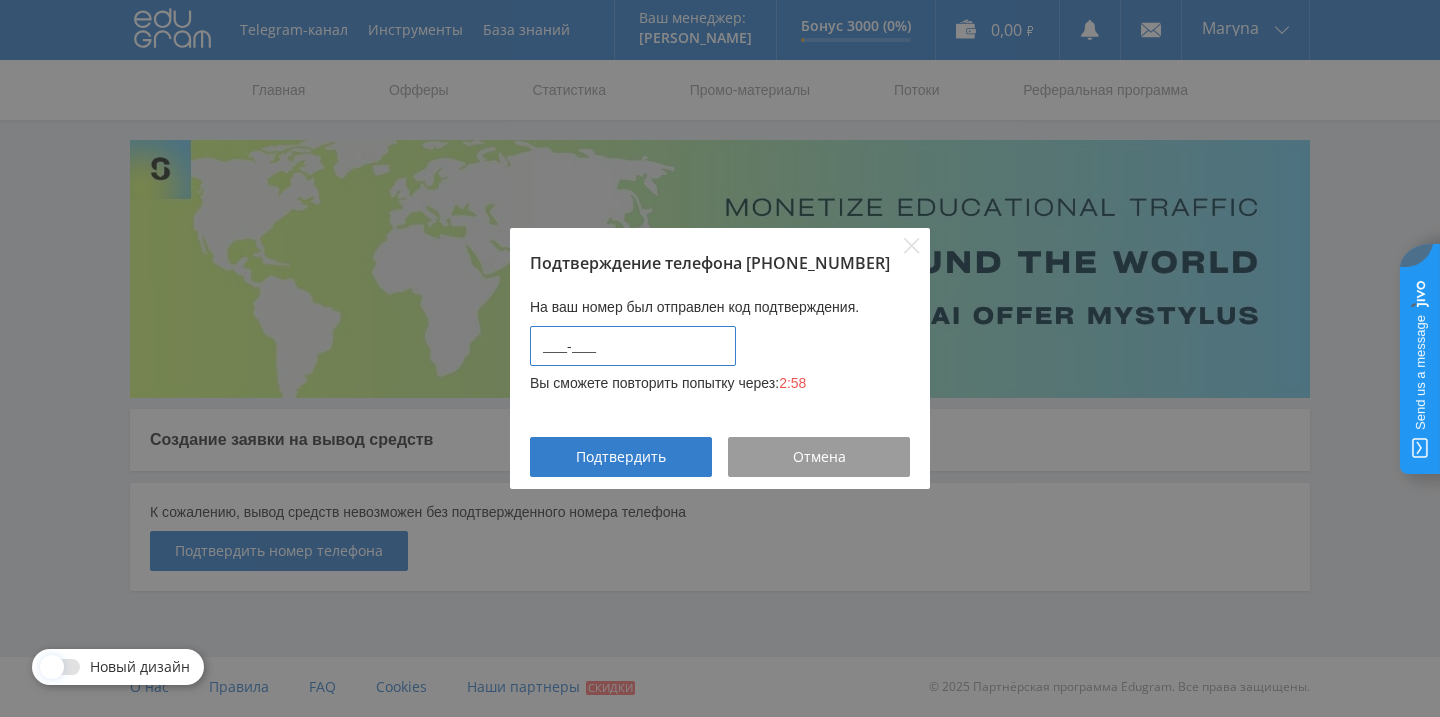 click on "____-____" at bounding box center (633, 346) 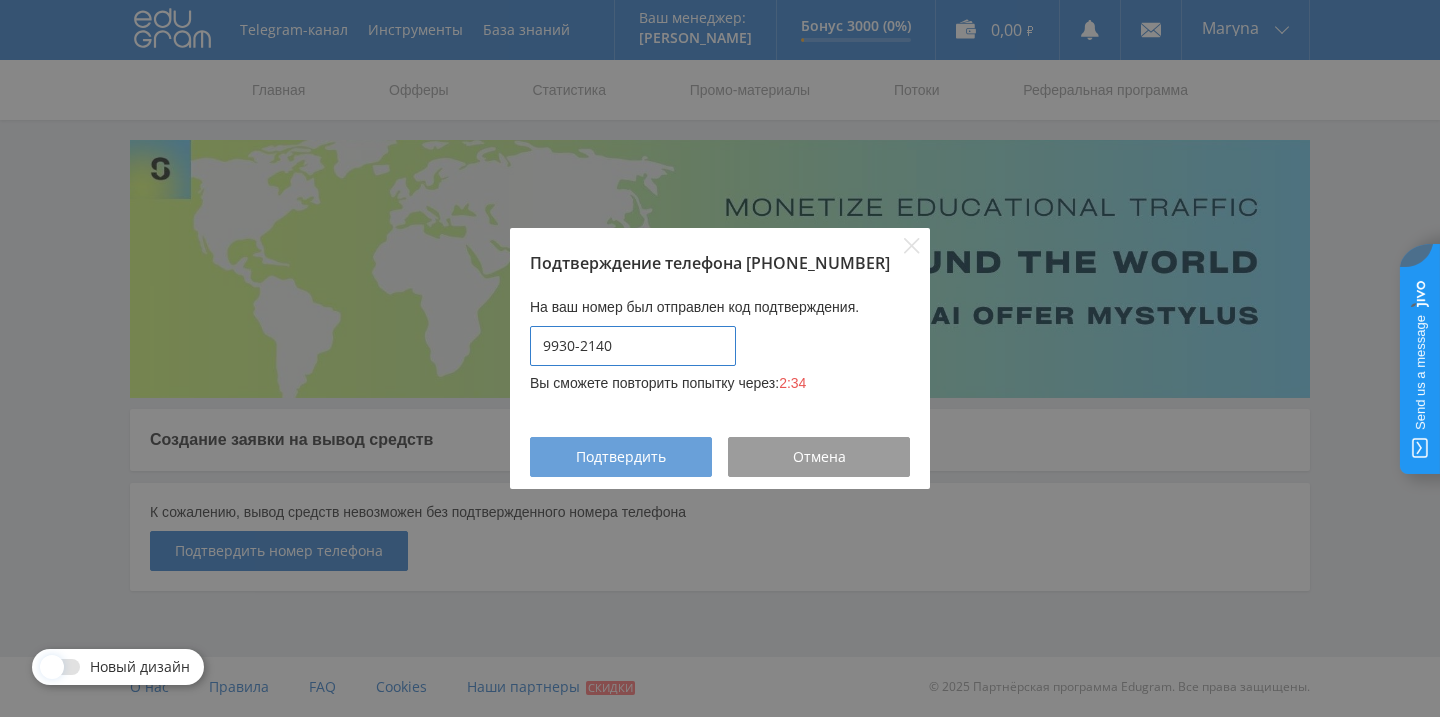 type on "9930-2140" 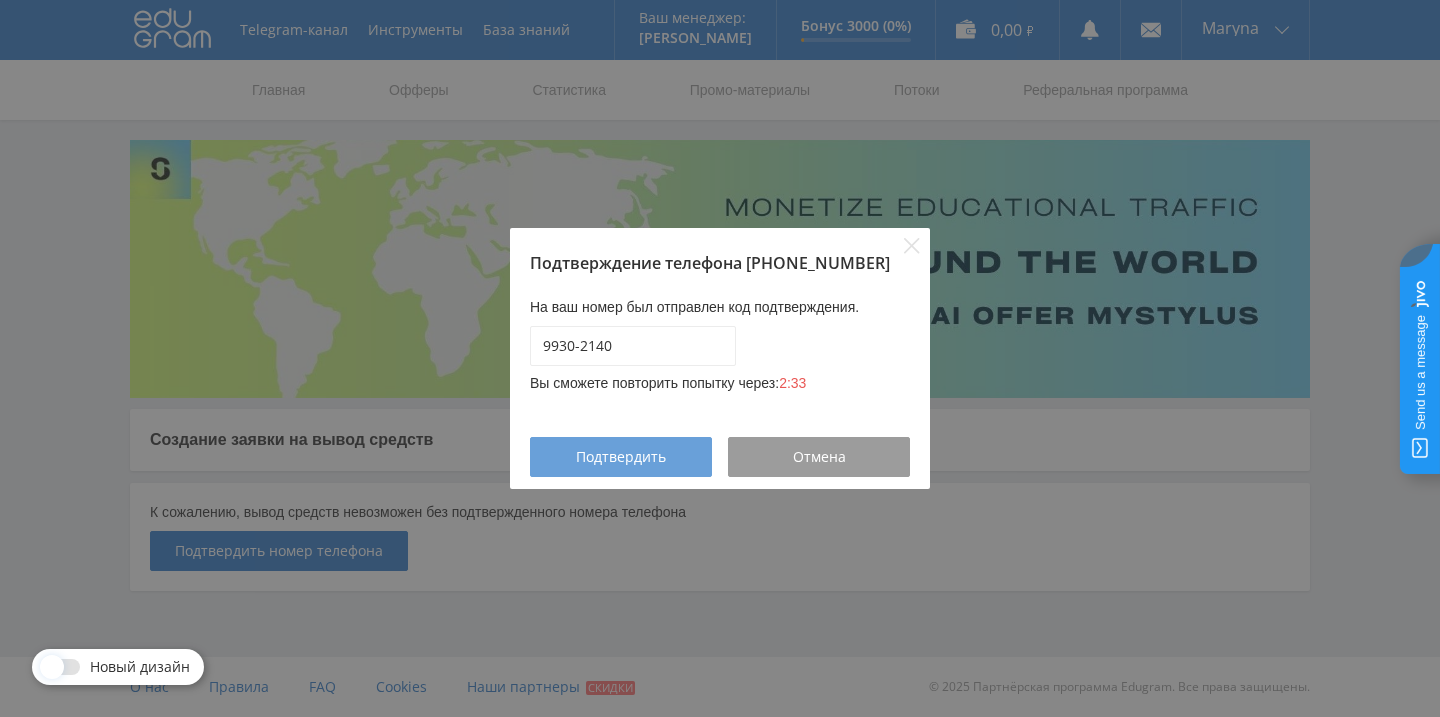 click on "Подтвердить" at bounding box center [621, 457] 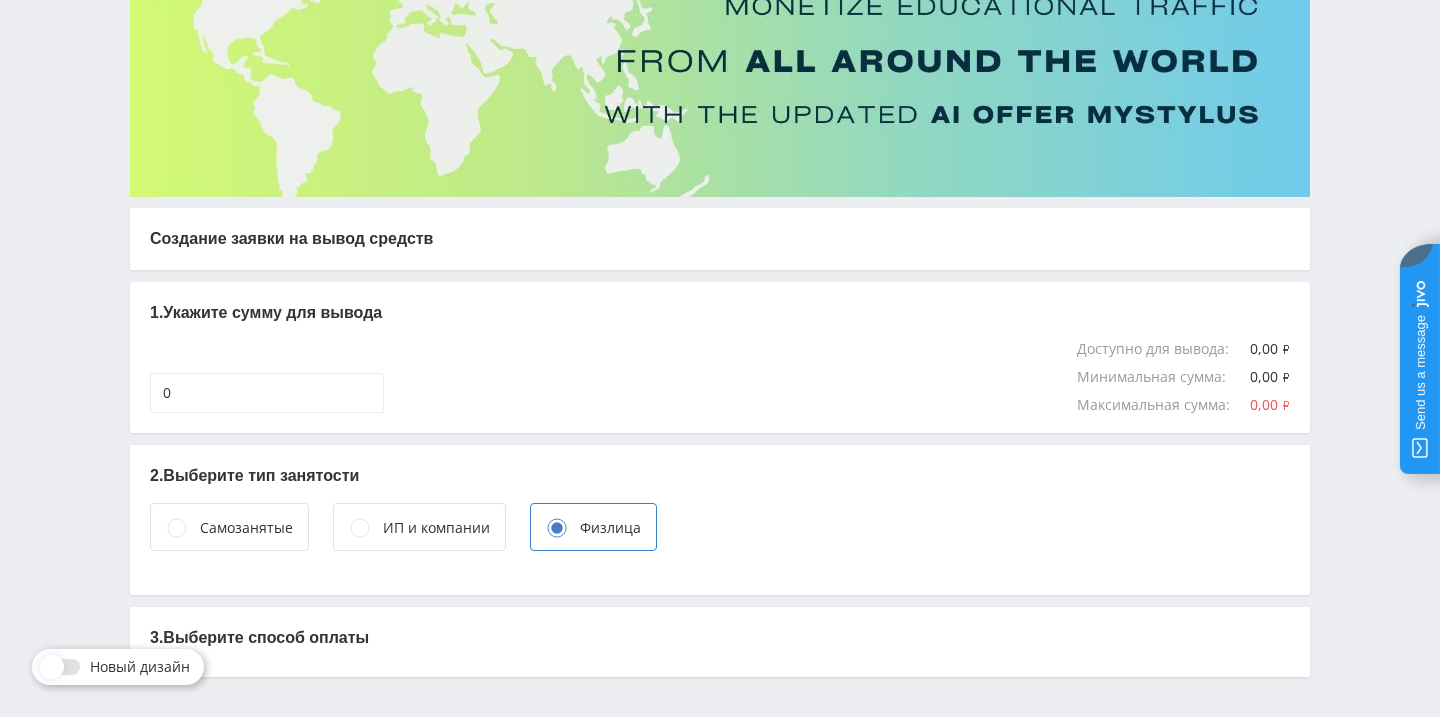 scroll, scrollTop: 261, scrollLeft: 0, axis: vertical 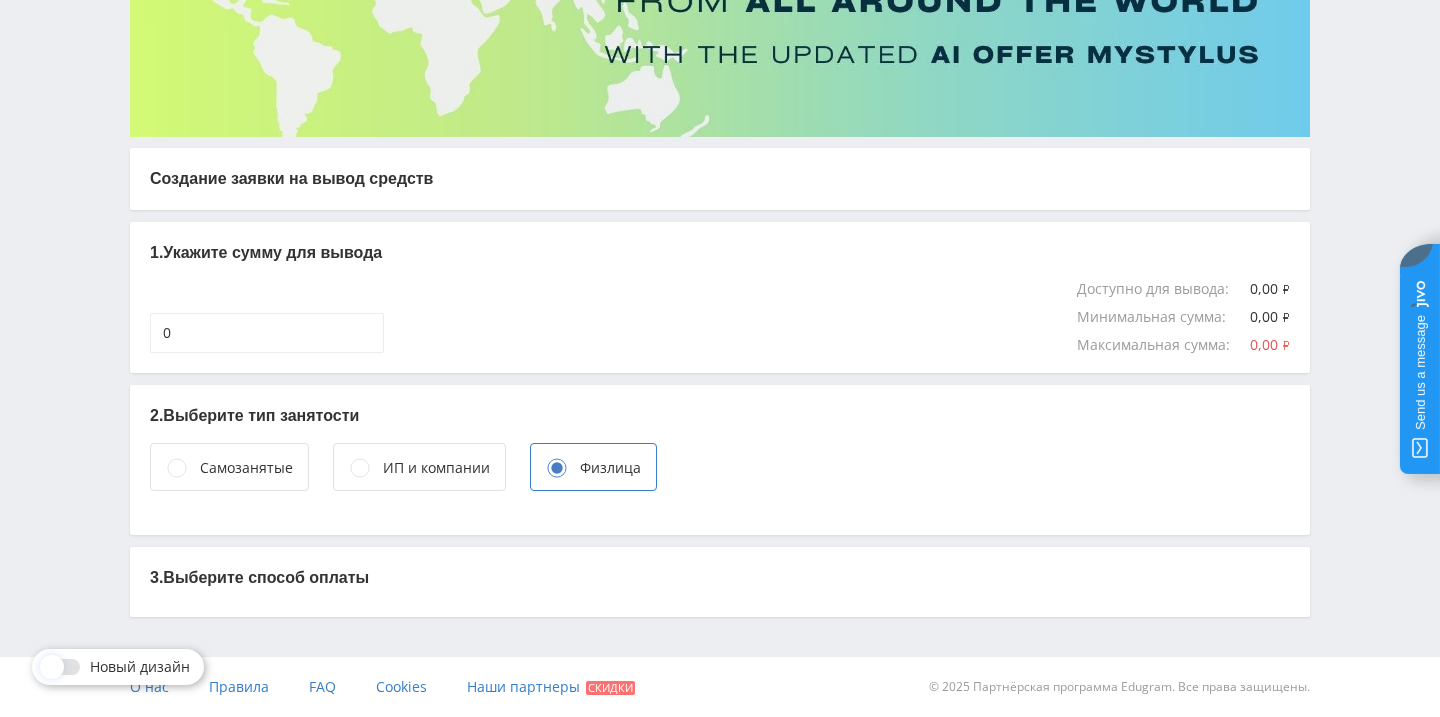 click on "ИП и компании" at bounding box center (436, 468) 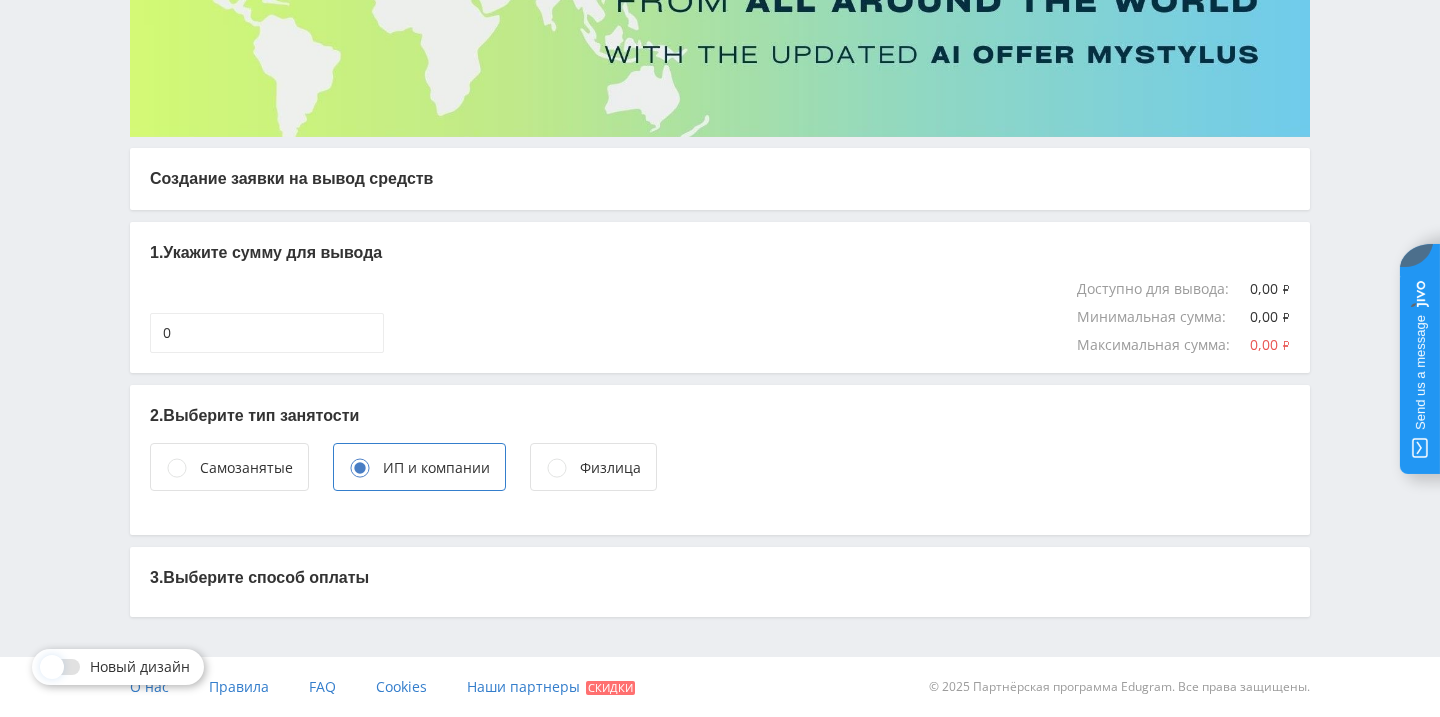 click on "Самозанятые" at bounding box center [246, 468] 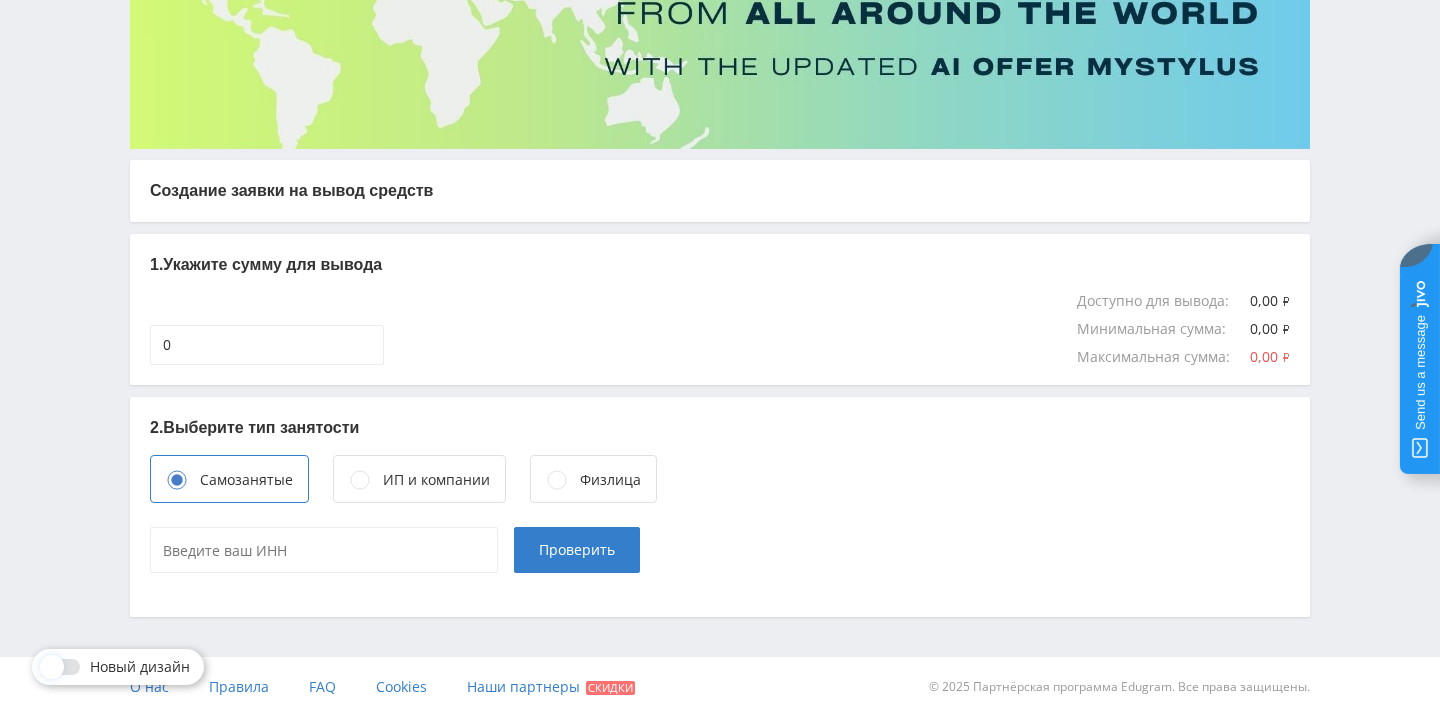 click 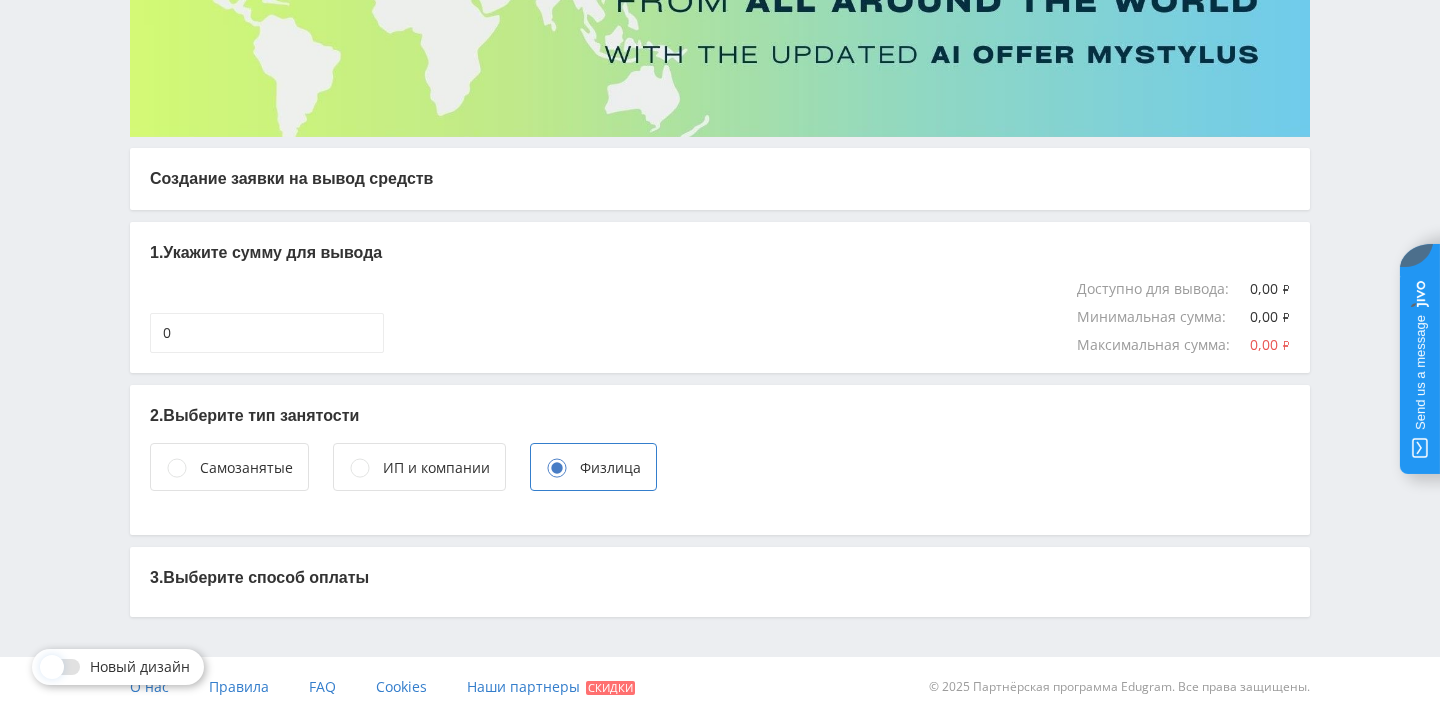 click on "ИП и компании" at bounding box center (436, 468) 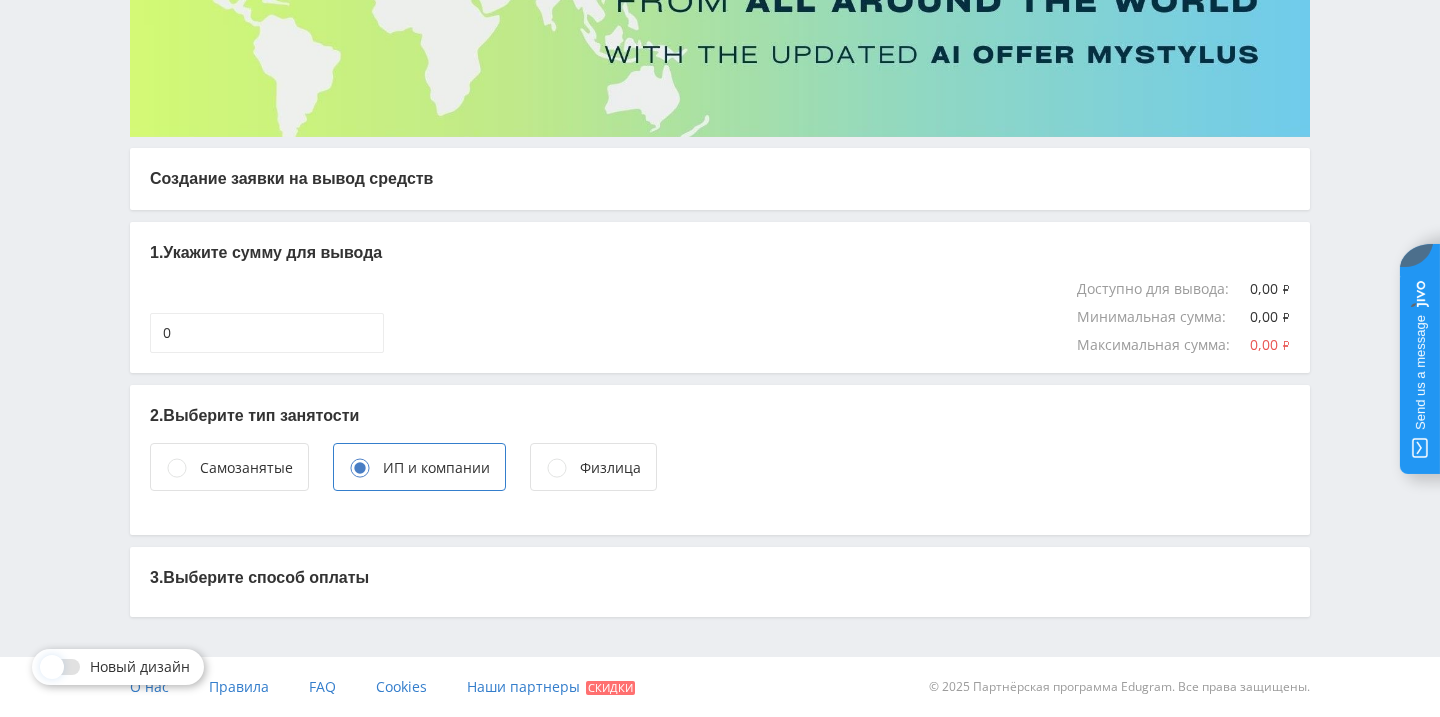 scroll, scrollTop: 0, scrollLeft: 0, axis: both 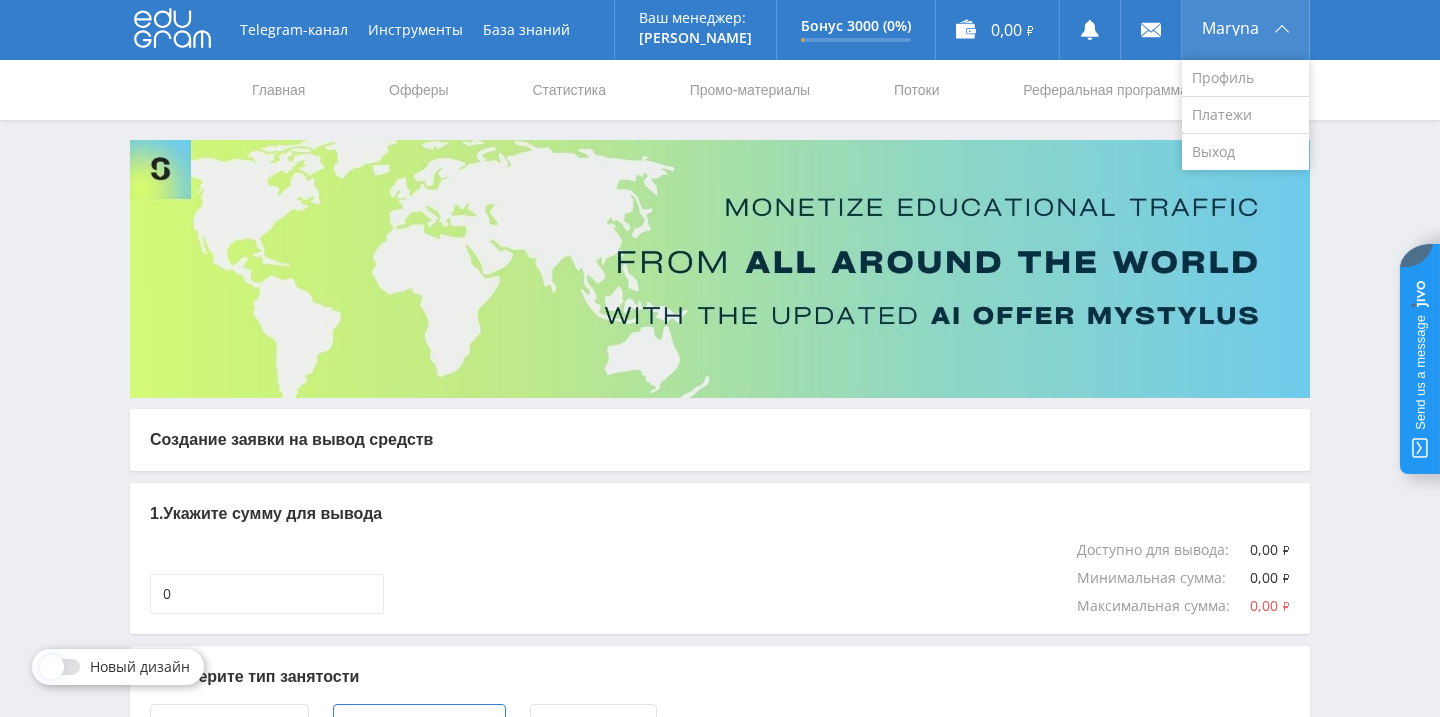click on "Maryna" at bounding box center (1245, 30) 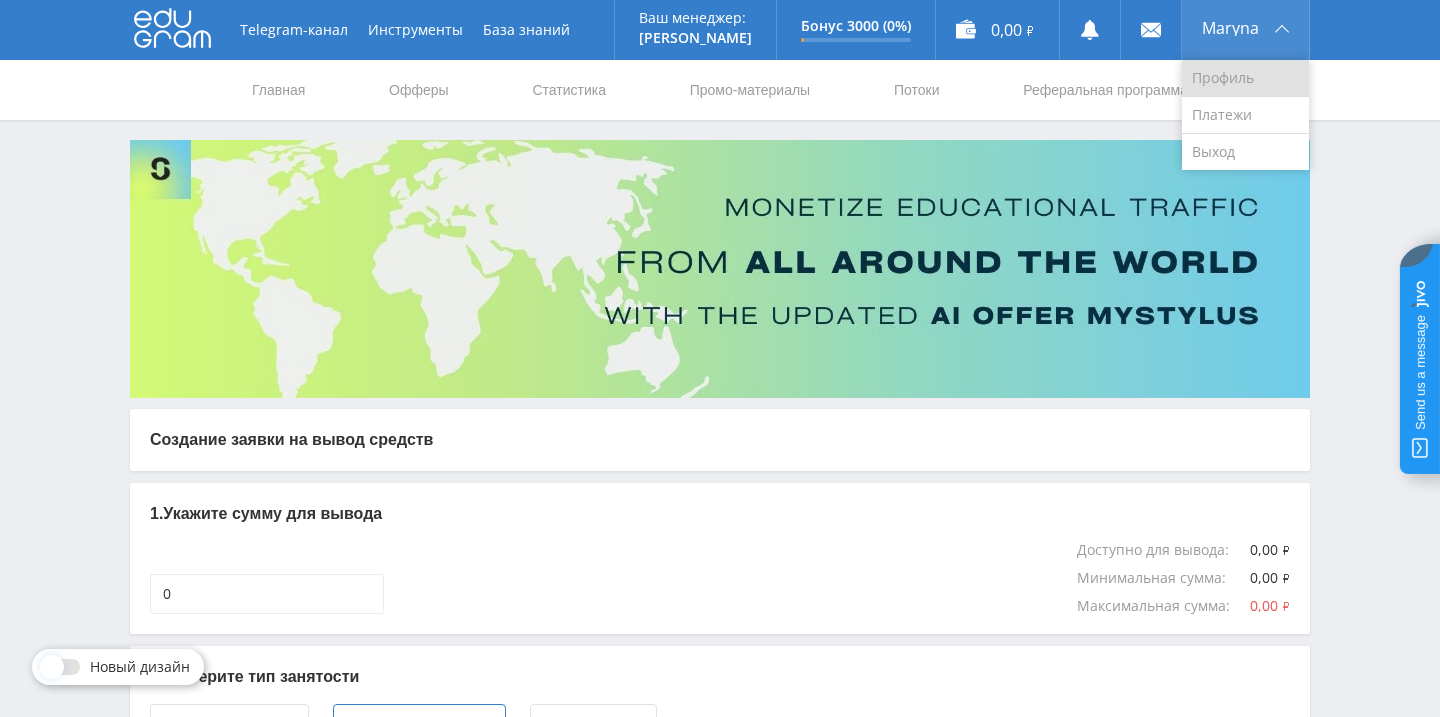 click on "Профиль" at bounding box center [1245, 78] 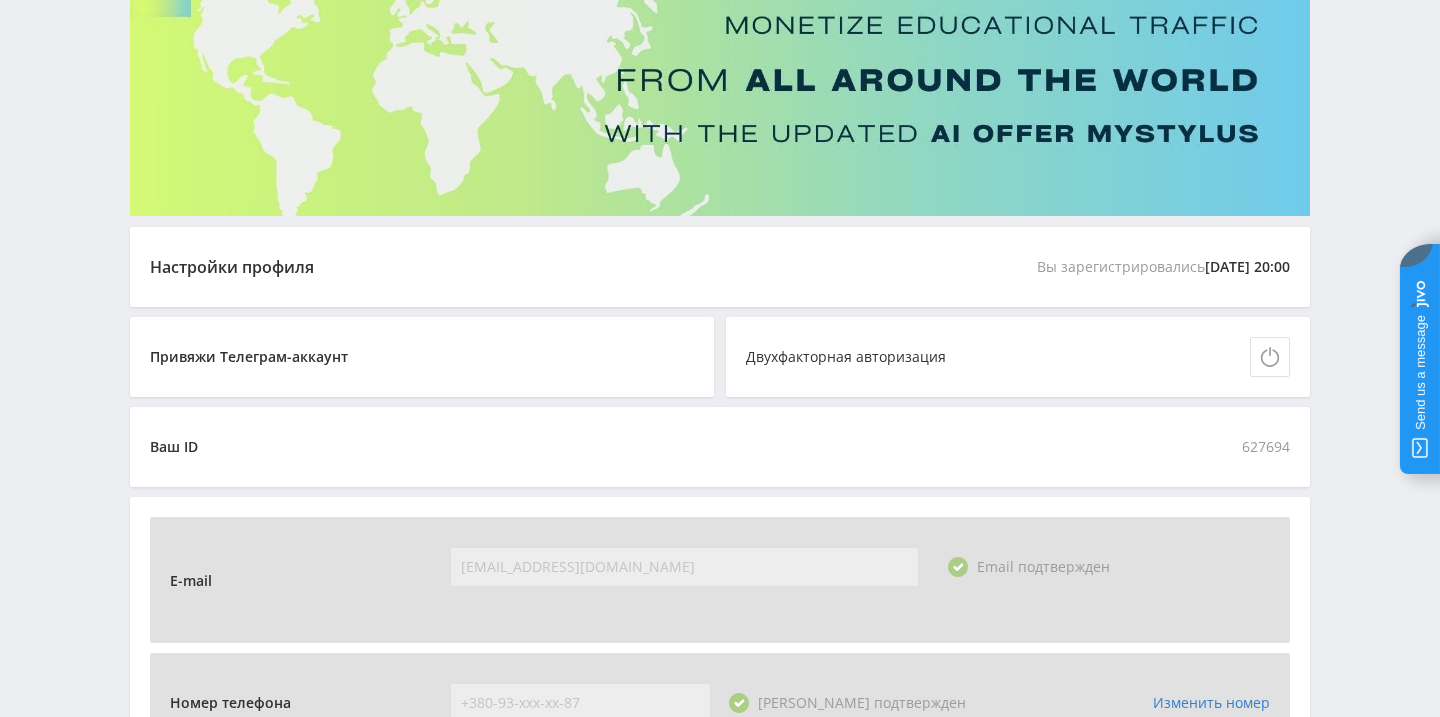 scroll, scrollTop: 0, scrollLeft: 0, axis: both 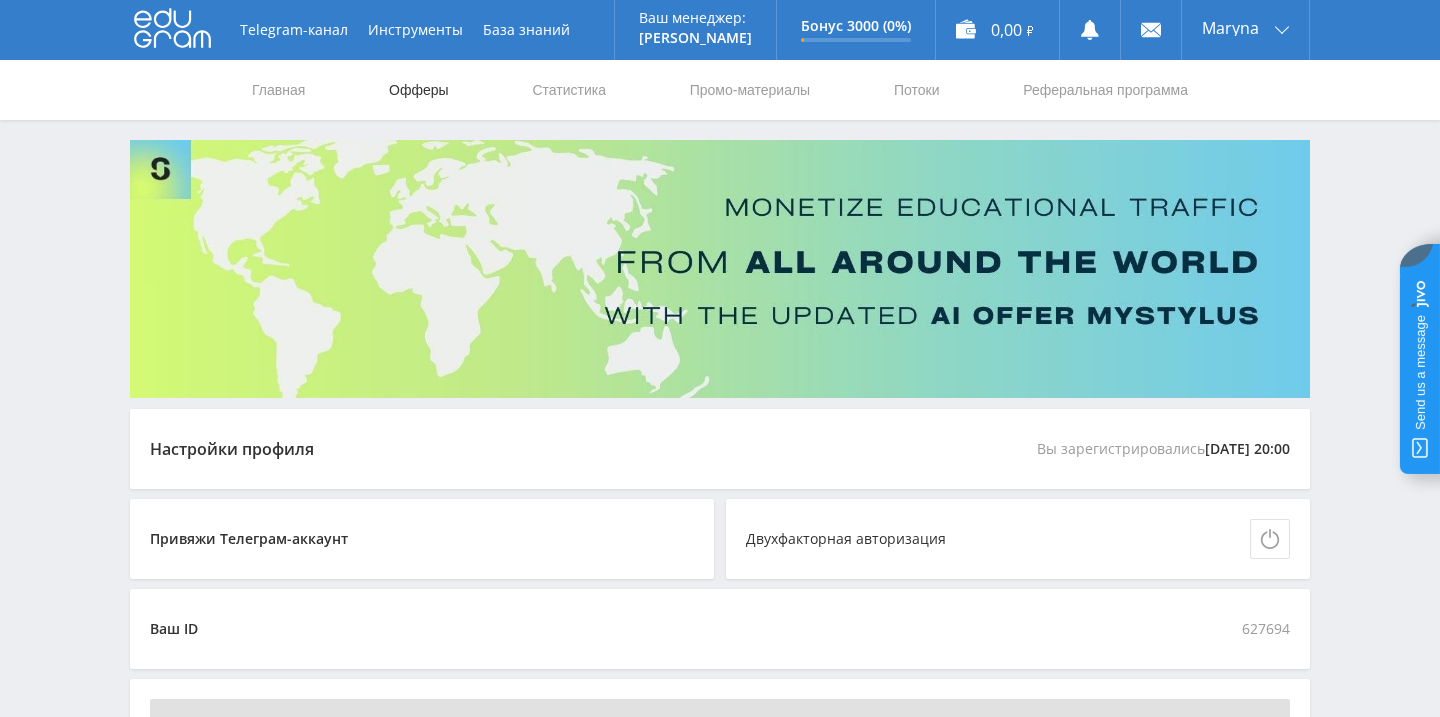click on "Офферы" at bounding box center (419, 90) 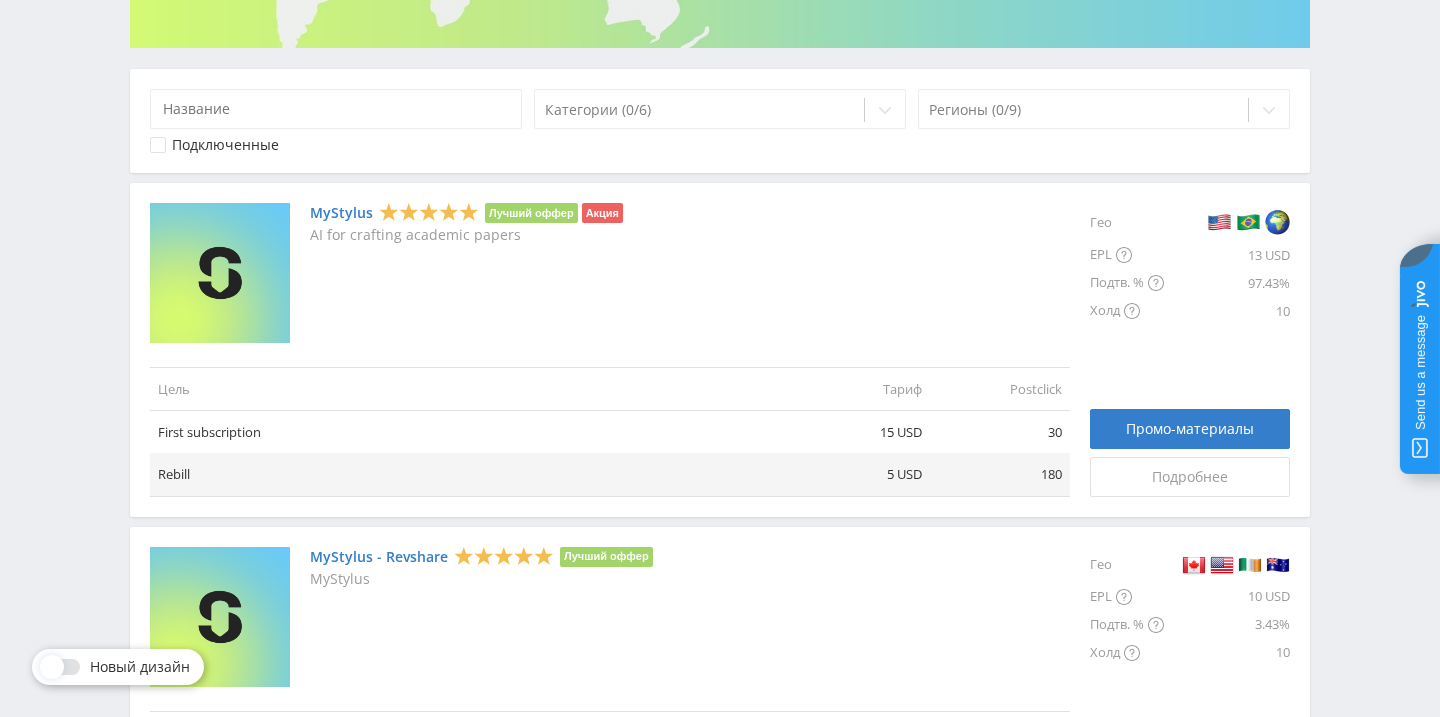 scroll, scrollTop: 348, scrollLeft: 0, axis: vertical 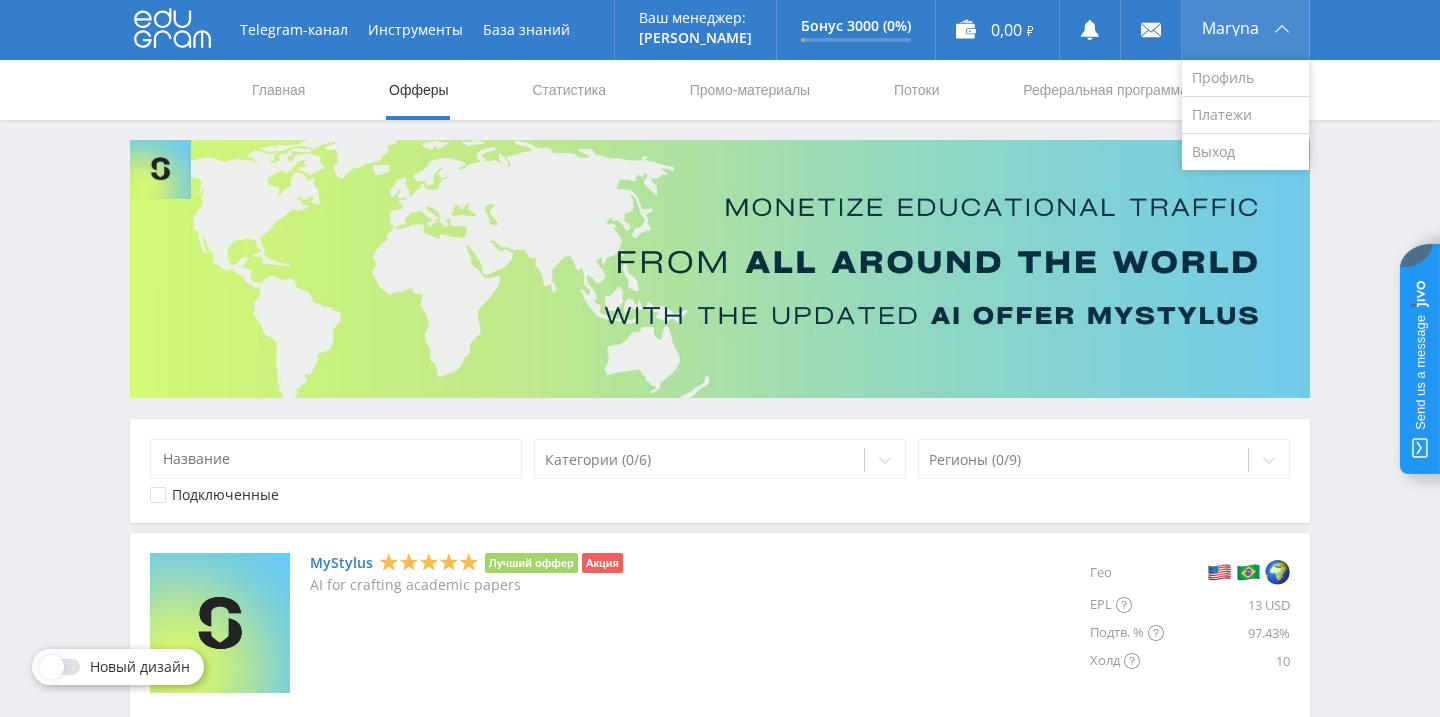 click on "Maryna" at bounding box center (1245, 30) 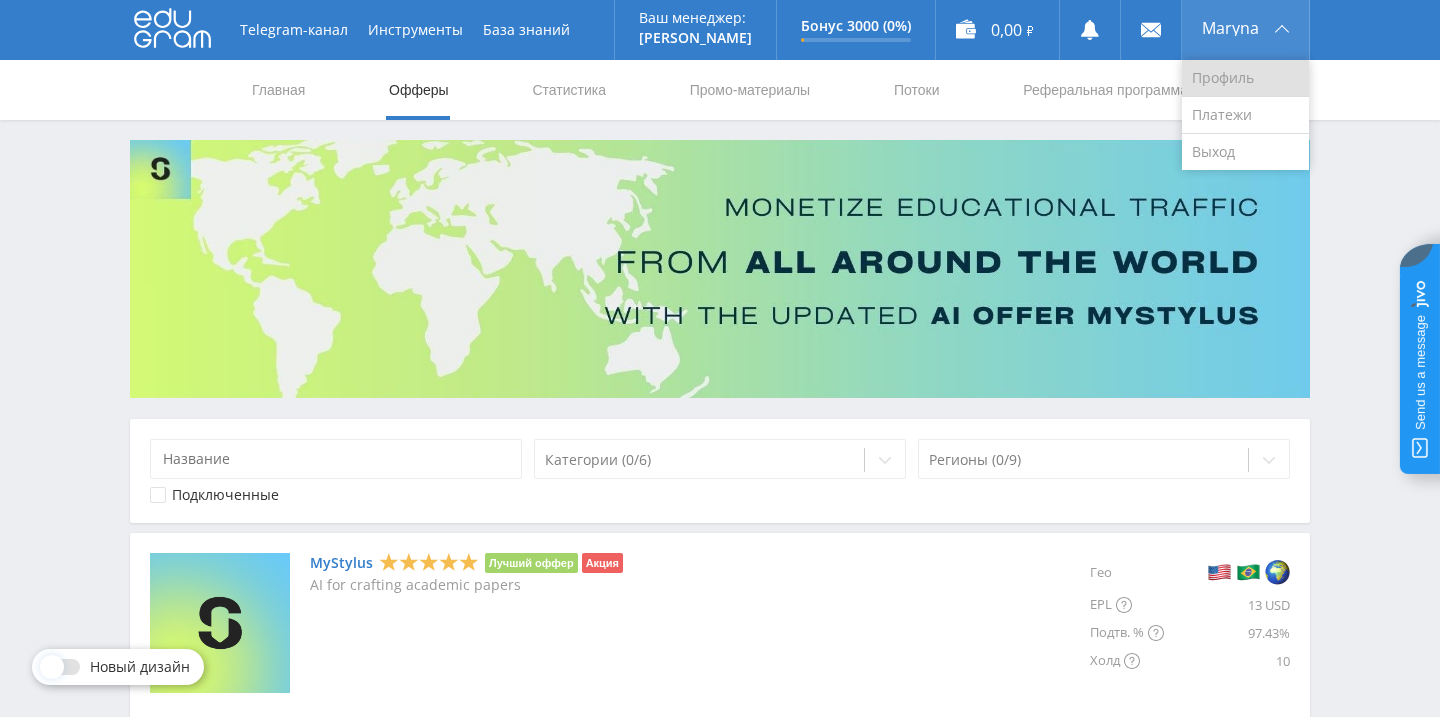 click on "Профиль" at bounding box center [1245, 78] 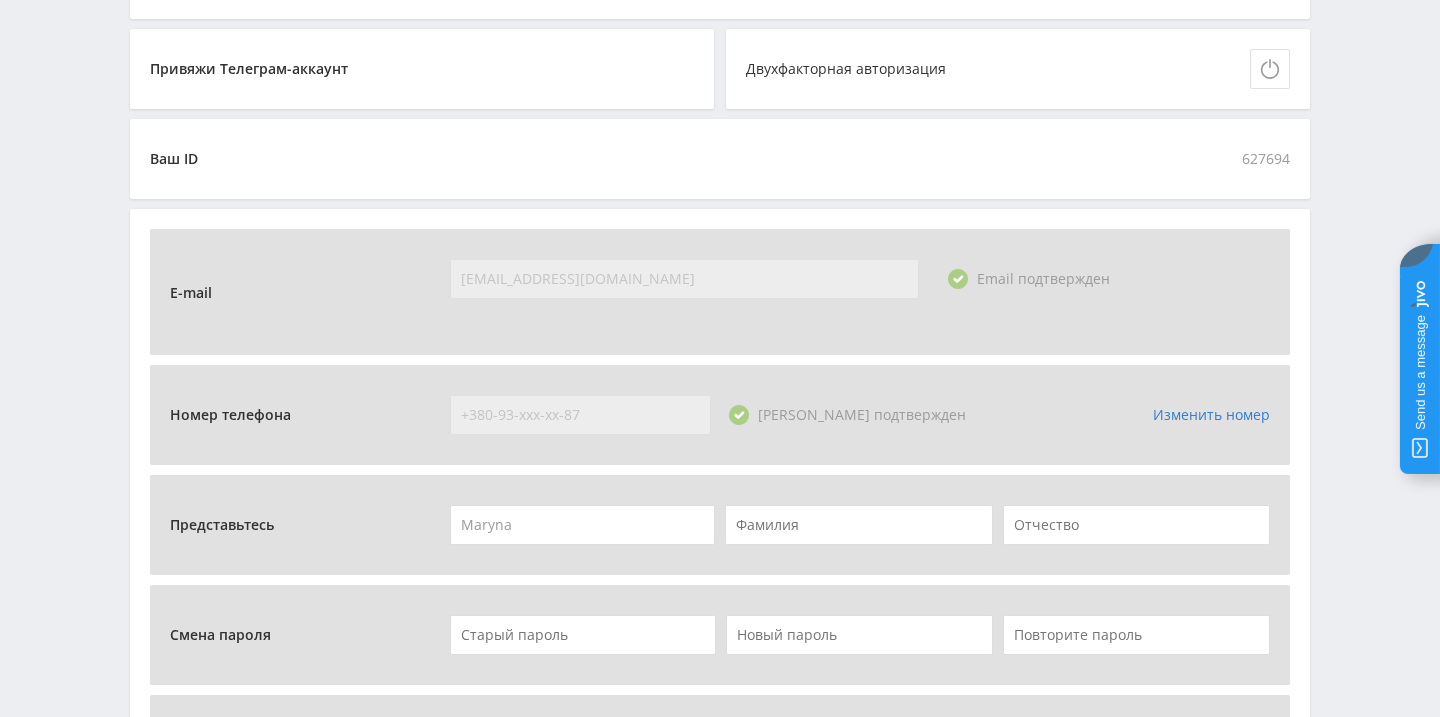 scroll, scrollTop: 459, scrollLeft: 0, axis: vertical 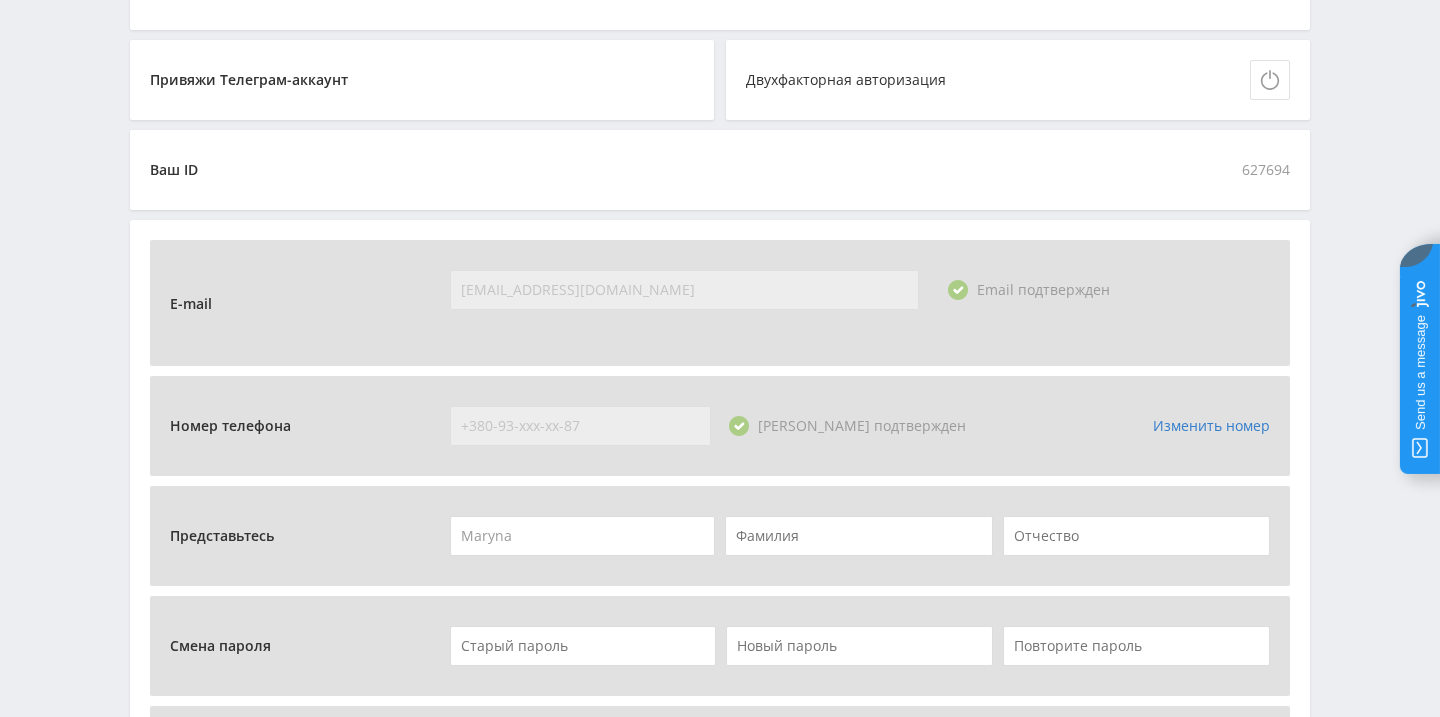 click on "marinavideo1405@gmail.com" at bounding box center [684, 290] 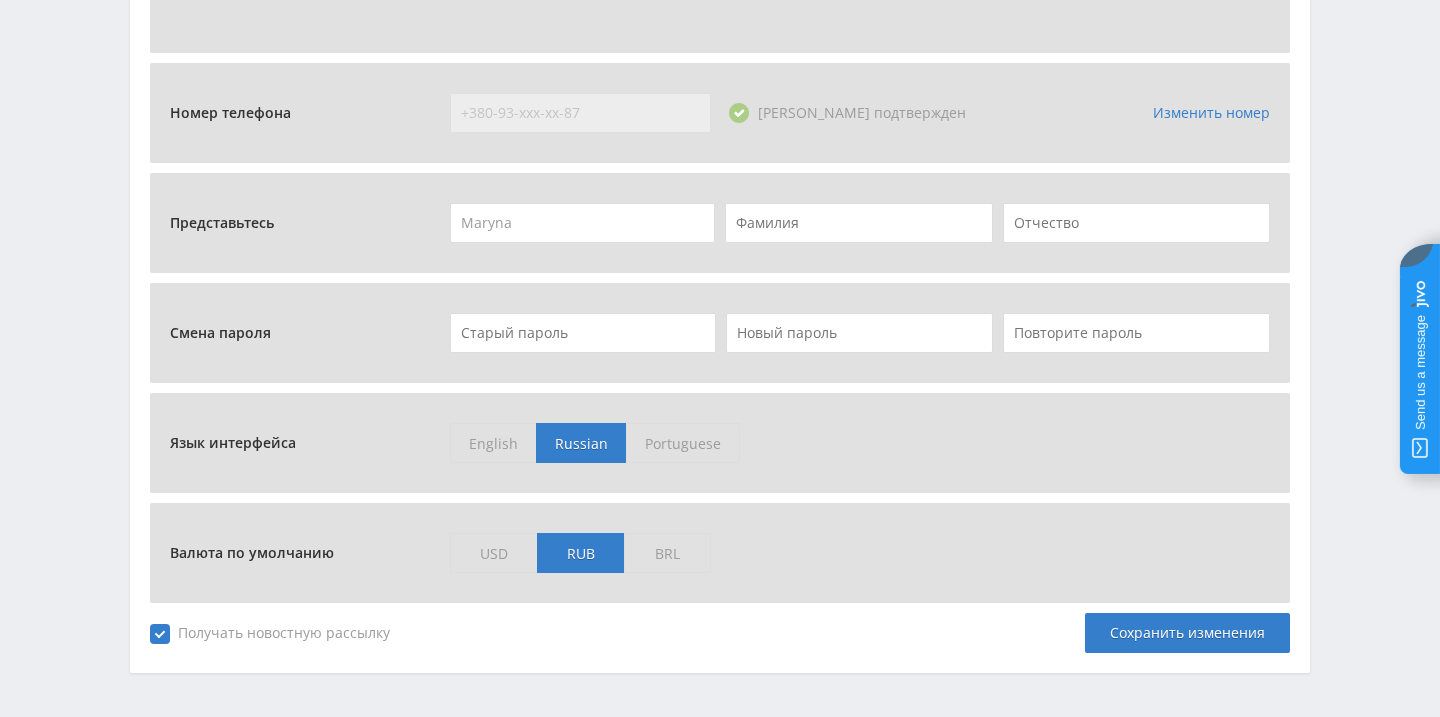 scroll, scrollTop: 838, scrollLeft: 0, axis: vertical 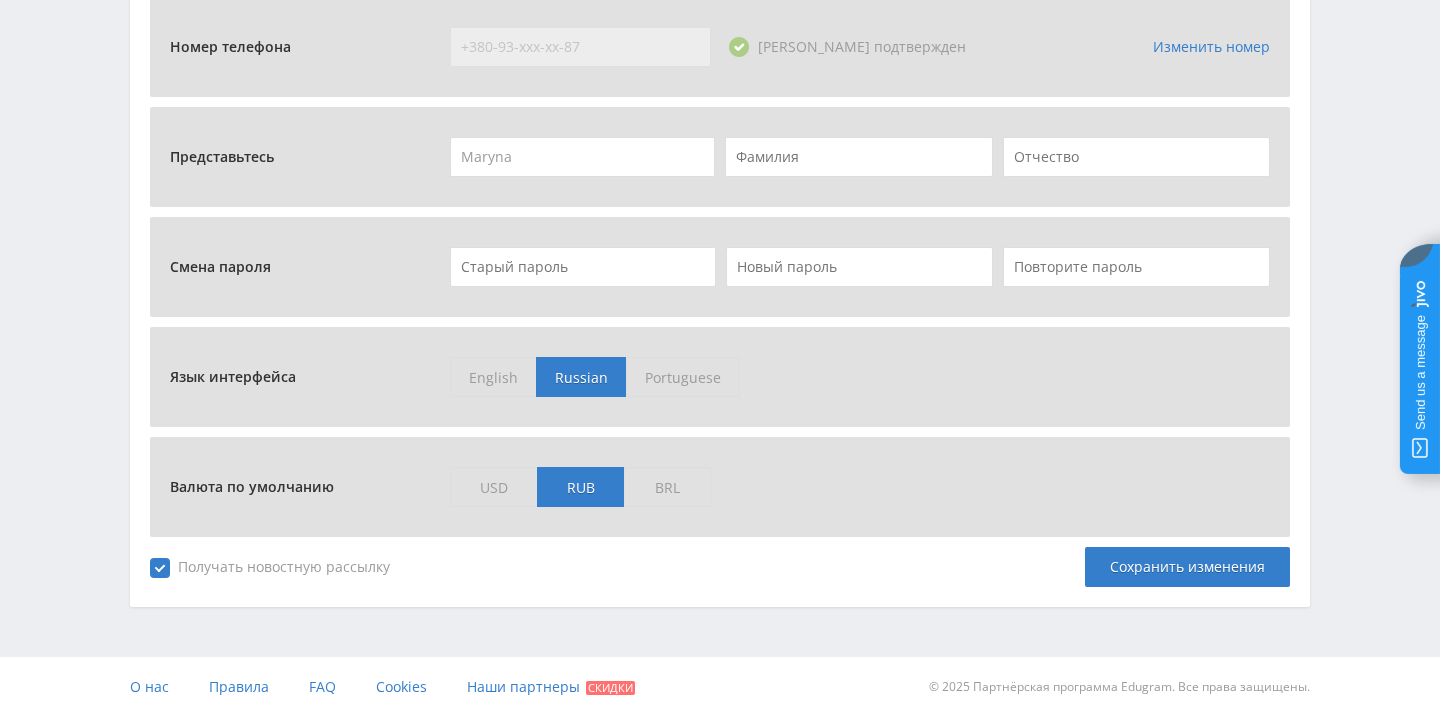 click on "USD" at bounding box center [493, 487] 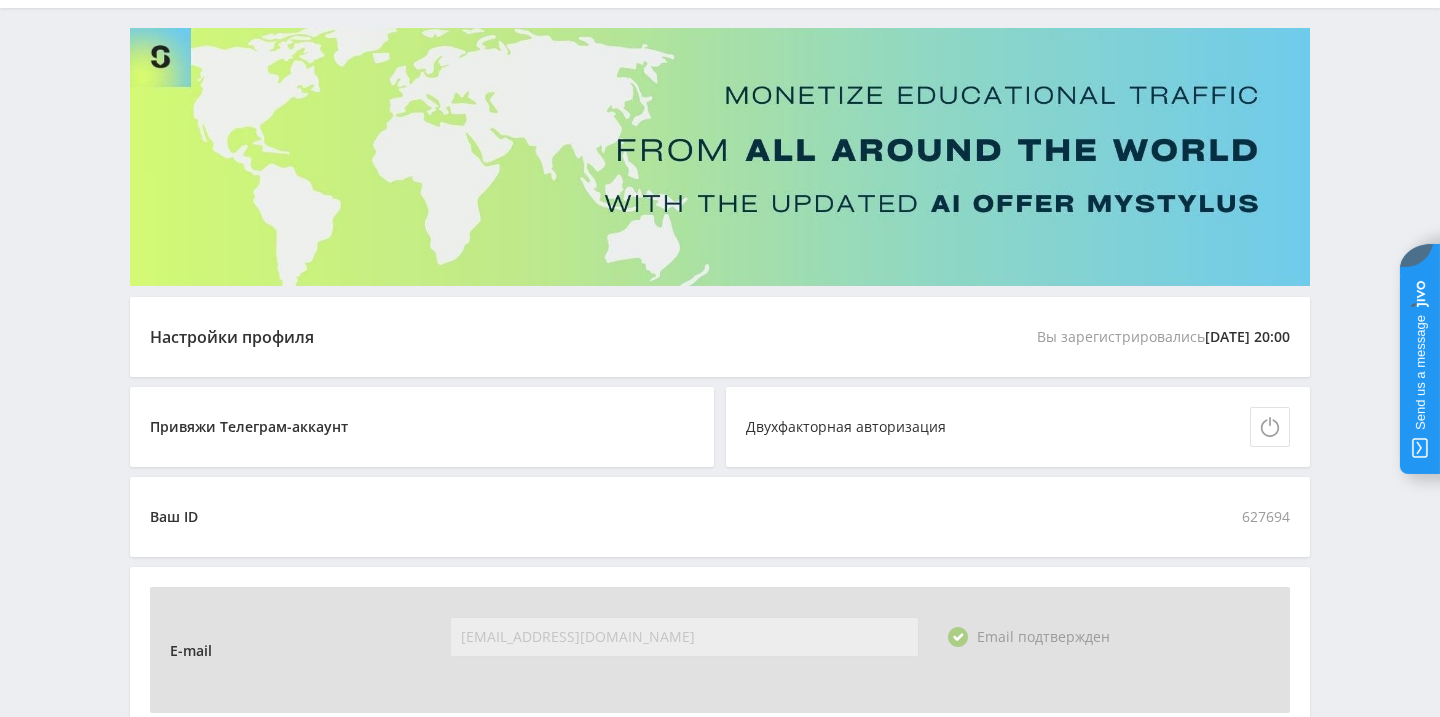 scroll, scrollTop: 151, scrollLeft: 0, axis: vertical 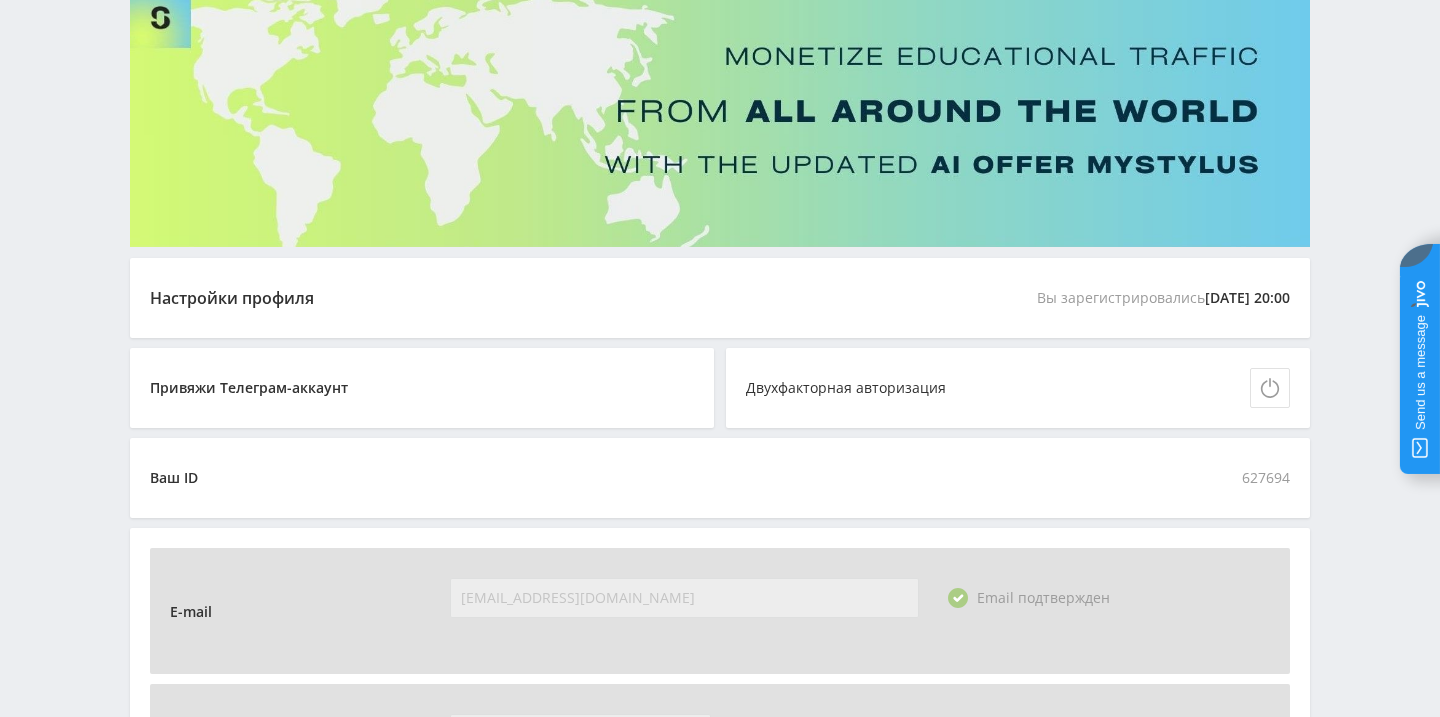 click on "Привяжи Телеграм-аккаунт" at bounding box center [254, 388] 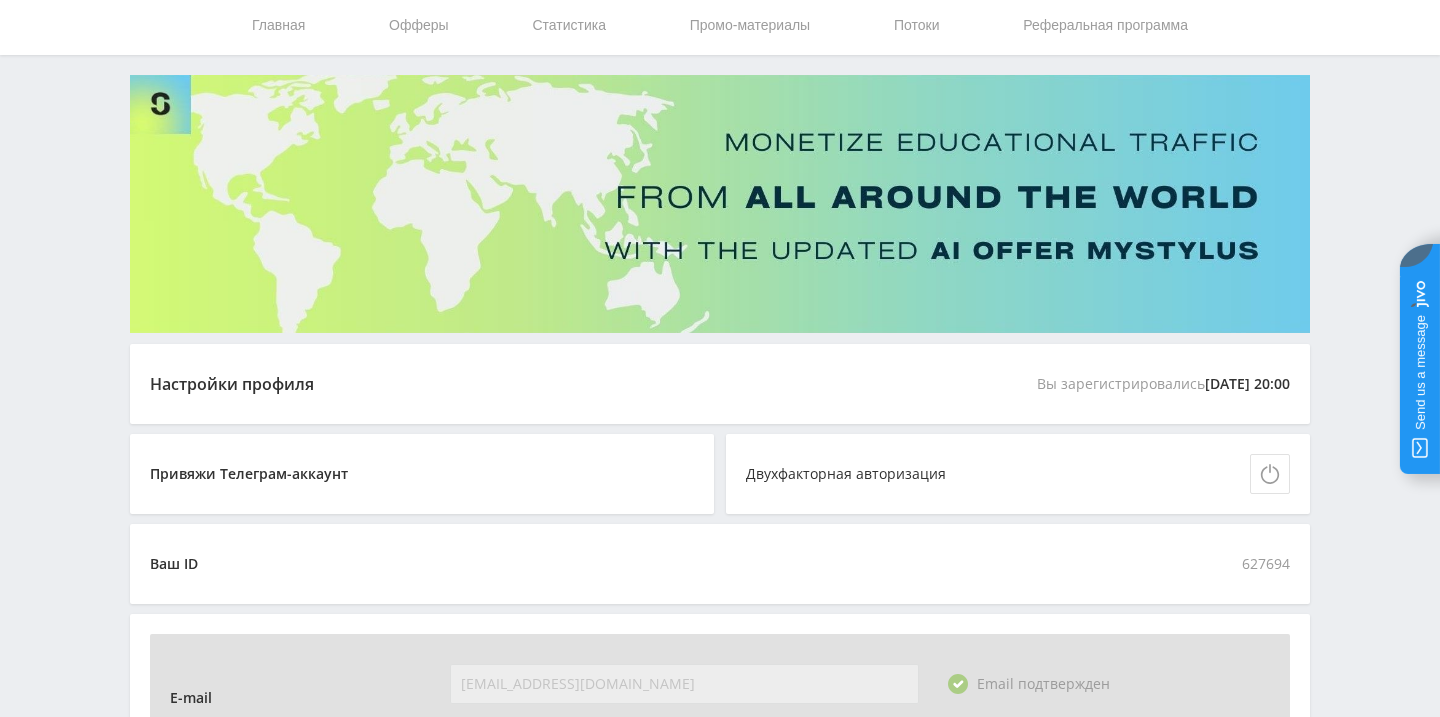 scroll, scrollTop: 0, scrollLeft: 0, axis: both 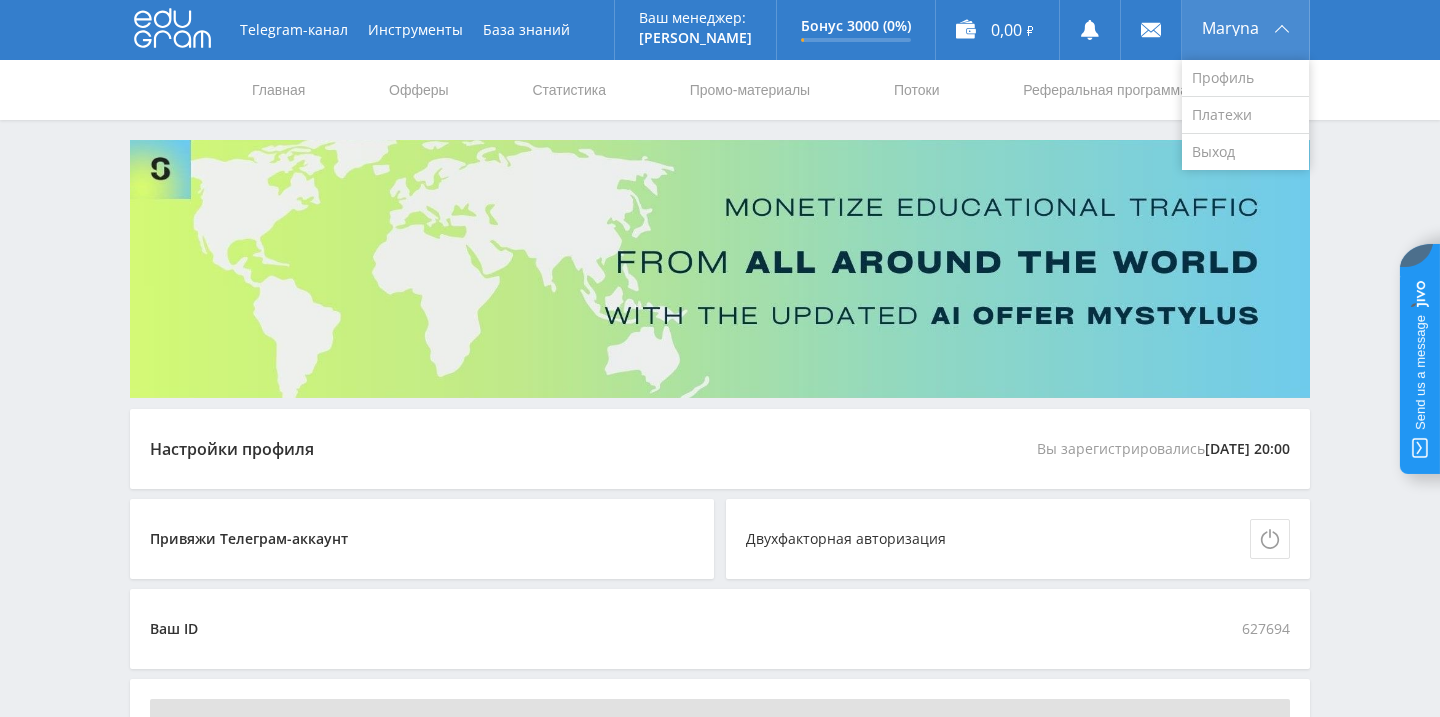 click on "Maryna" at bounding box center [1230, 28] 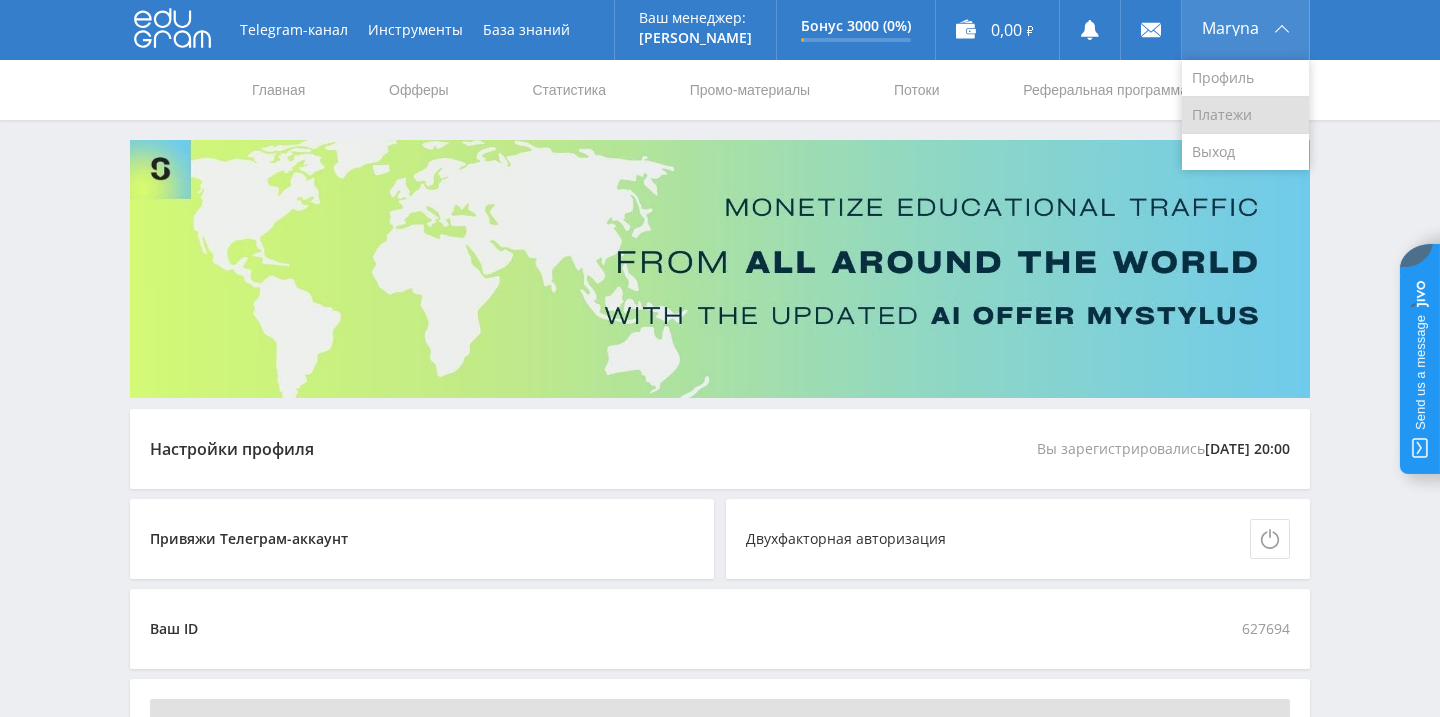 click on "Платежи" at bounding box center [1245, 115] 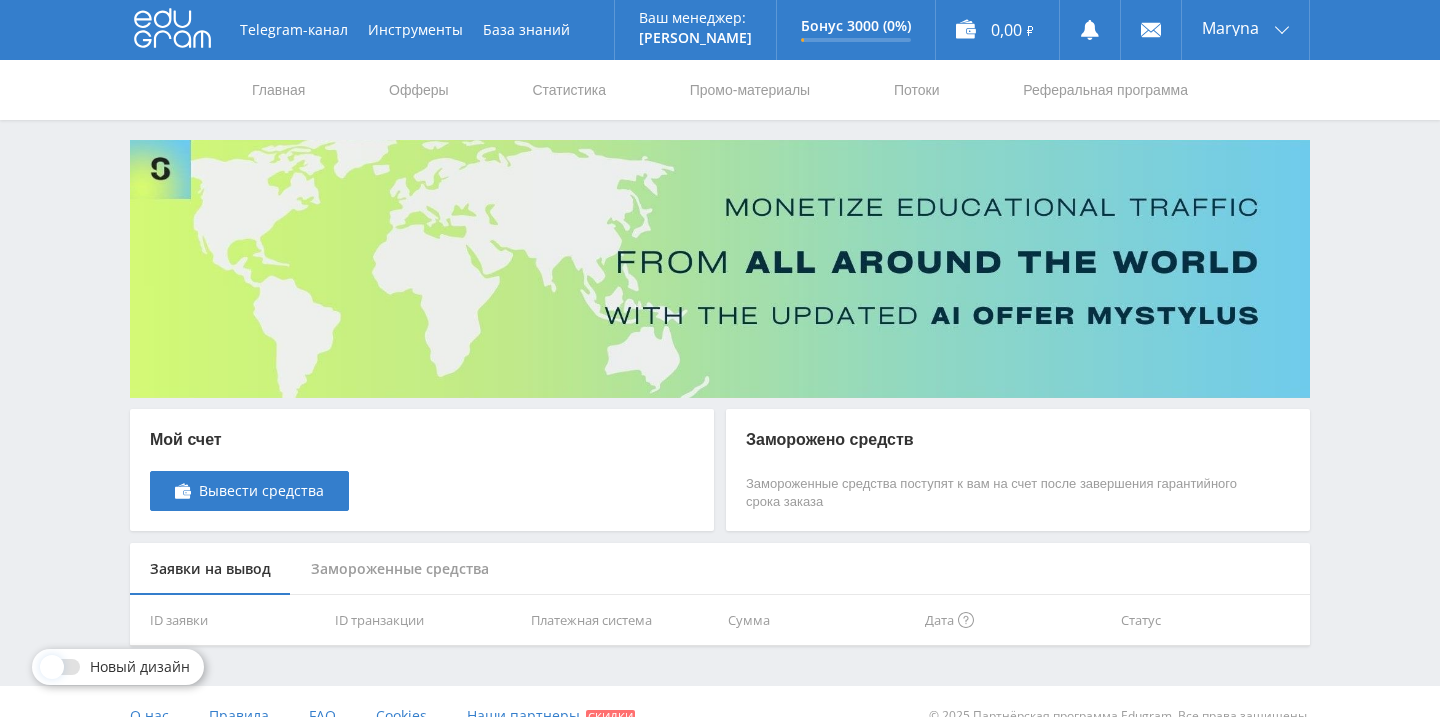 scroll, scrollTop: 29, scrollLeft: 0, axis: vertical 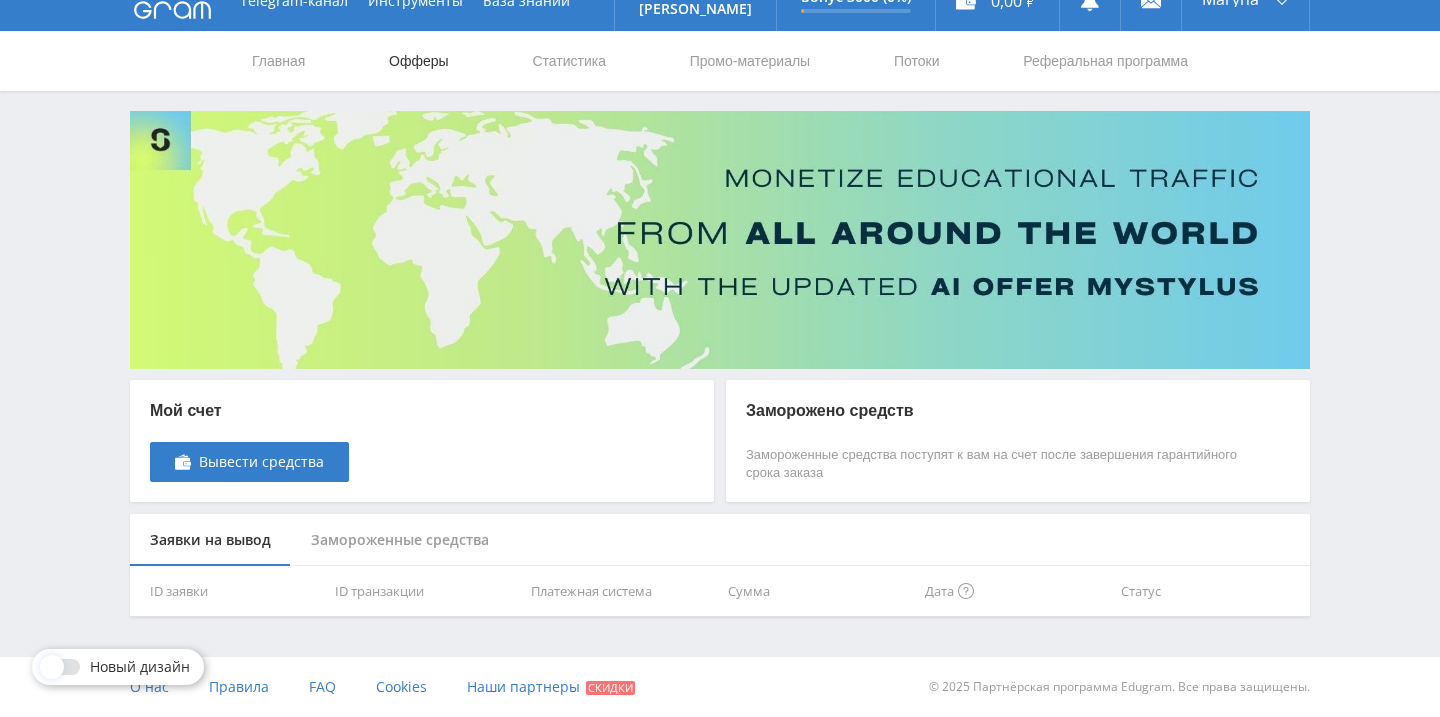 click on "Офферы" at bounding box center (419, 61) 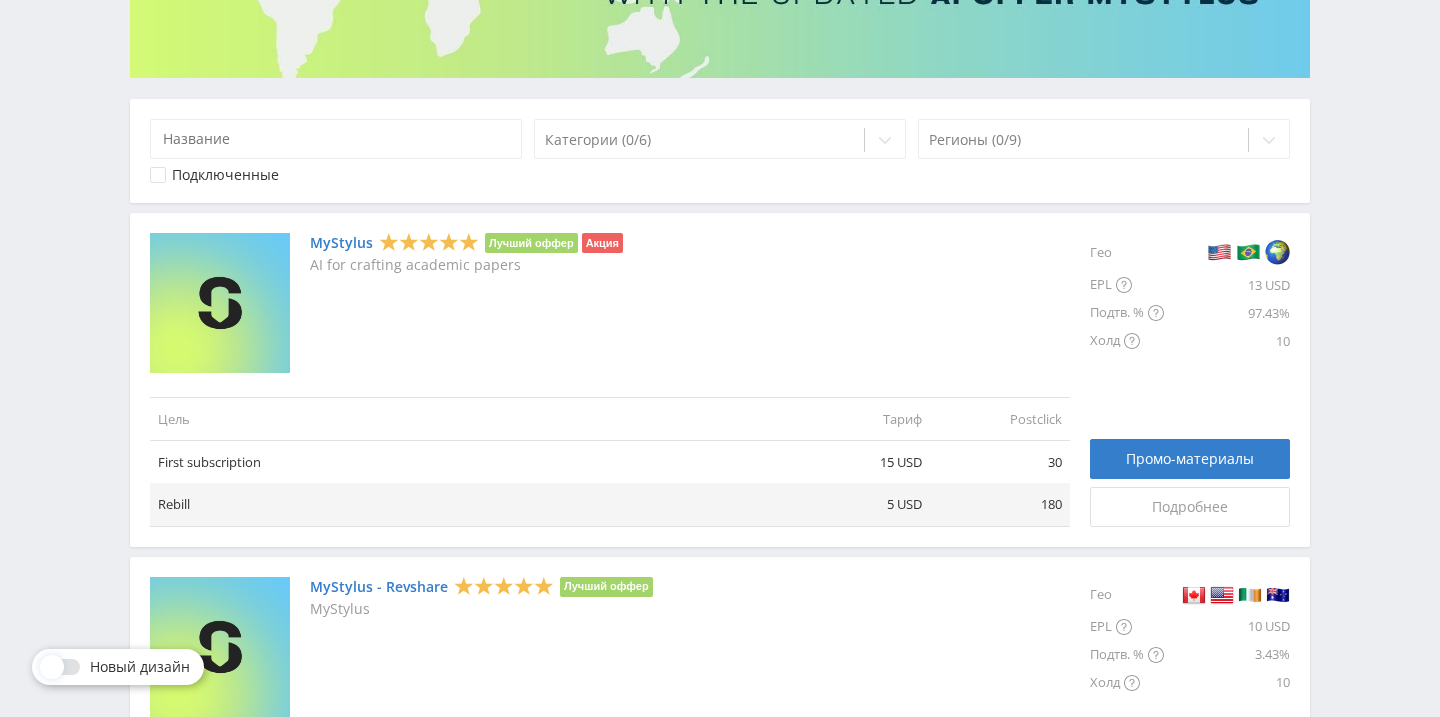 scroll, scrollTop: 313, scrollLeft: 0, axis: vertical 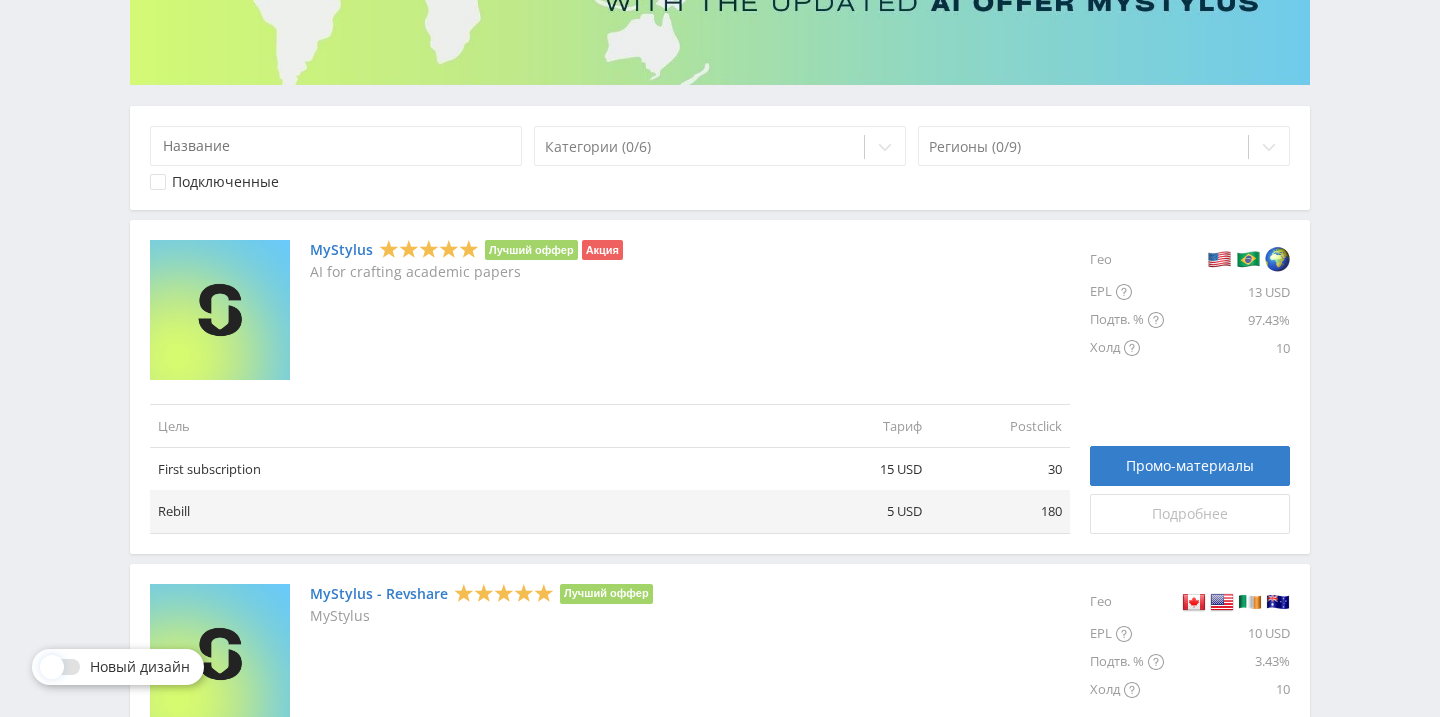 click on "Подробнее" at bounding box center [1190, 514] 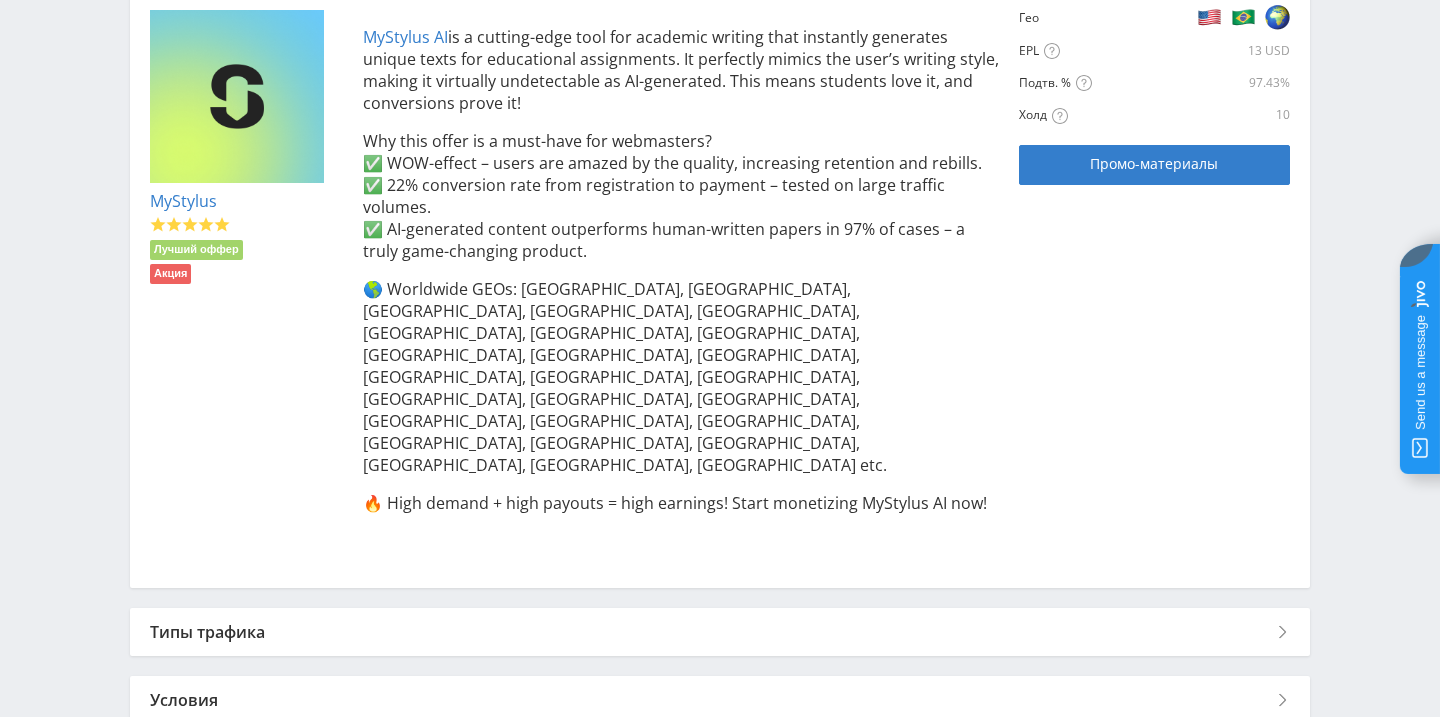 scroll, scrollTop: 475, scrollLeft: 0, axis: vertical 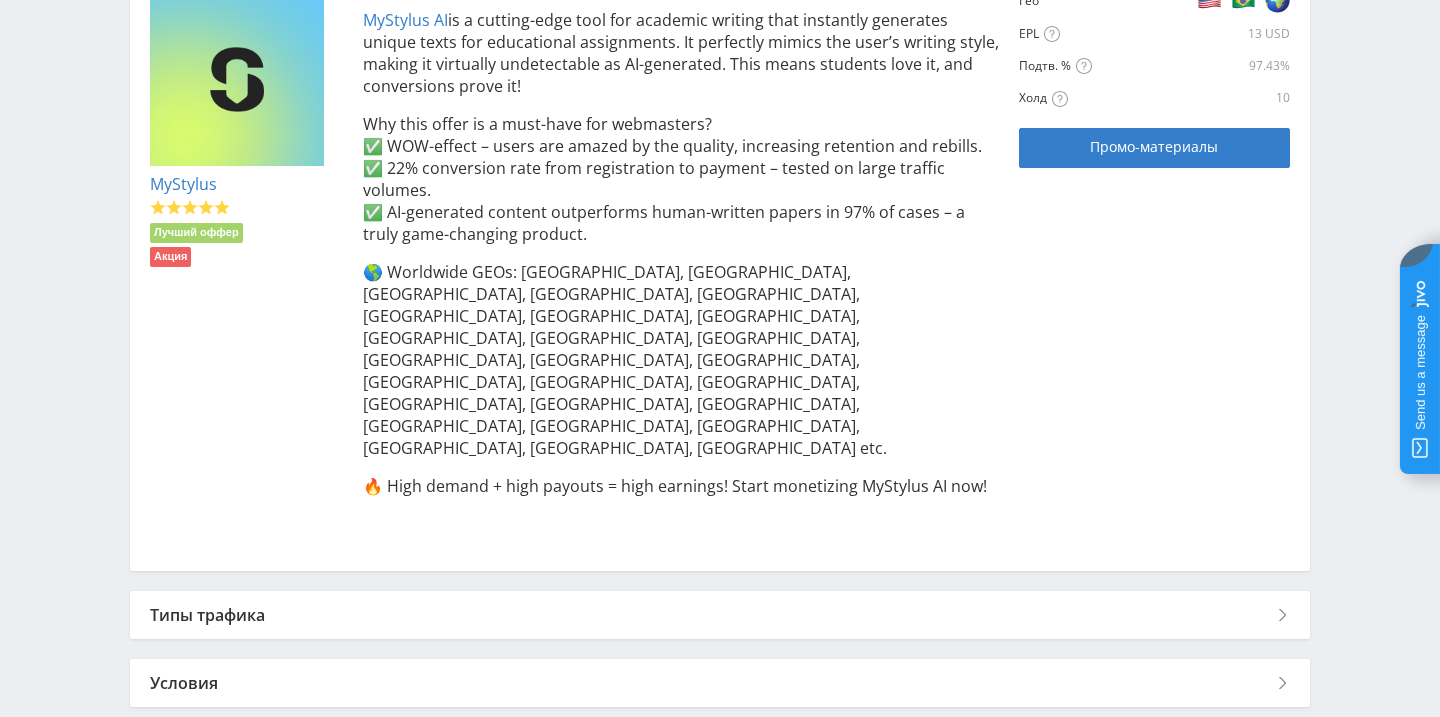 click on "Типы трафика" at bounding box center [720, 615] 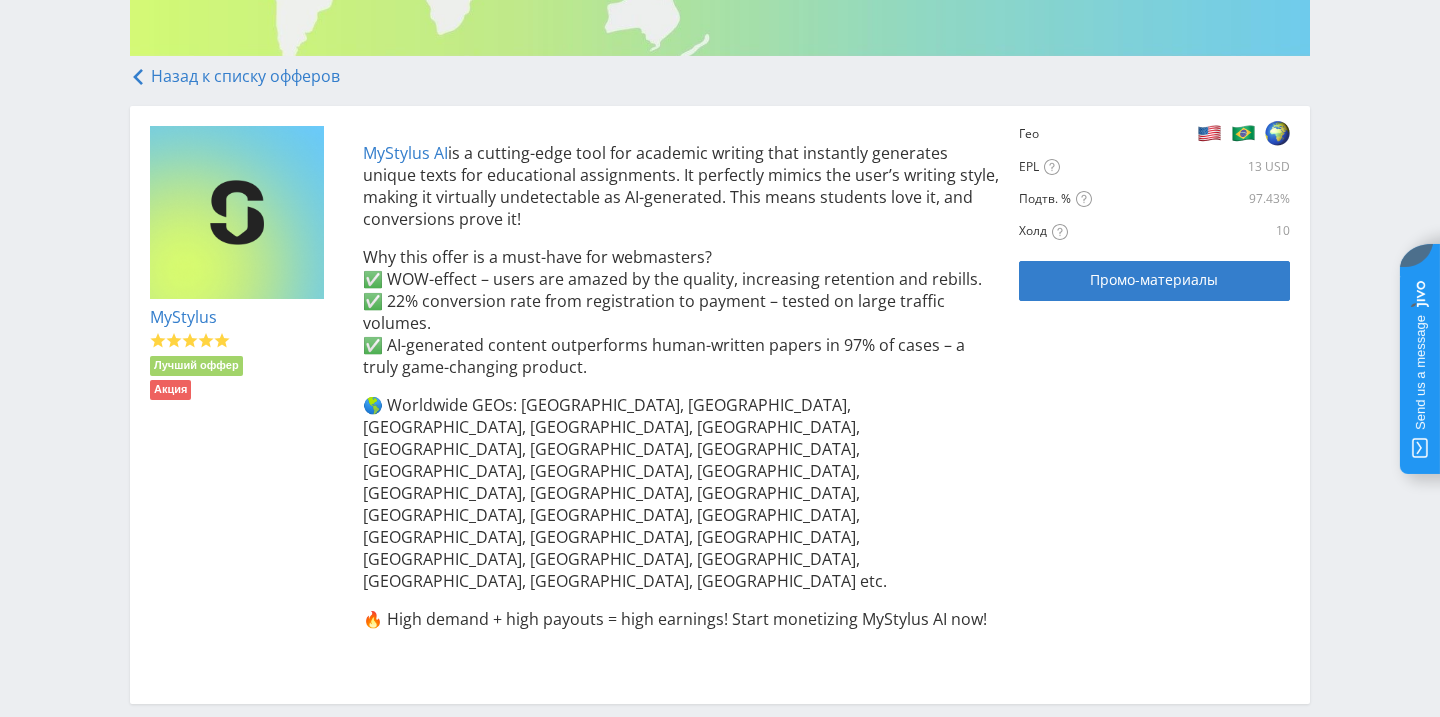 scroll, scrollTop: 317, scrollLeft: 0, axis: vertical 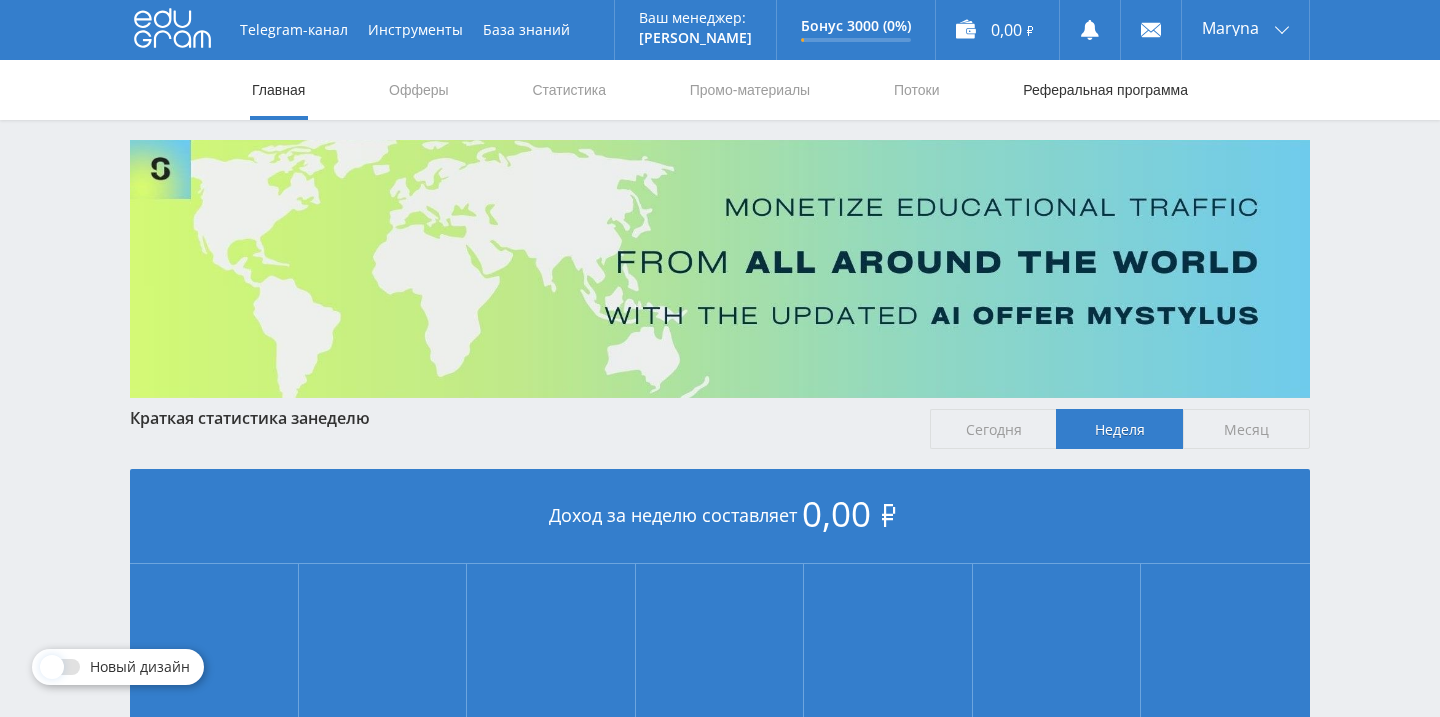 click on "Реферальная программа" at bounding box center [1105, 90] 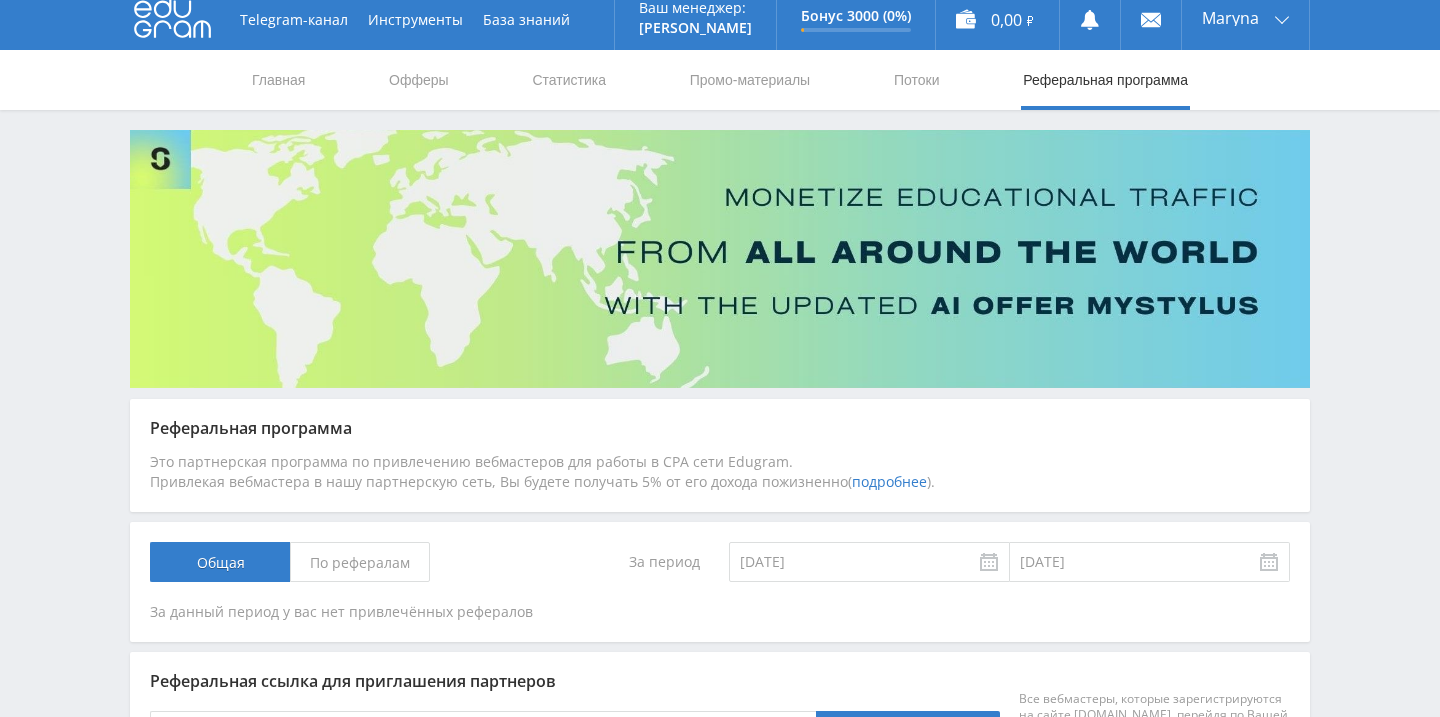 scroll, scrollTop: 0, scrollLeft: 0, axis: both 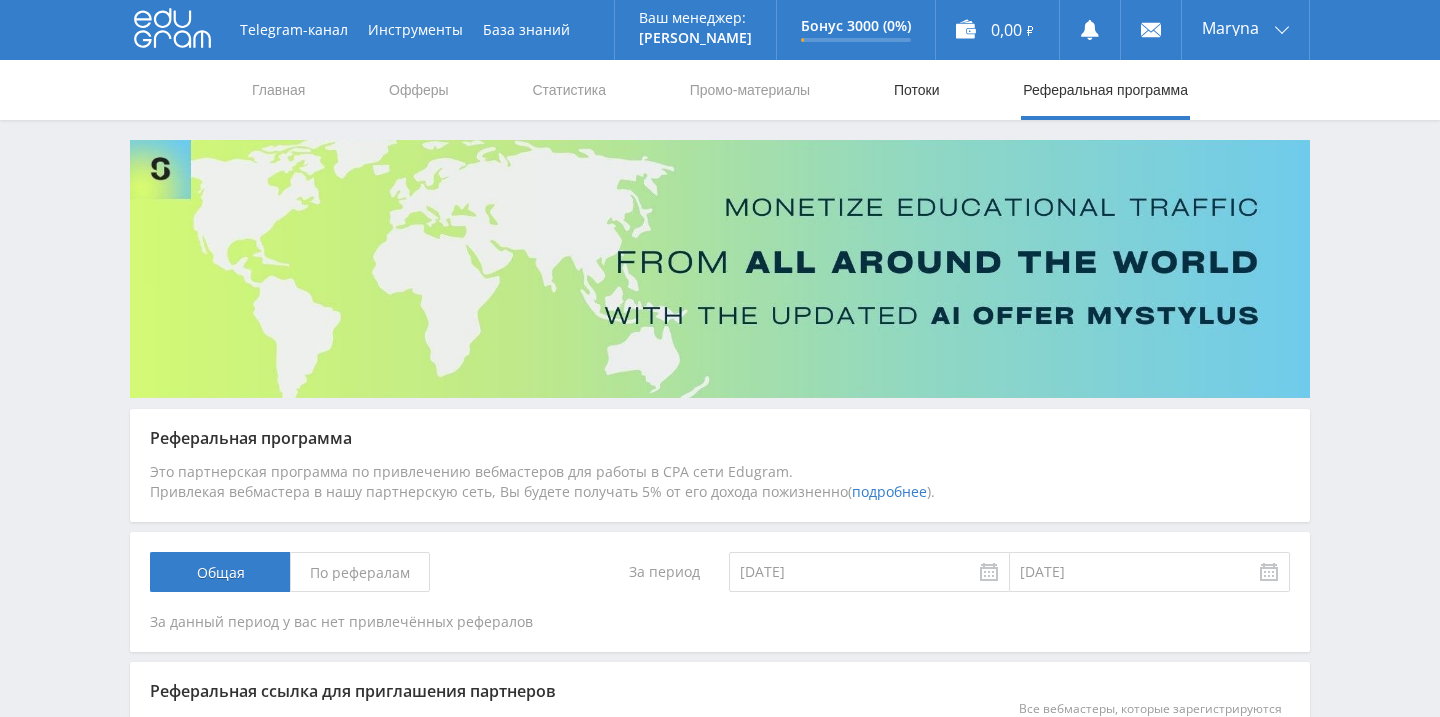 click on "Потоки" at bounding box center [917, 90] 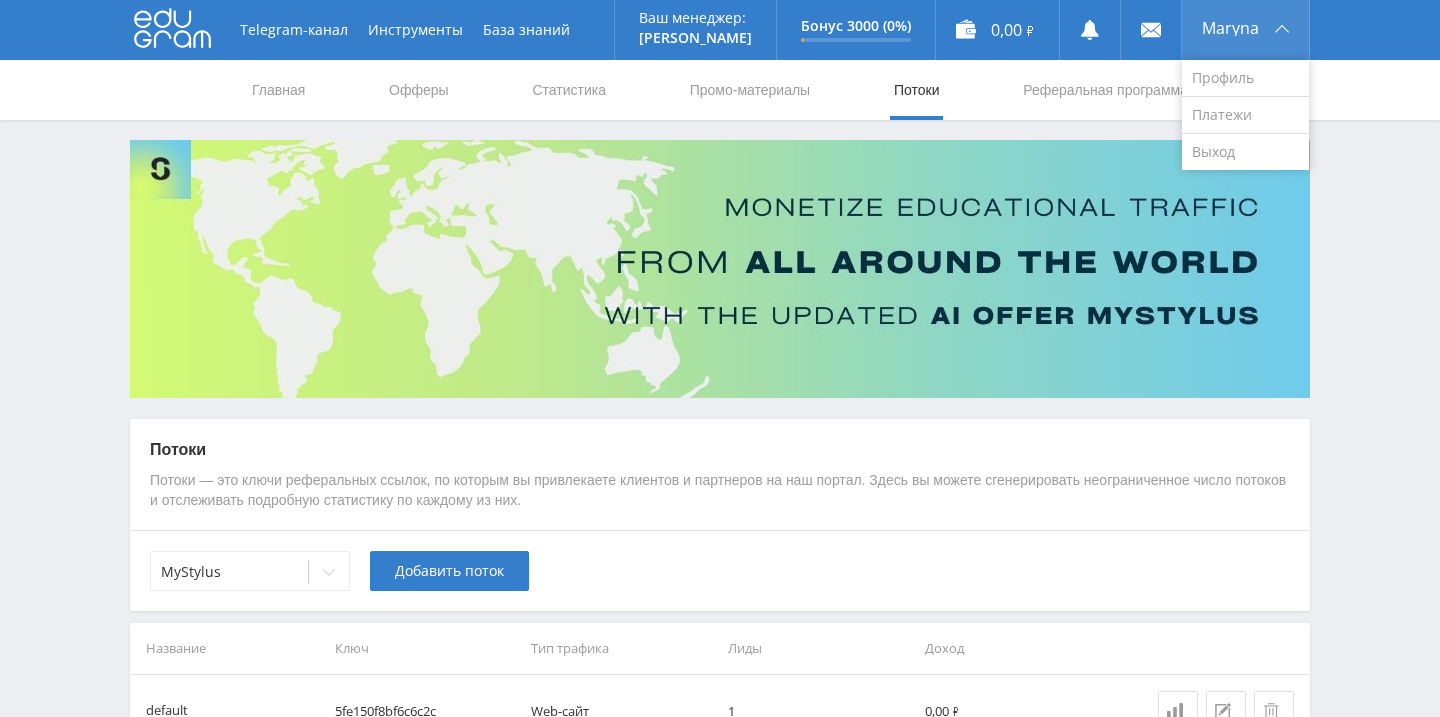 click on "Maryna" at bounding box center [1245, 30] 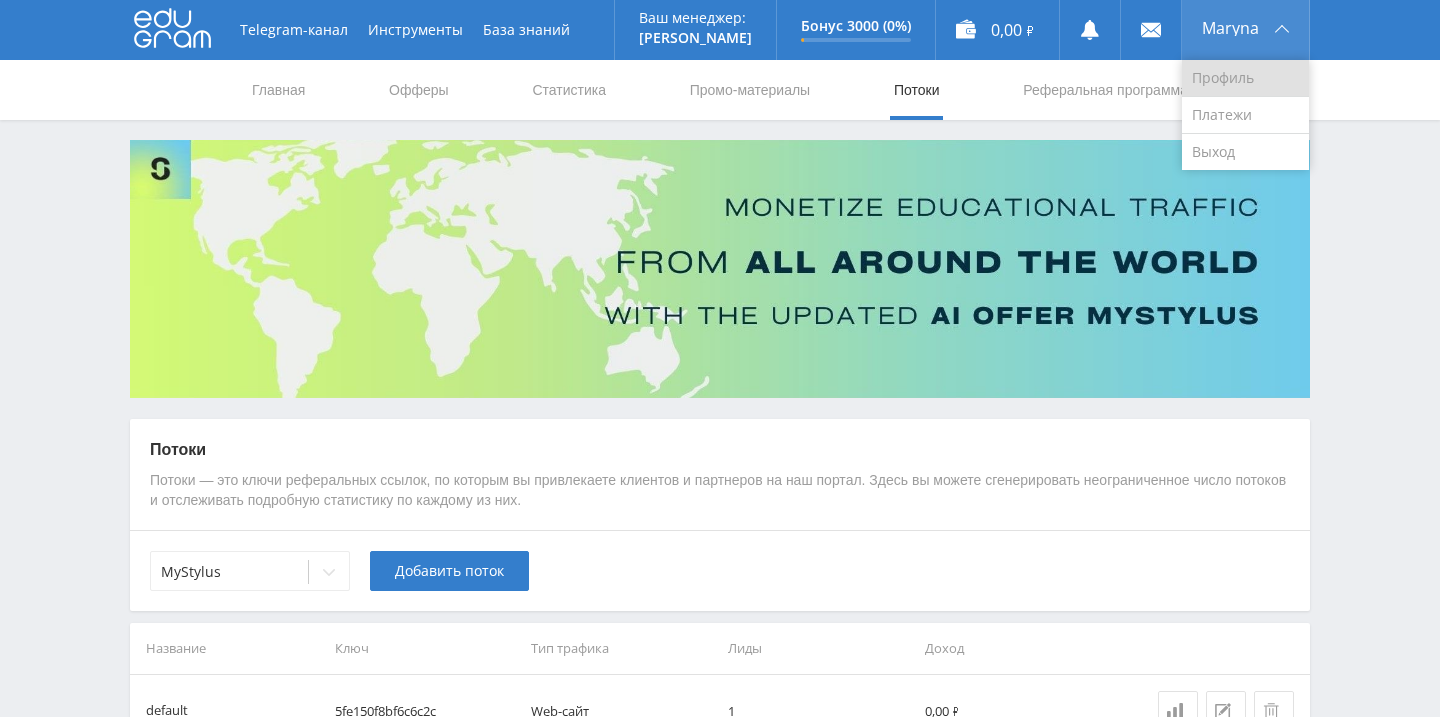click on "Профиль" at bounding box center (1245, 78) 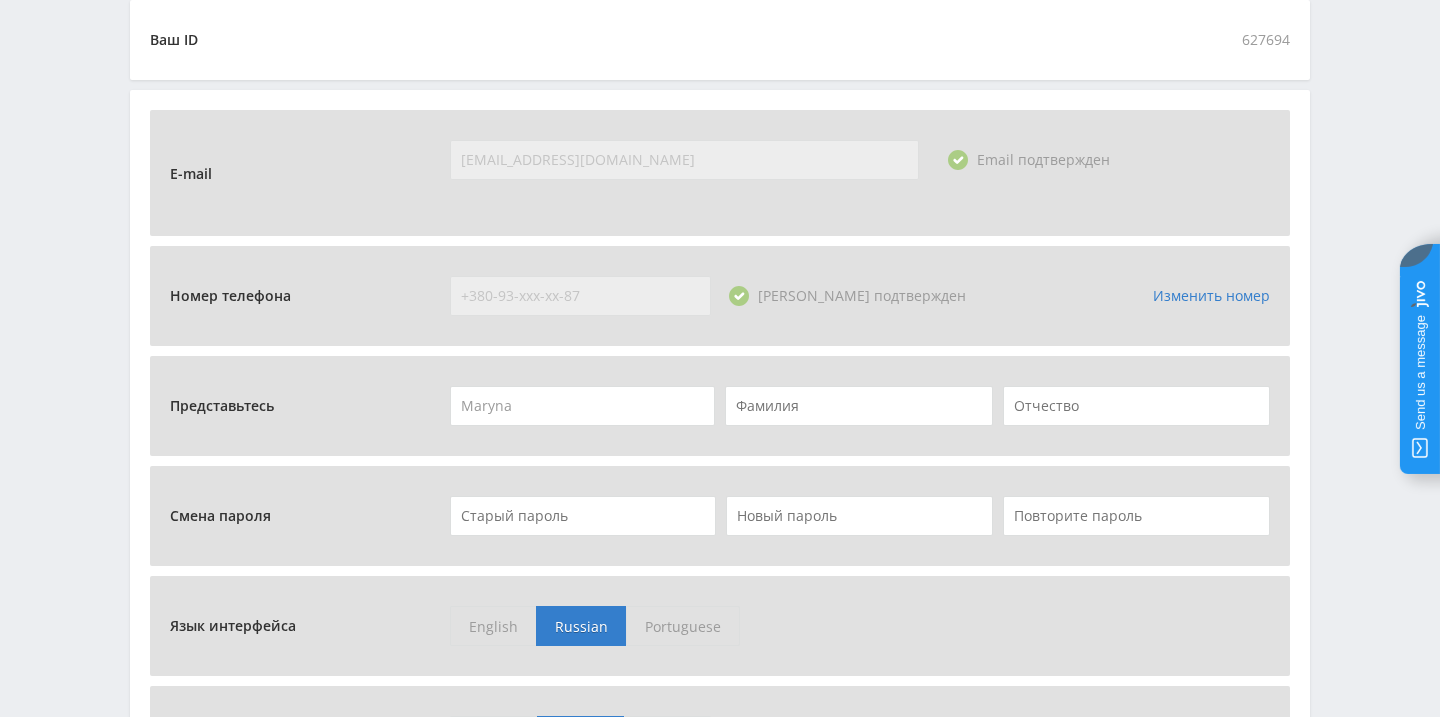 scroll, scrollTop: 838, scrollLeft: 0, axis: vertical 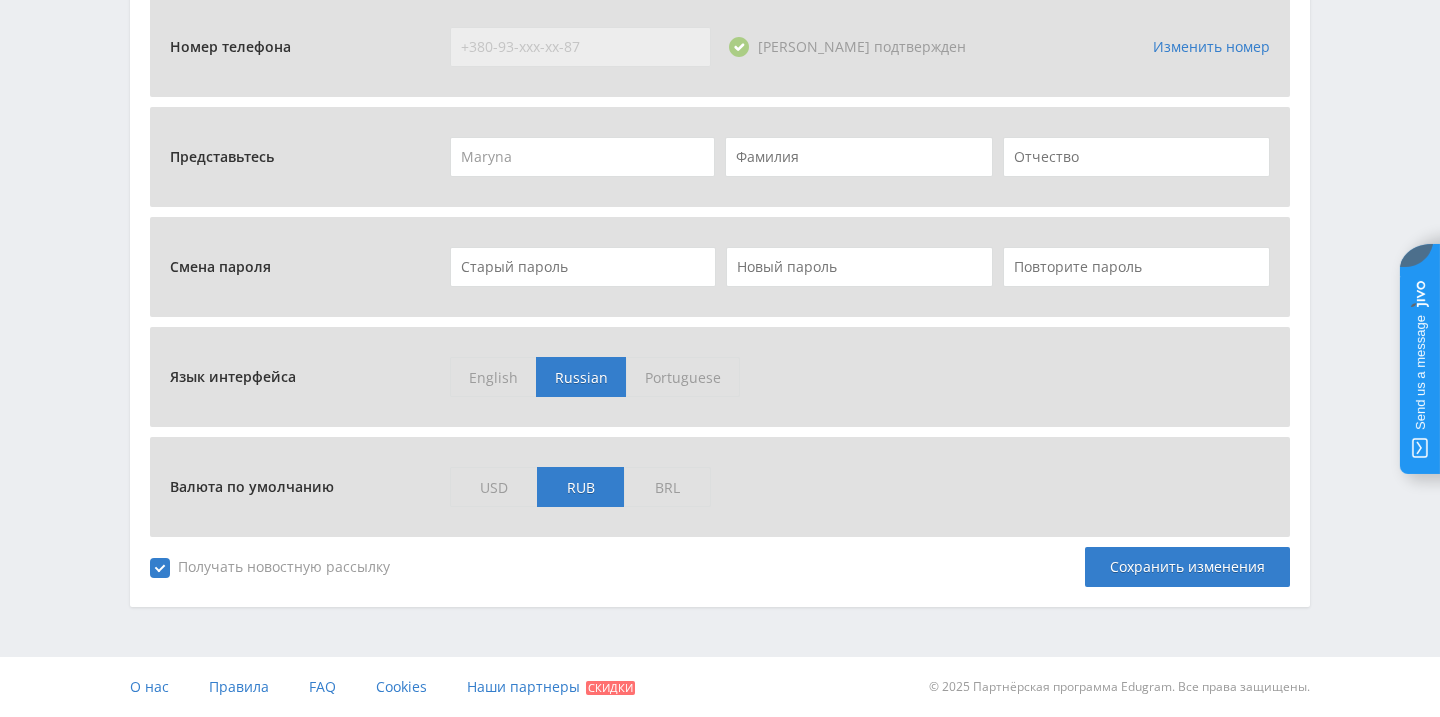 click on "USD" at bounding box center (493, 487) 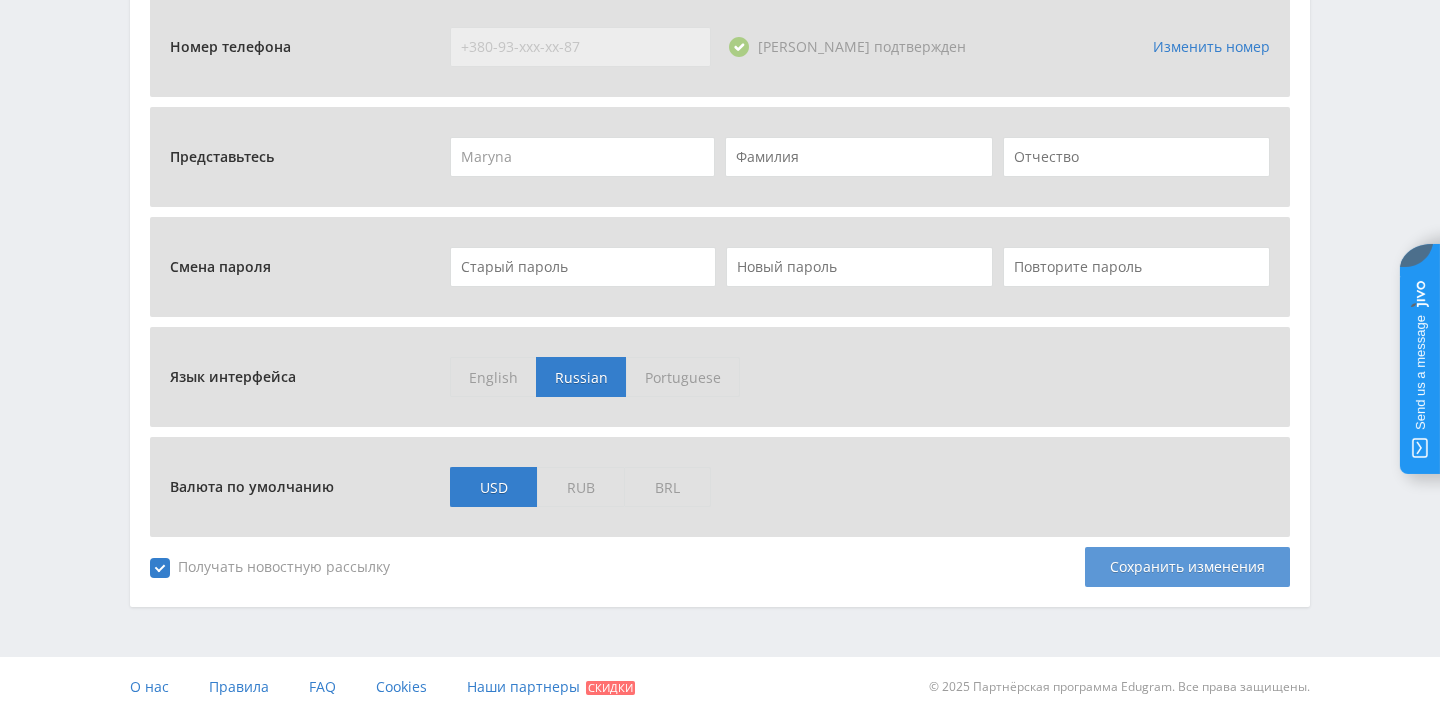 click on "Сохранить изменения" at bounding box center [1187, 567] 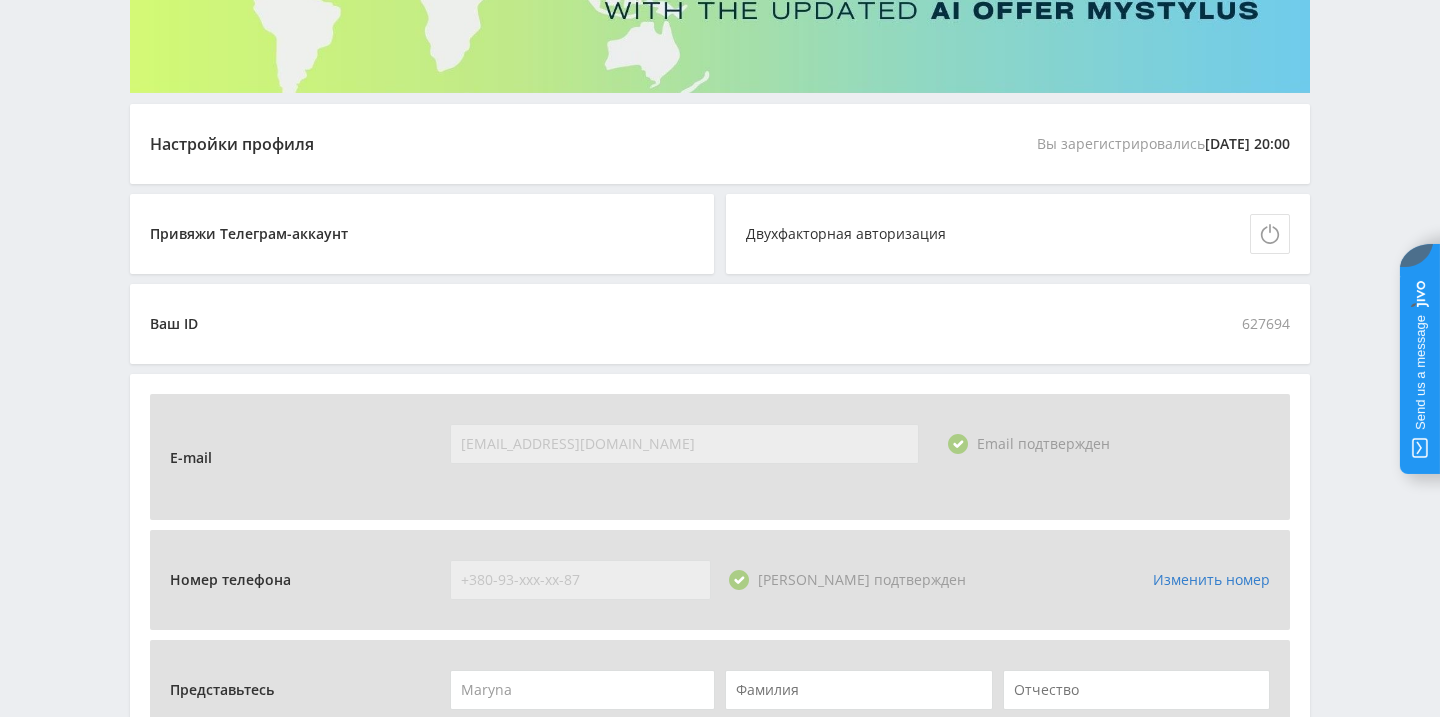 scroll, scrollTop: 210, scrollLeft: 0, axis: vertical 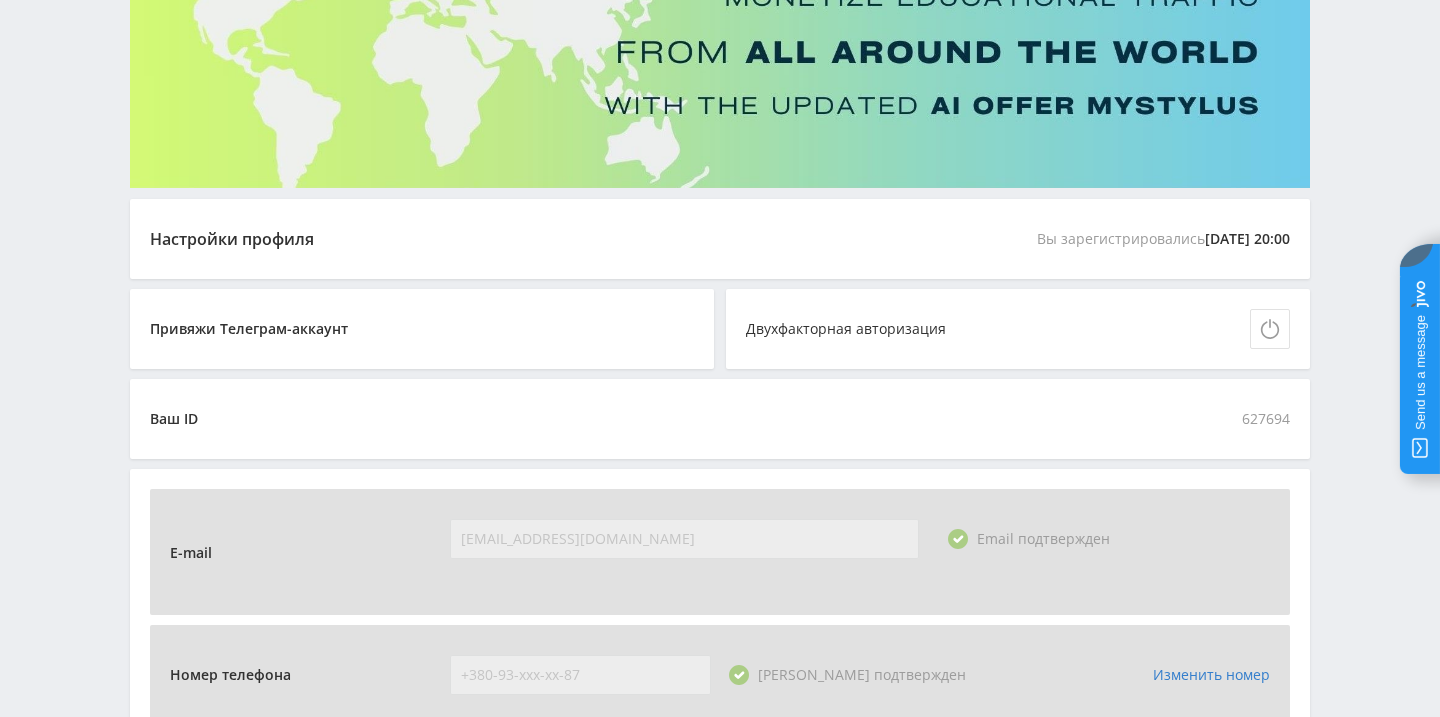 click on "Привяжи Телеграм-аккаунт" at bounding box center [422, 329] 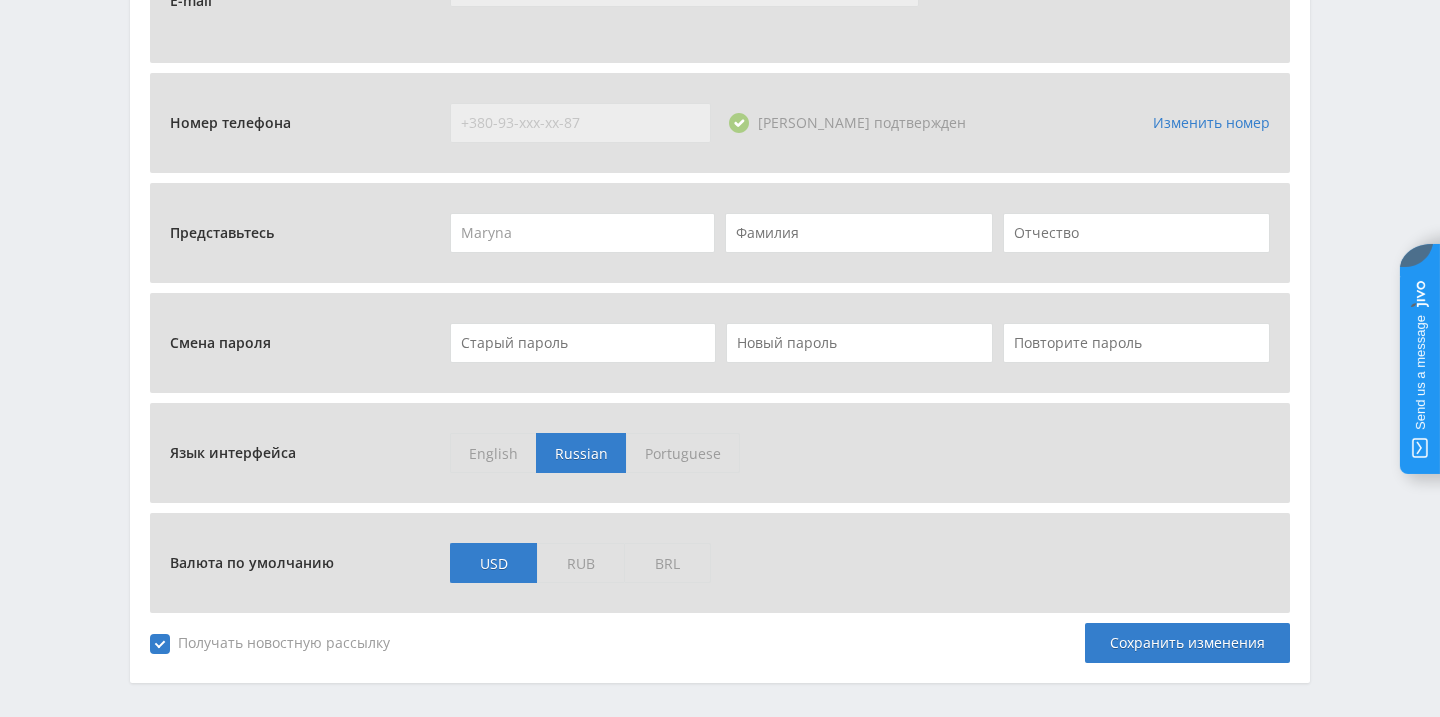 scroll, scrollTop: 0, scrollLeft: 0, axis: both 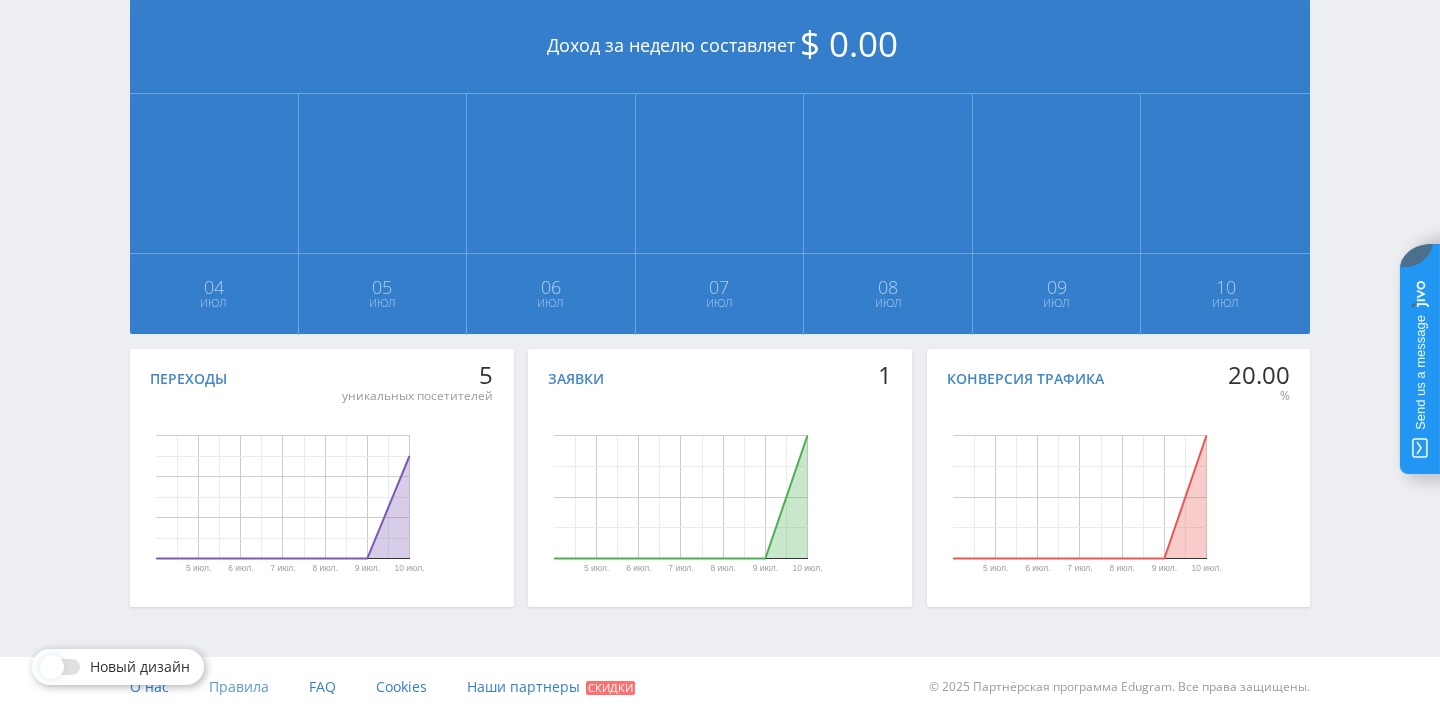 click on "Правила" at bounding box center [239, 686] 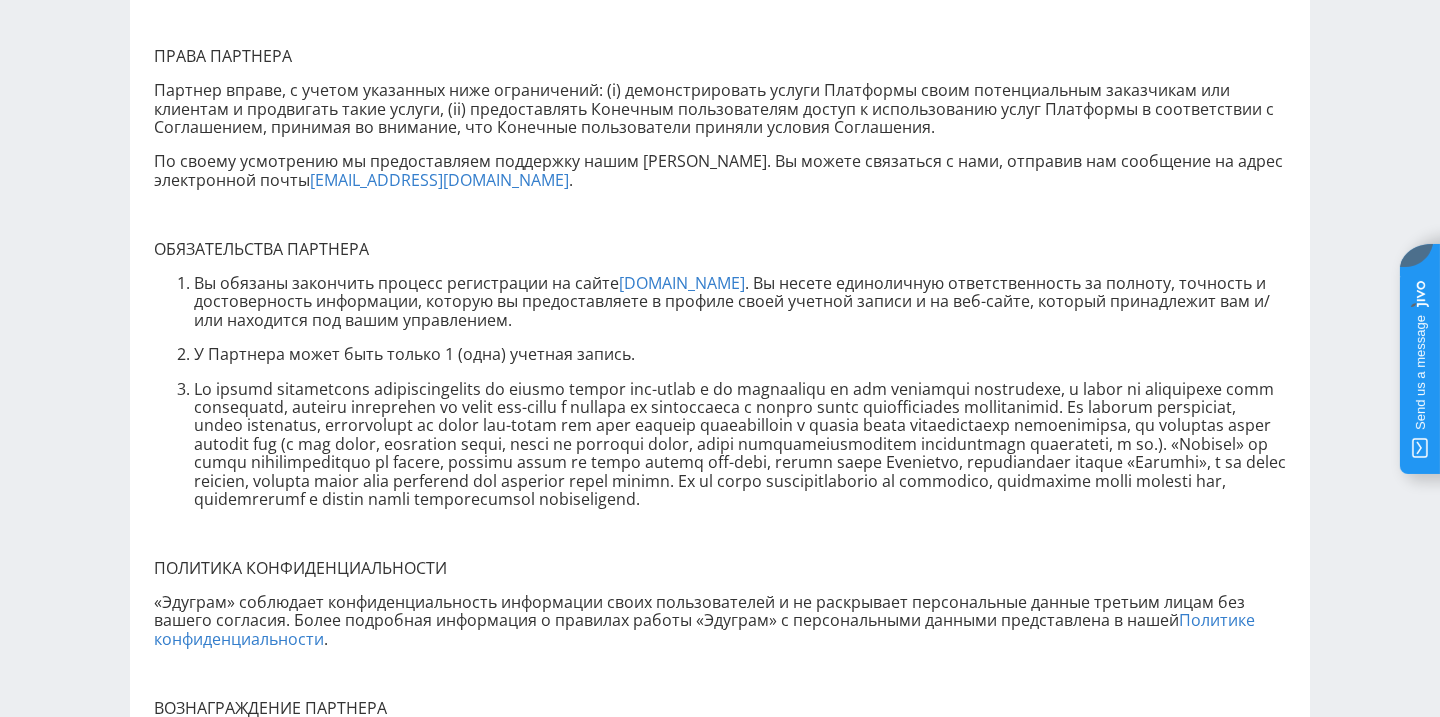 scroll, scrollTop: 1599, scrollLeft: 0, axis: vertical 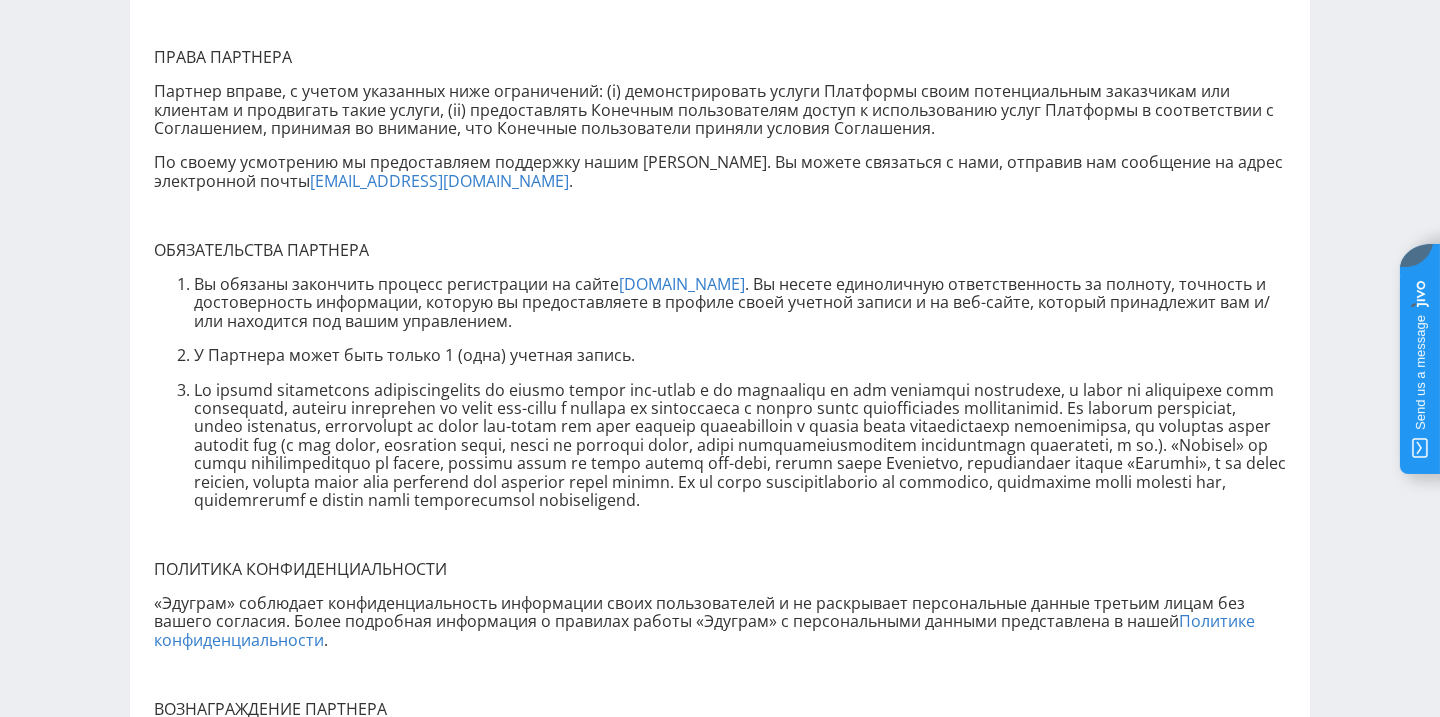 click on "[DOMAIN_NAME]" at bounding box center [682, 284] 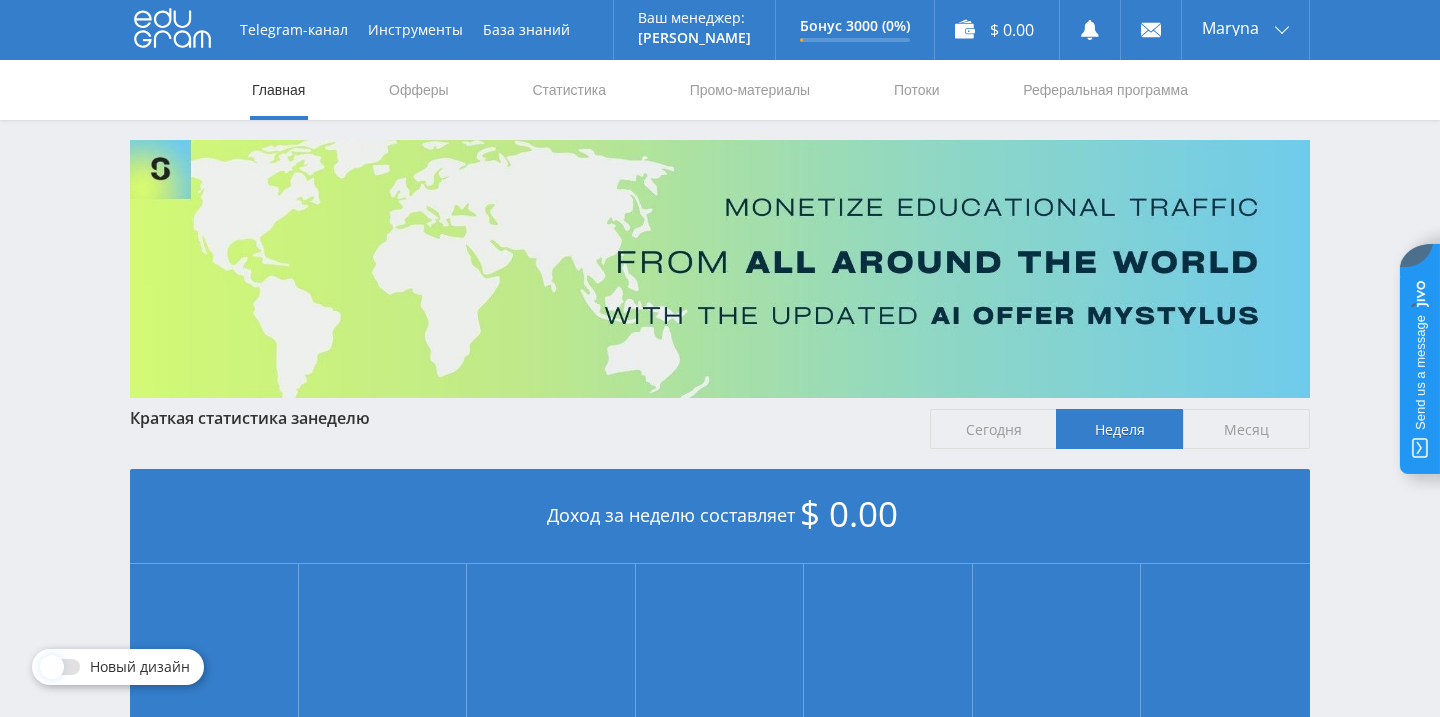 scroll, scrollTop: 21, scrollLeft: 0, axis: vertical 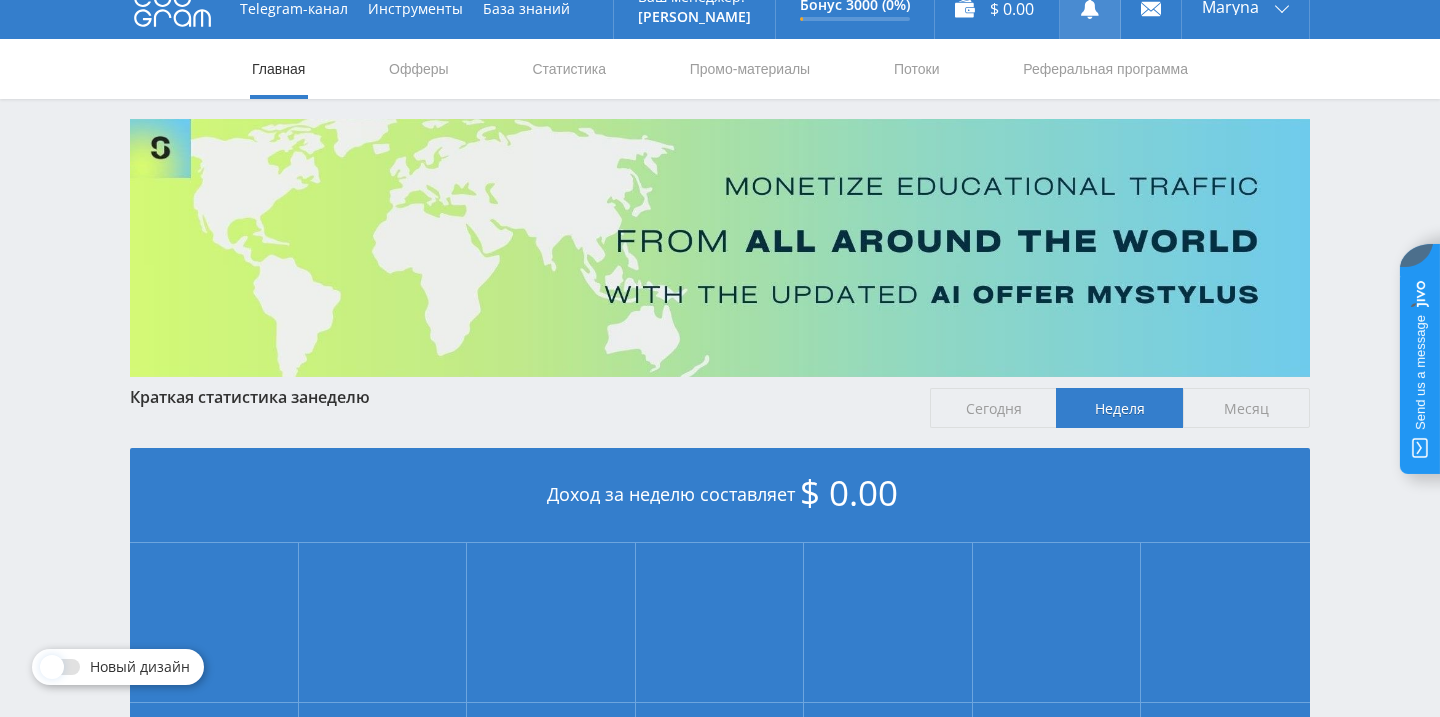 click at bounding box center [1090, 9] 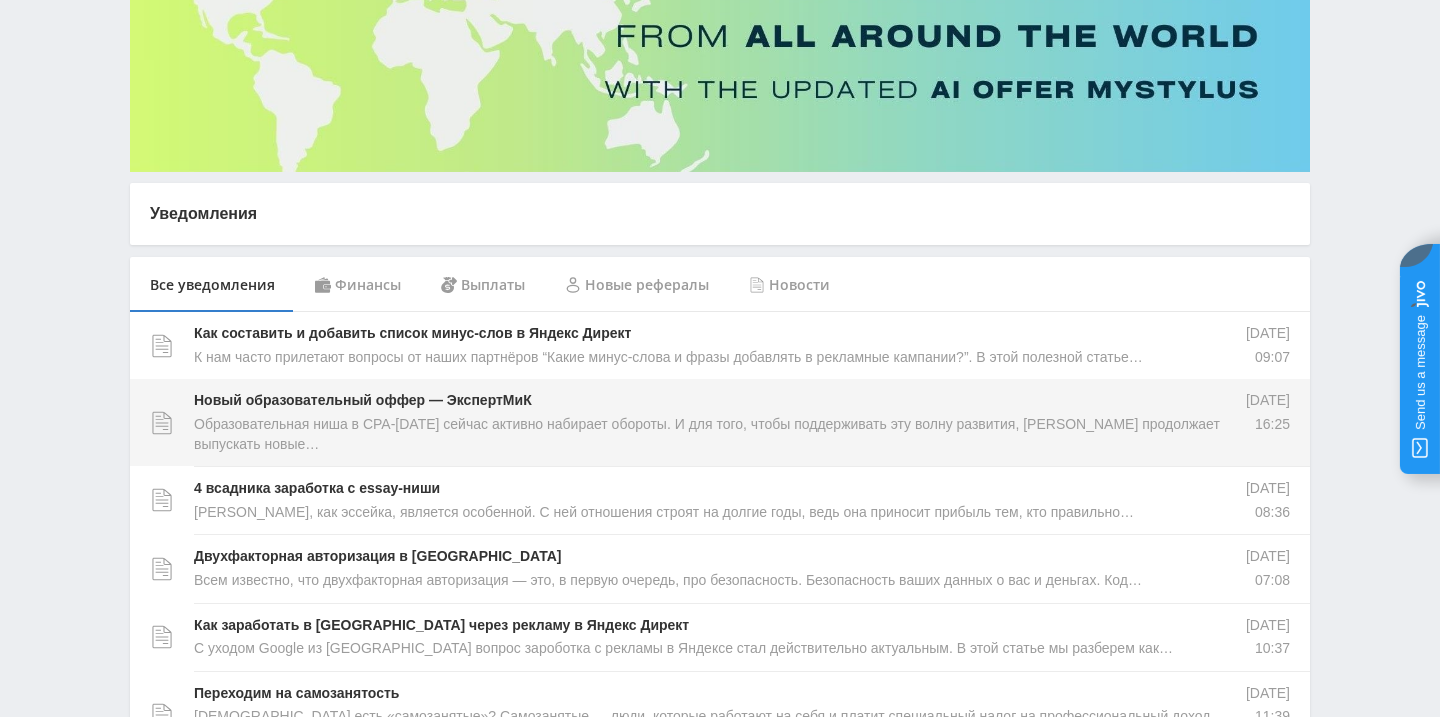scroll, scrollTop: 228, scrollLeft: 0, axis: vertical 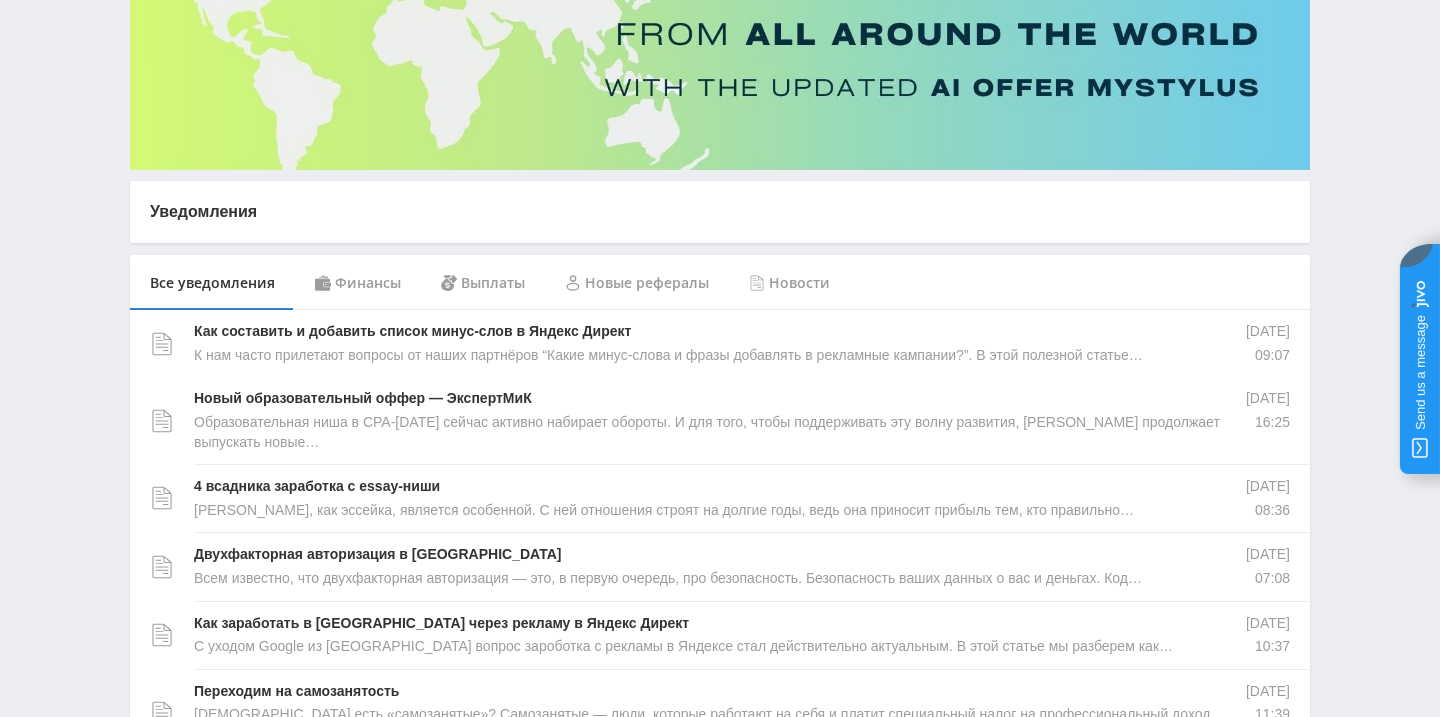 click on "Новые рефералы" at bounding box center [637, 283] 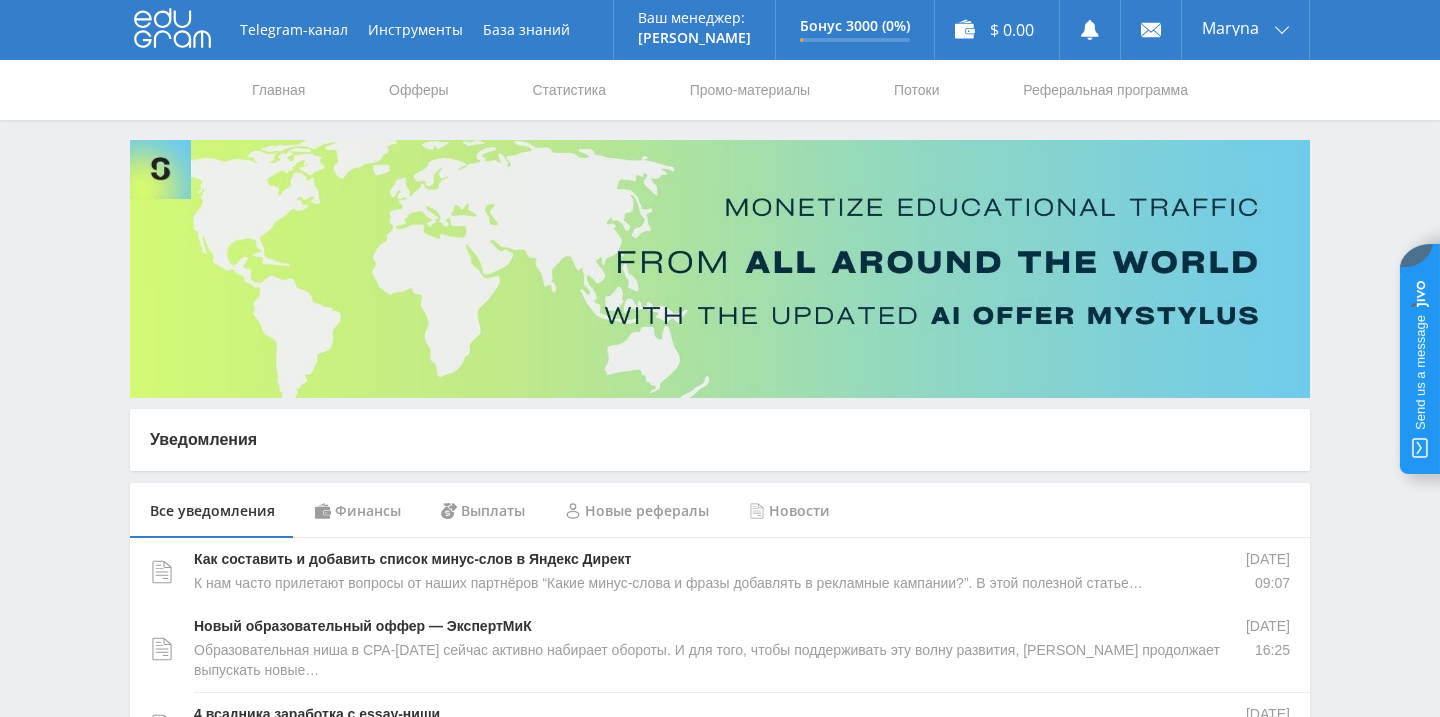 click at bounding box center [720, 269] 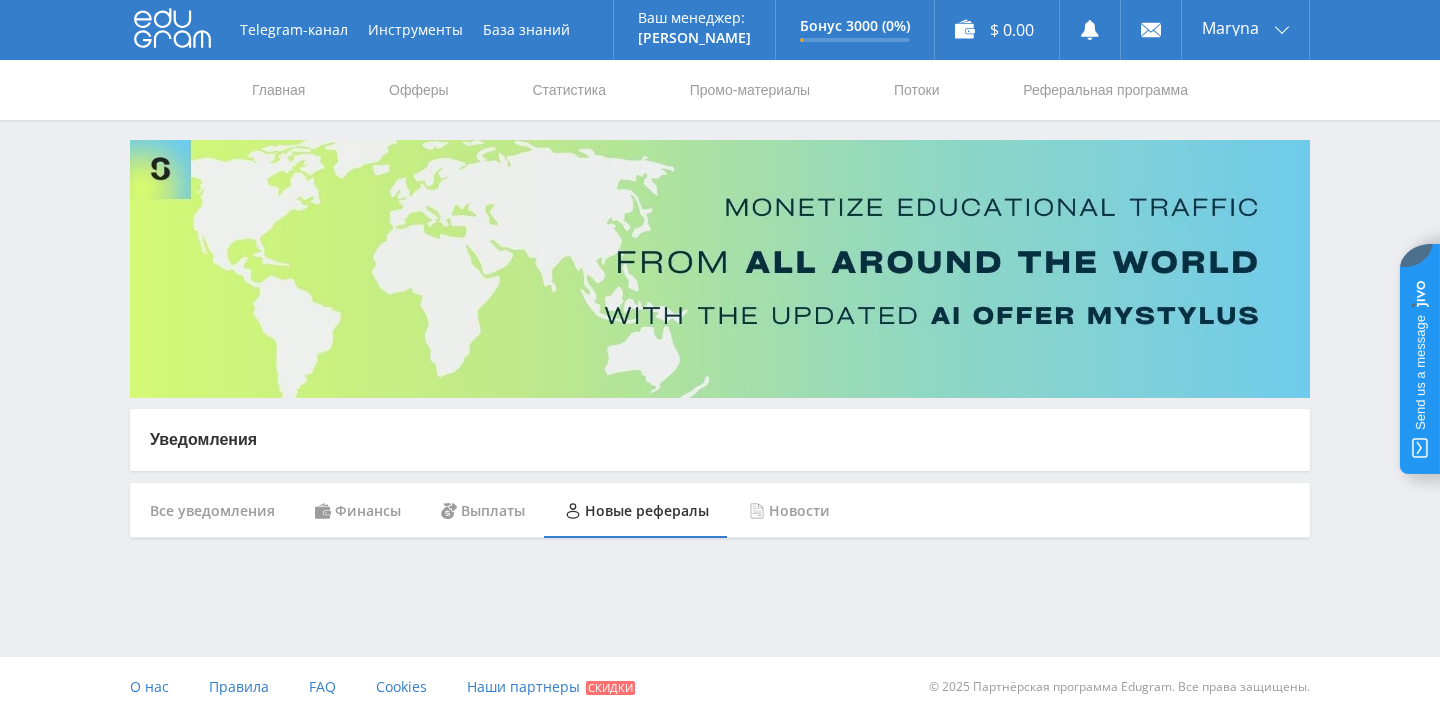 click on "Выплаты" at bounding box center [483, 511] 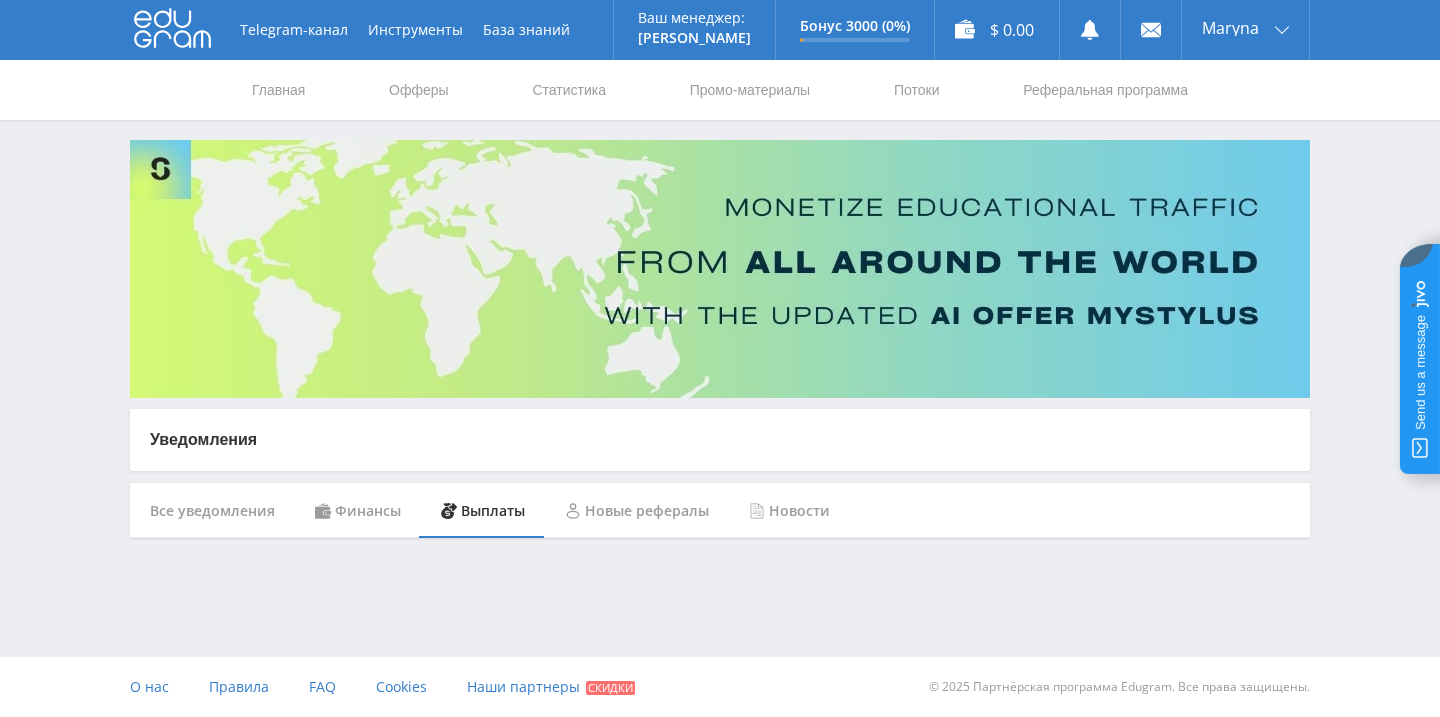 click on "Финансы" at bounding box center (358, 511) 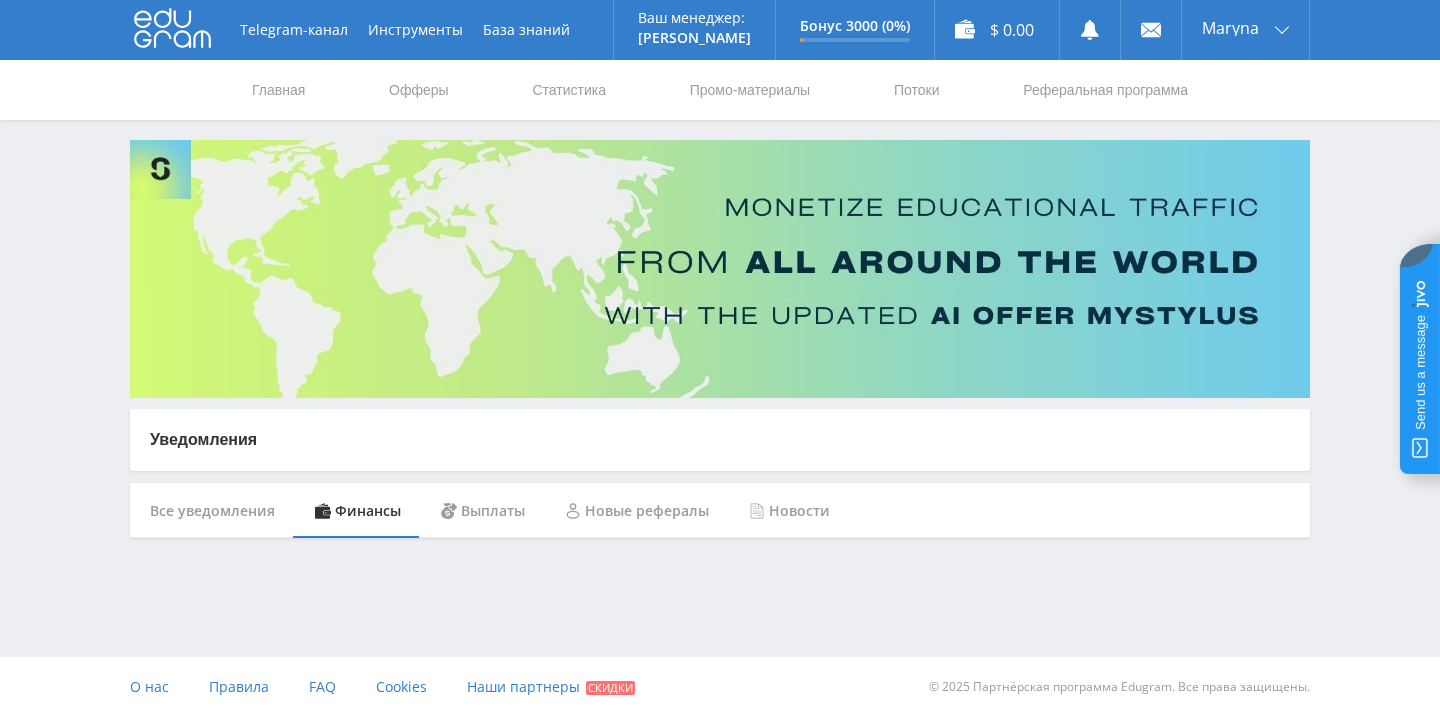 click on "Финансы" at bounding box center (358, 511) 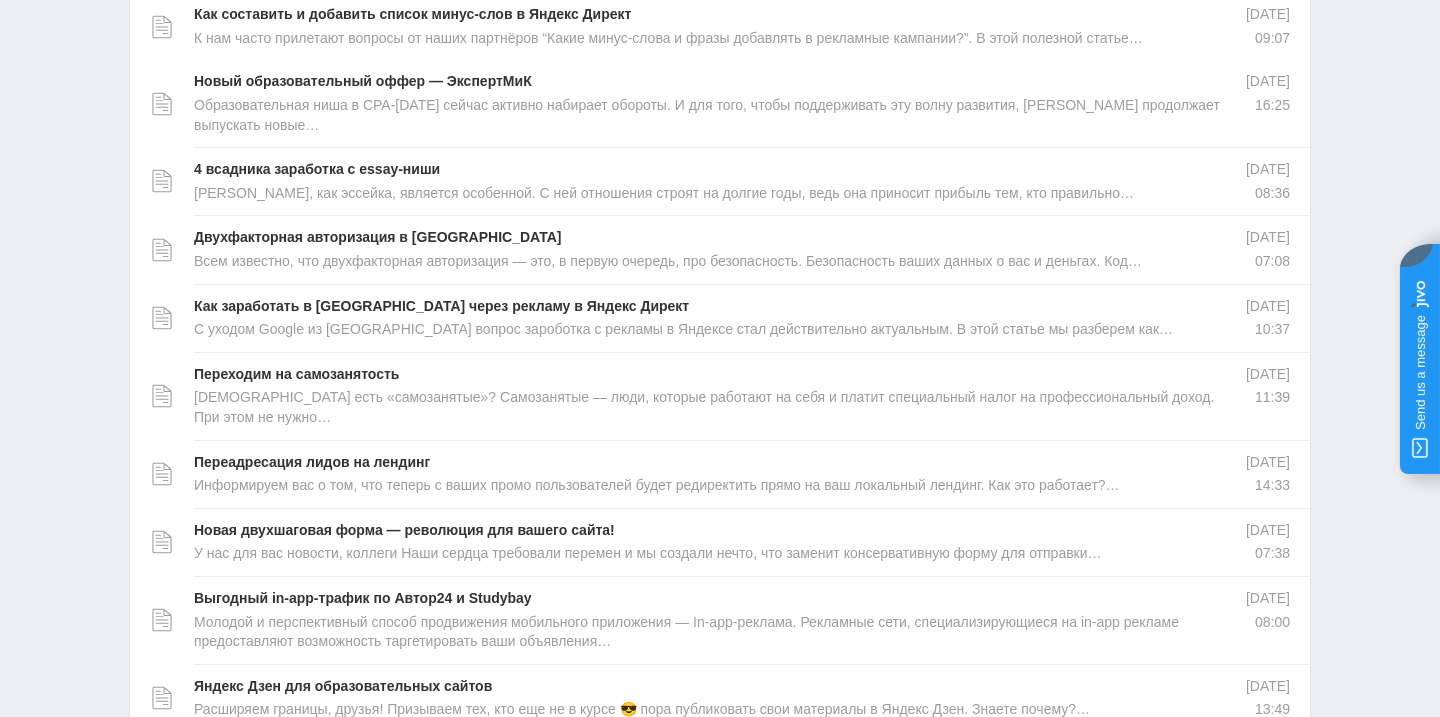 scroll, scrollTop: 204, scrollLeft: 0, axis: vertical 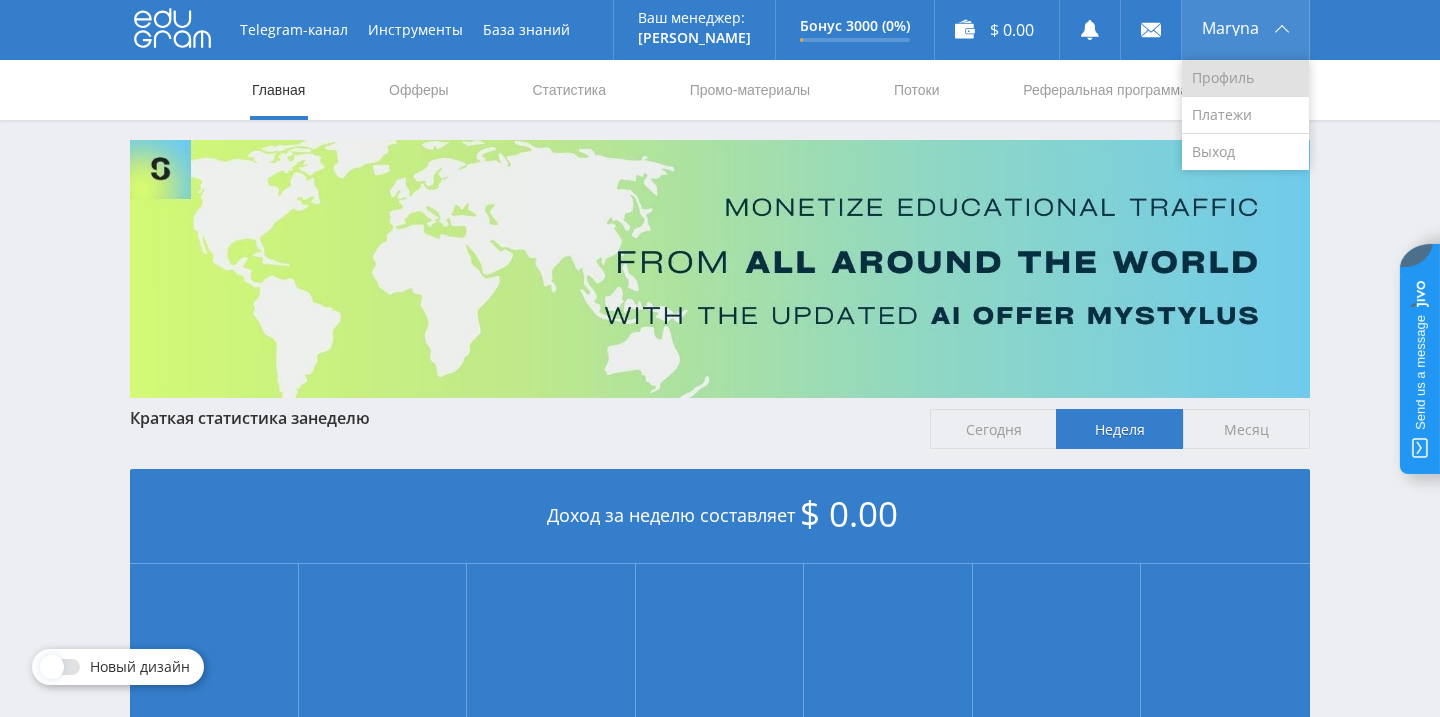 click on "Профиль" at bounding box center [1245, 78] 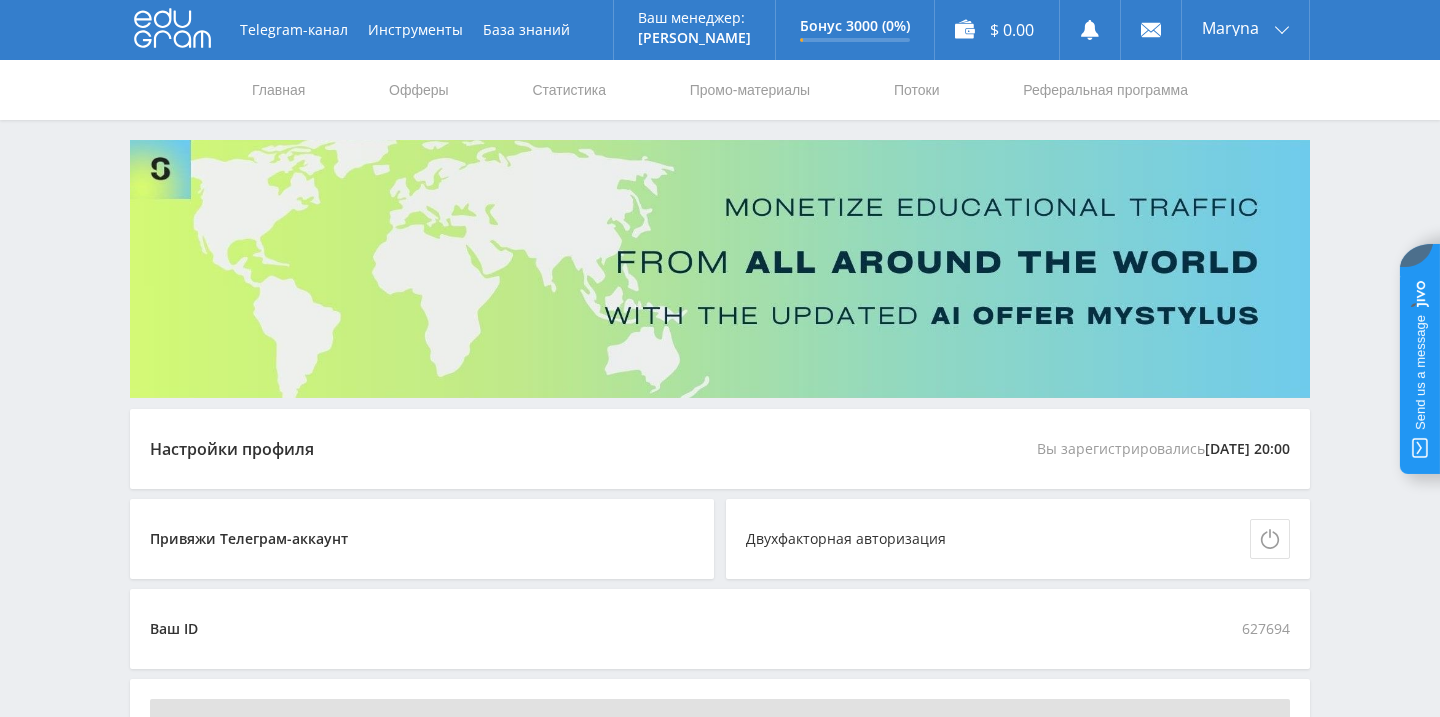 scroll, scrollTop: 0, scrollLeft: 0, axis: both 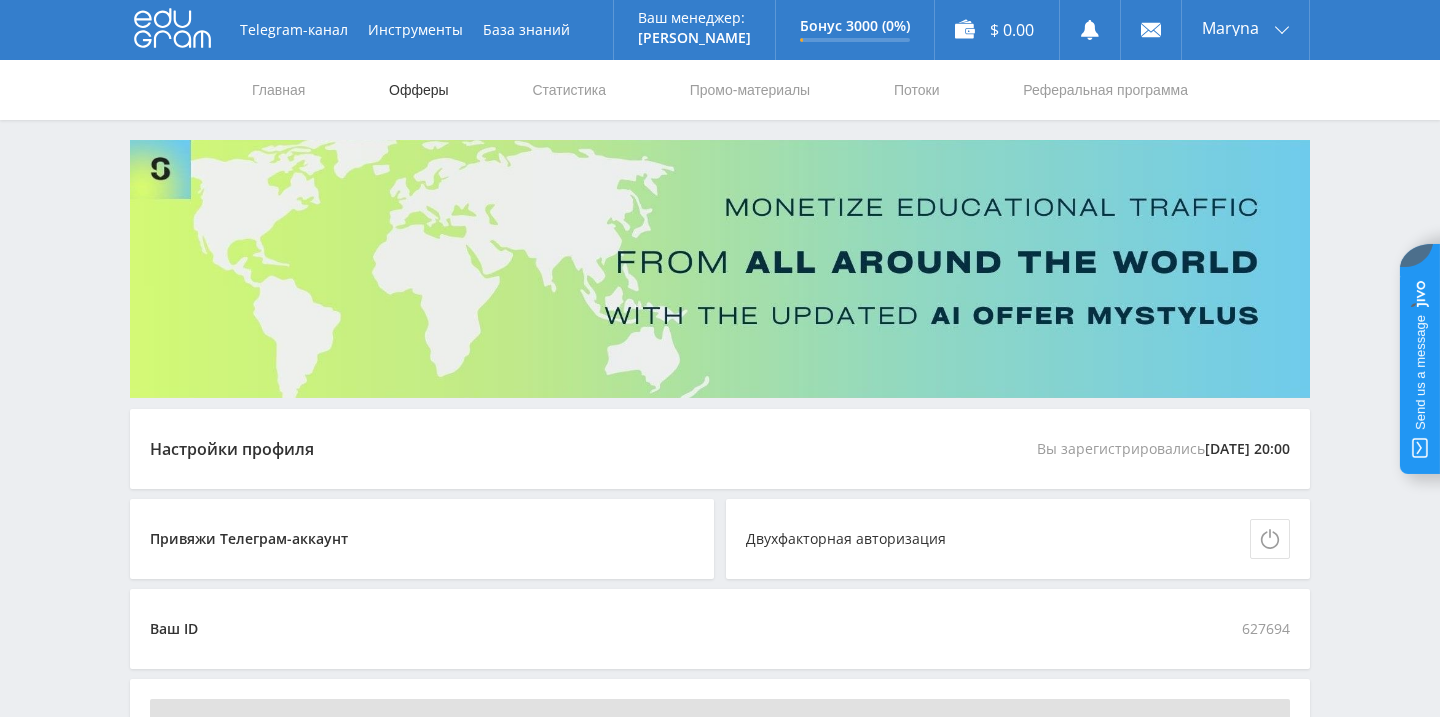 click on "Офферы" at bounding box center (419, 90) 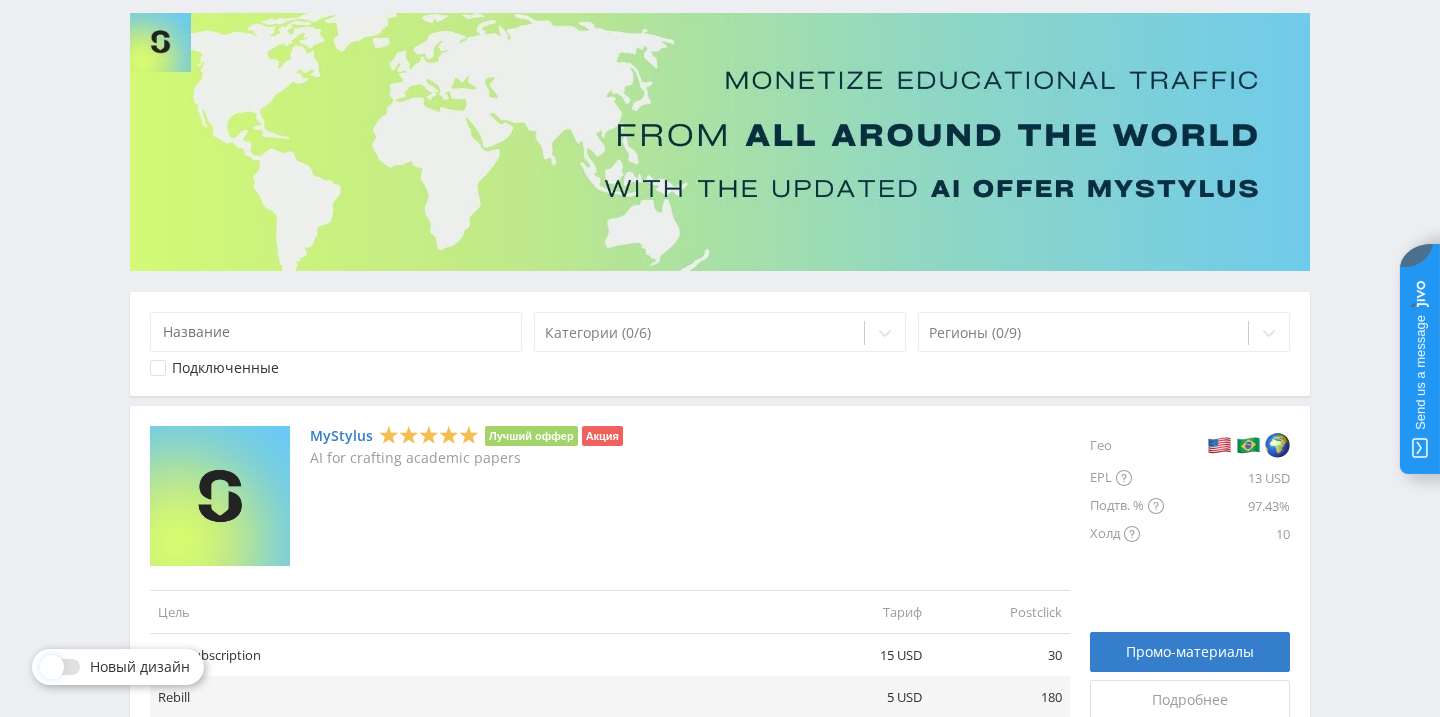 scroll, scrollTop: 263, scrollLeft: 0, axis: vertical 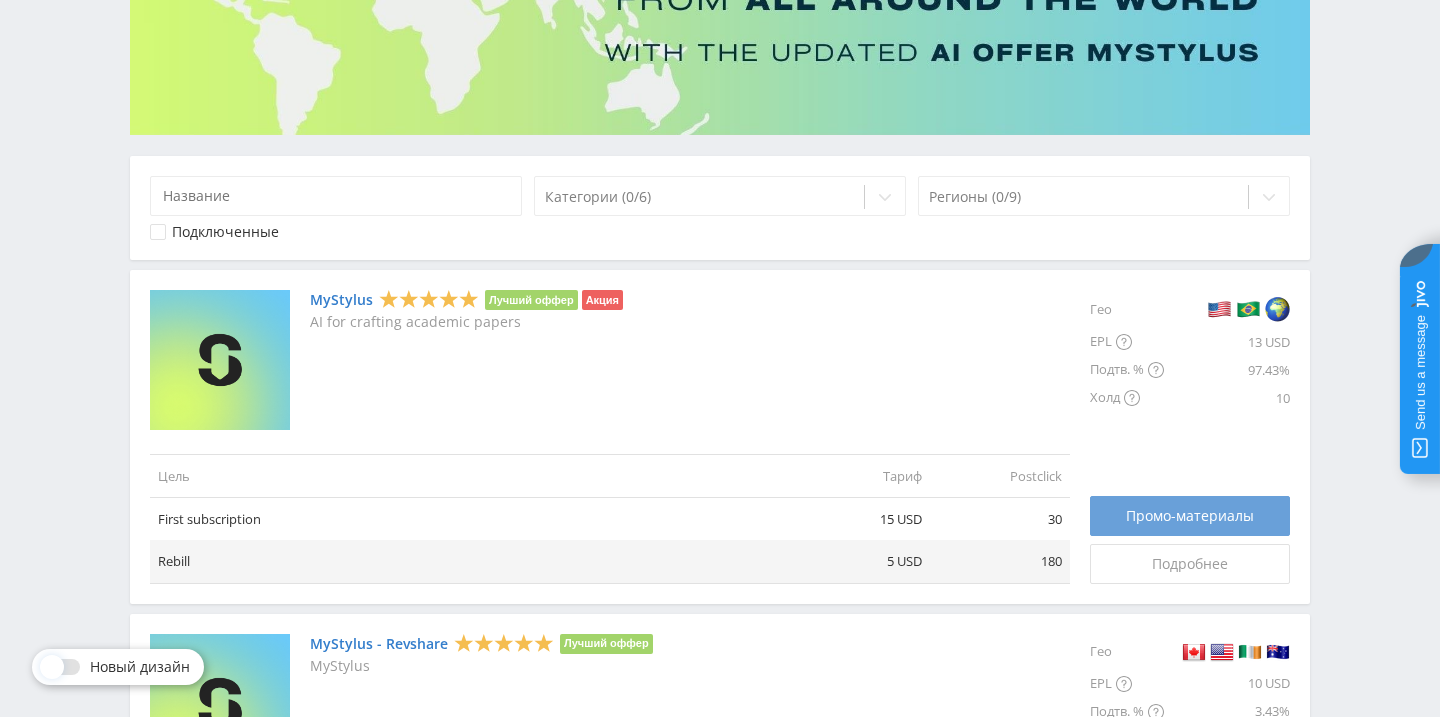 click on "Промо-материалы" at bounding box center (1190, 516) 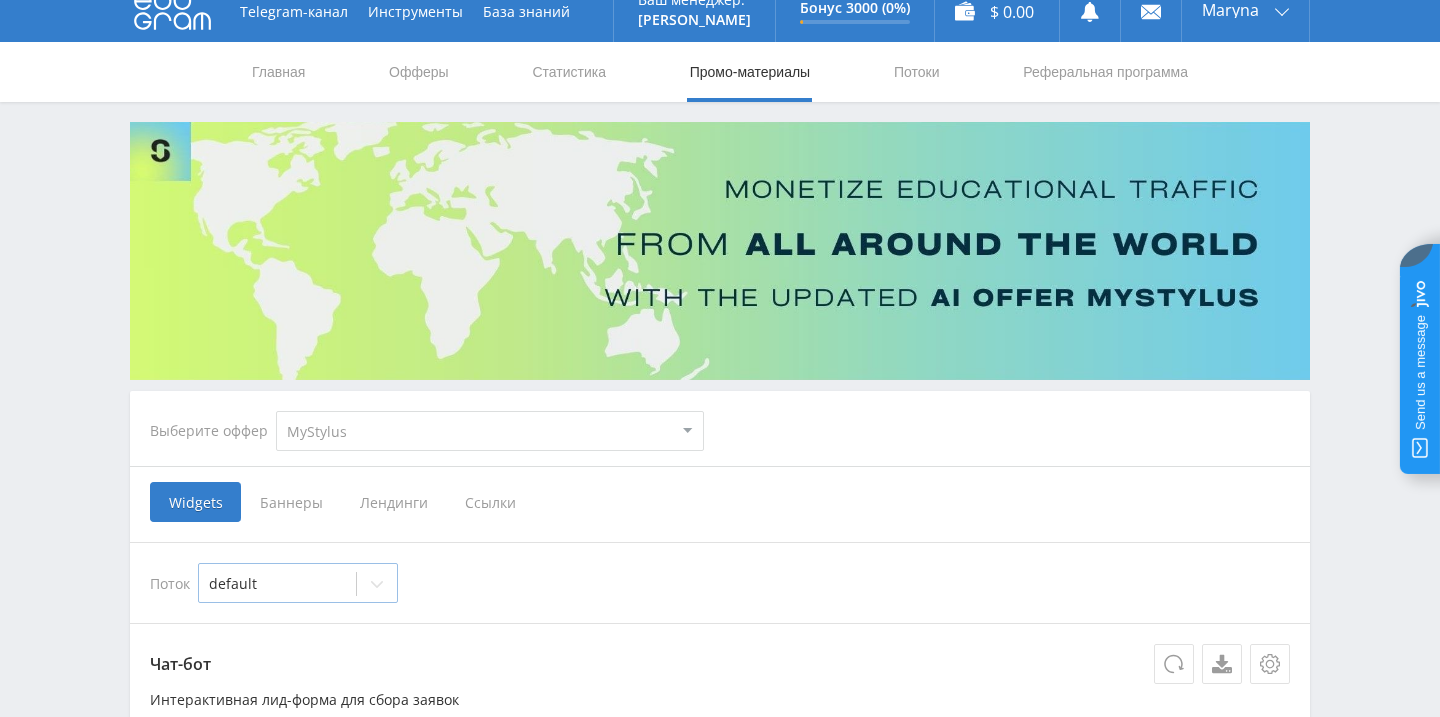 scroll, scrollTop: 0, scrollLeft: 0, axis: both 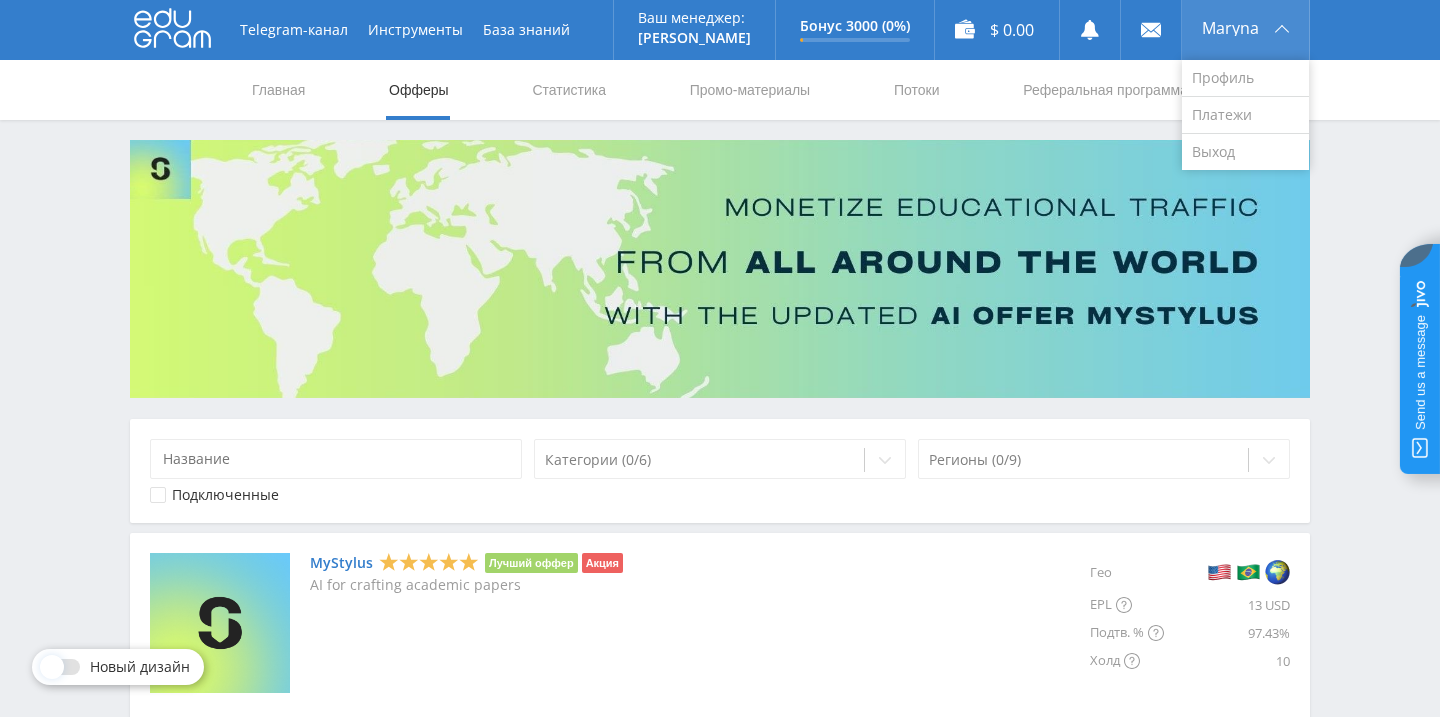 click on "Maryna" at bounding box center (1230, 28) 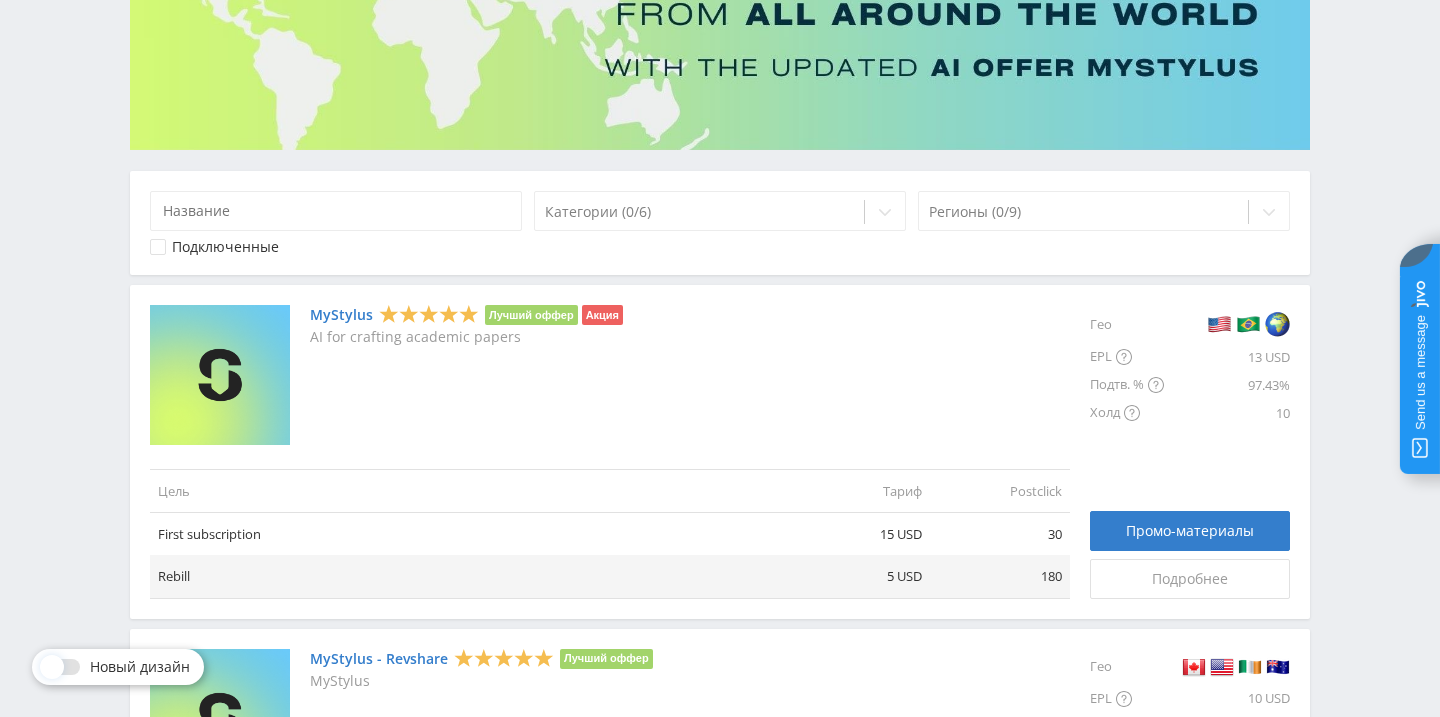 scroll, scrollTop: 393, scrollLeft: 0, axis: vertical 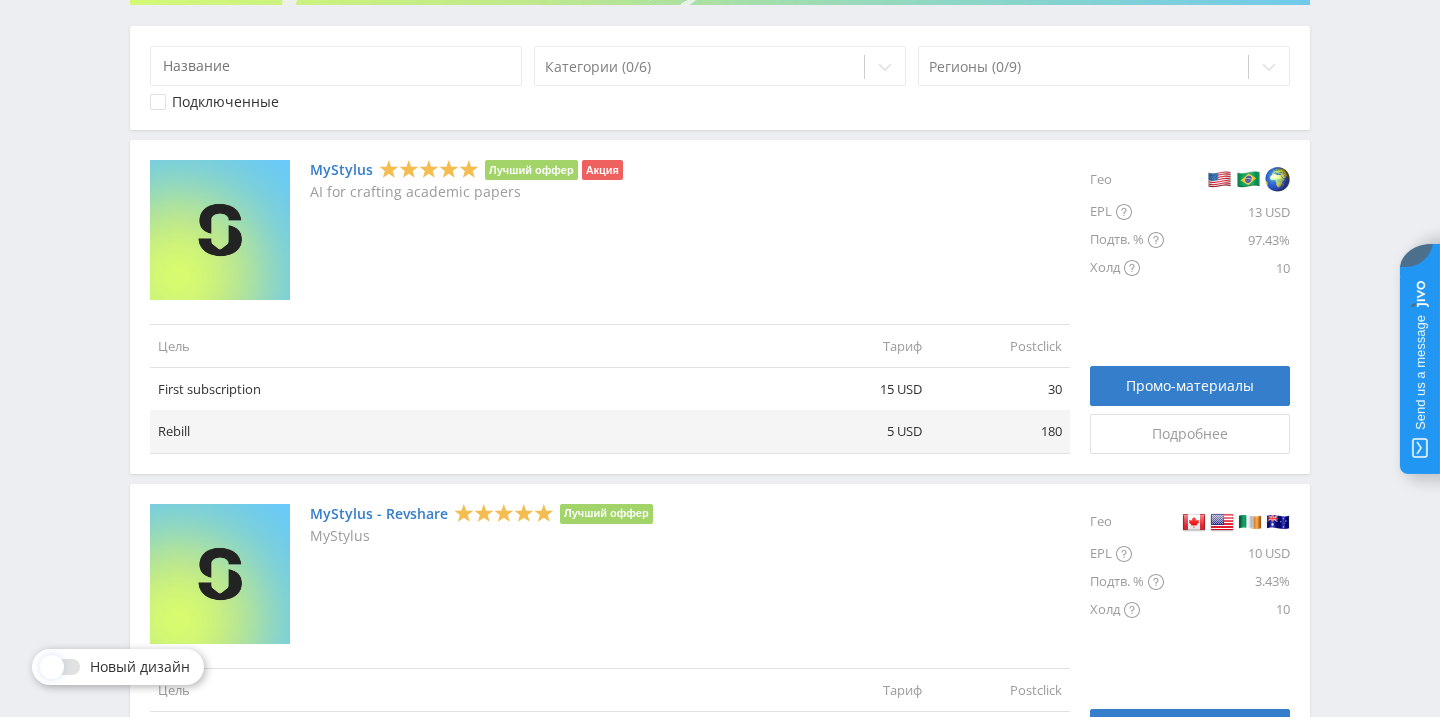 click on "MyStylus" at bounding box center [341, 170] 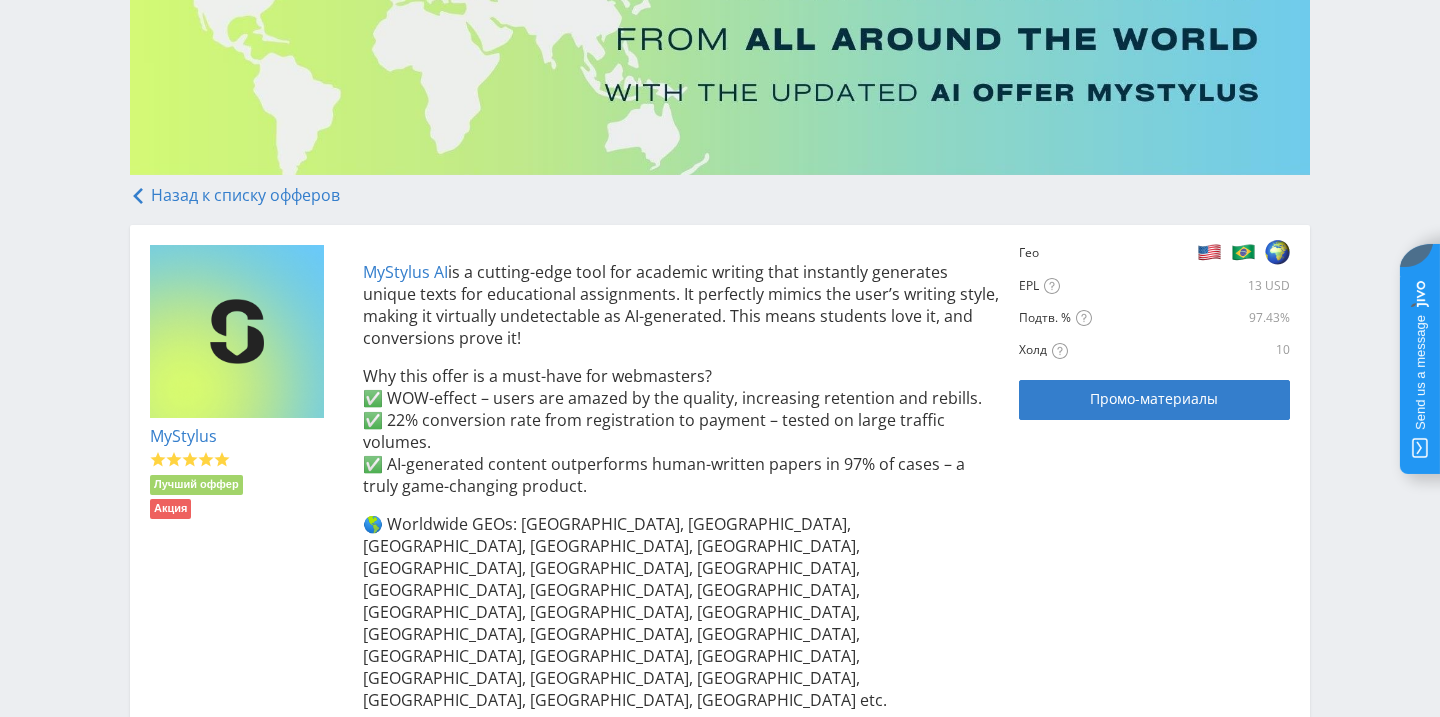 scroll, scrollTop: 232, scrollLeft: 0, axis: vertical 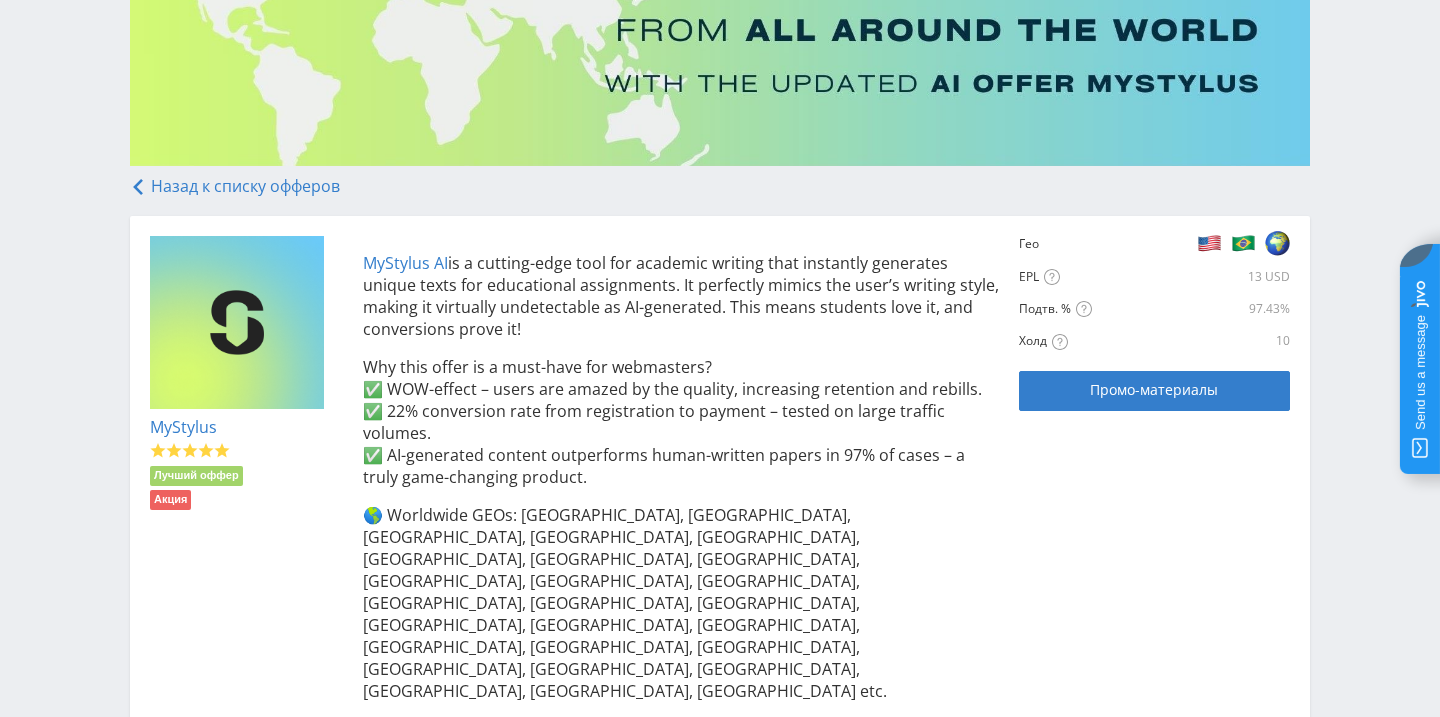 click on "MyStylus
Лучший оффер Акция
MyStylus AI  is a cutting-edge tool for academic writing that instantly generates unique texts for educational assignments. It perfectly mimics the user’s writing style, making it virtually undetectable as AI-generated. This means students love it, and conversions prove it!
Why this offer is a must-have for webmasters? ✅ WOW-effect – users are amazed by the quality, increasing retention and rebills. ✅ 22% conversion rate from registration to payment – tested on large traffic volumes. ✅ AI-generated content outperforms human-written papers in 97% of cases – a truly game-changing product.
🔥 High demand + high payouts = high earnings! Start monetizing MyStylus AI now!
Гео" at bounding box center (720, 515) 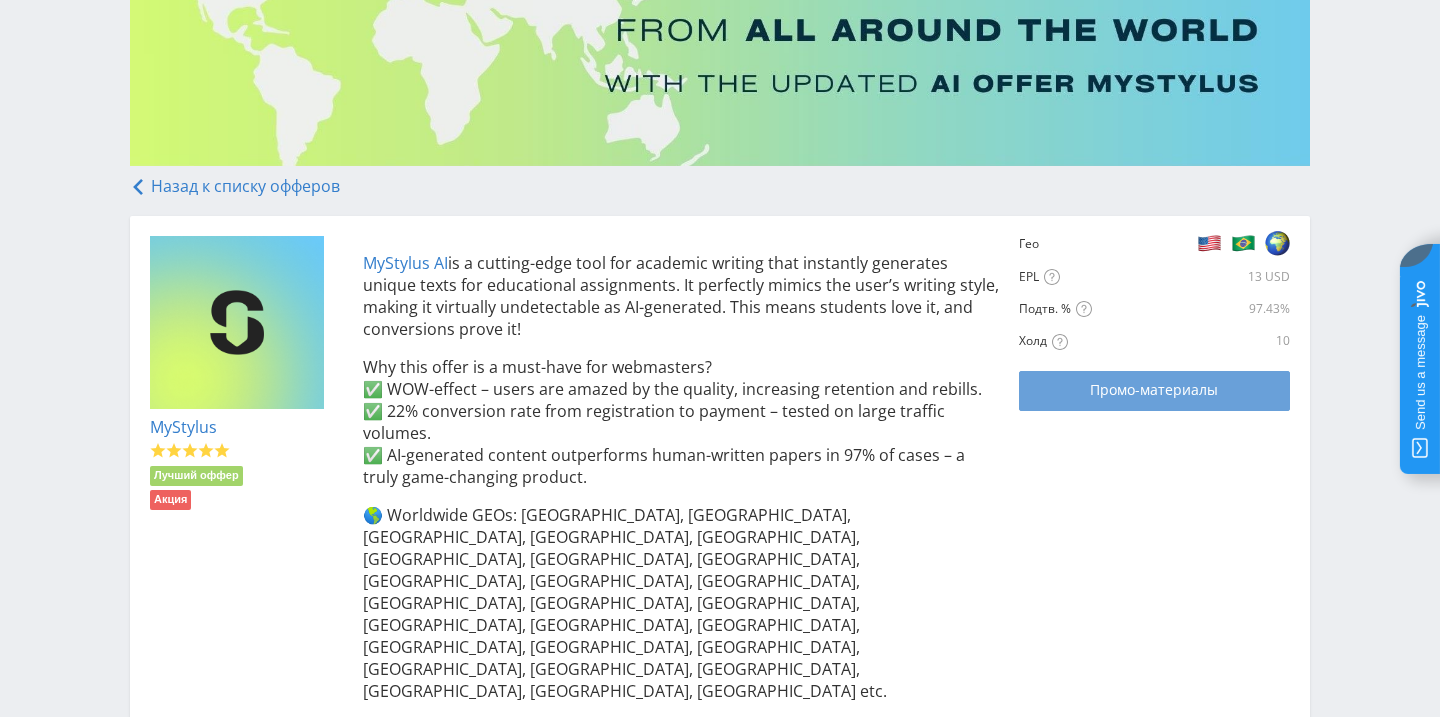 click on "Промо-материалы" at bounding box center [1154, 390] 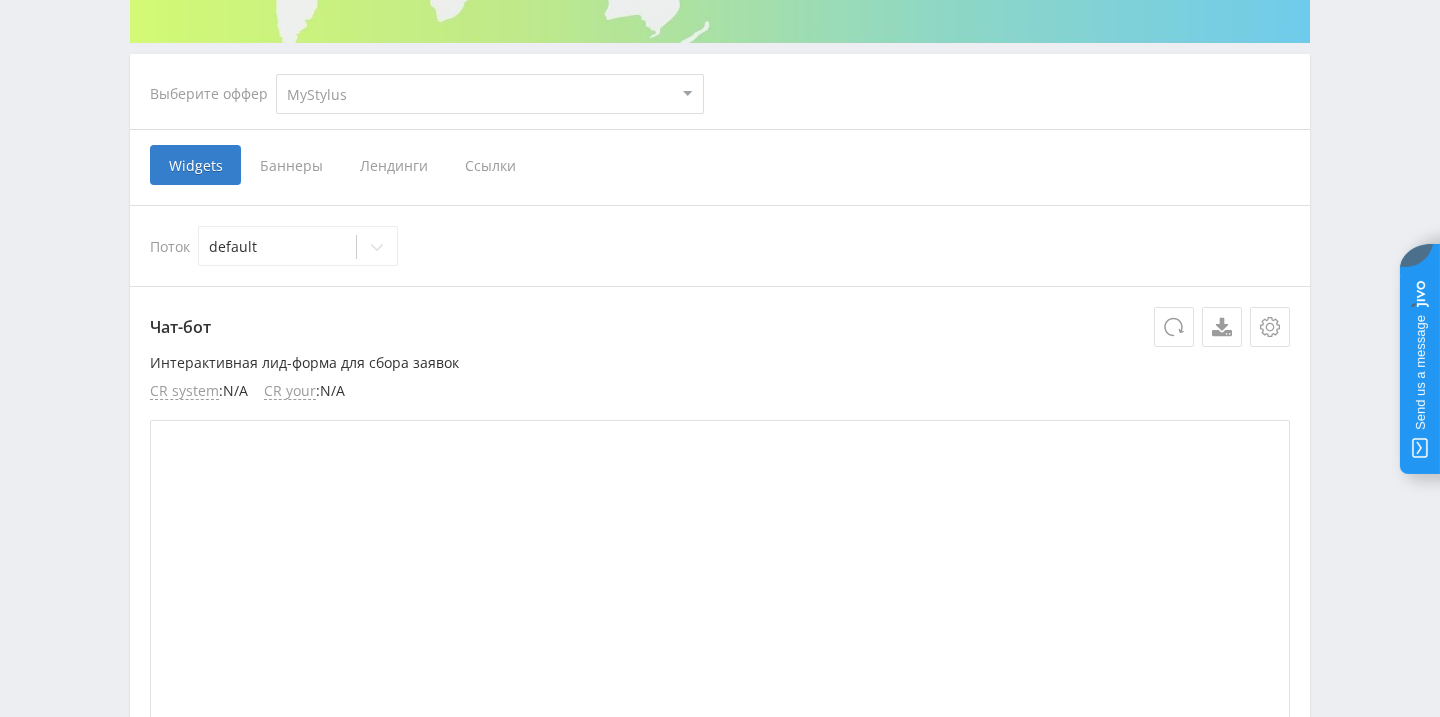 scroll, scrollTop: 0, scrollLeft: 0, axis: both 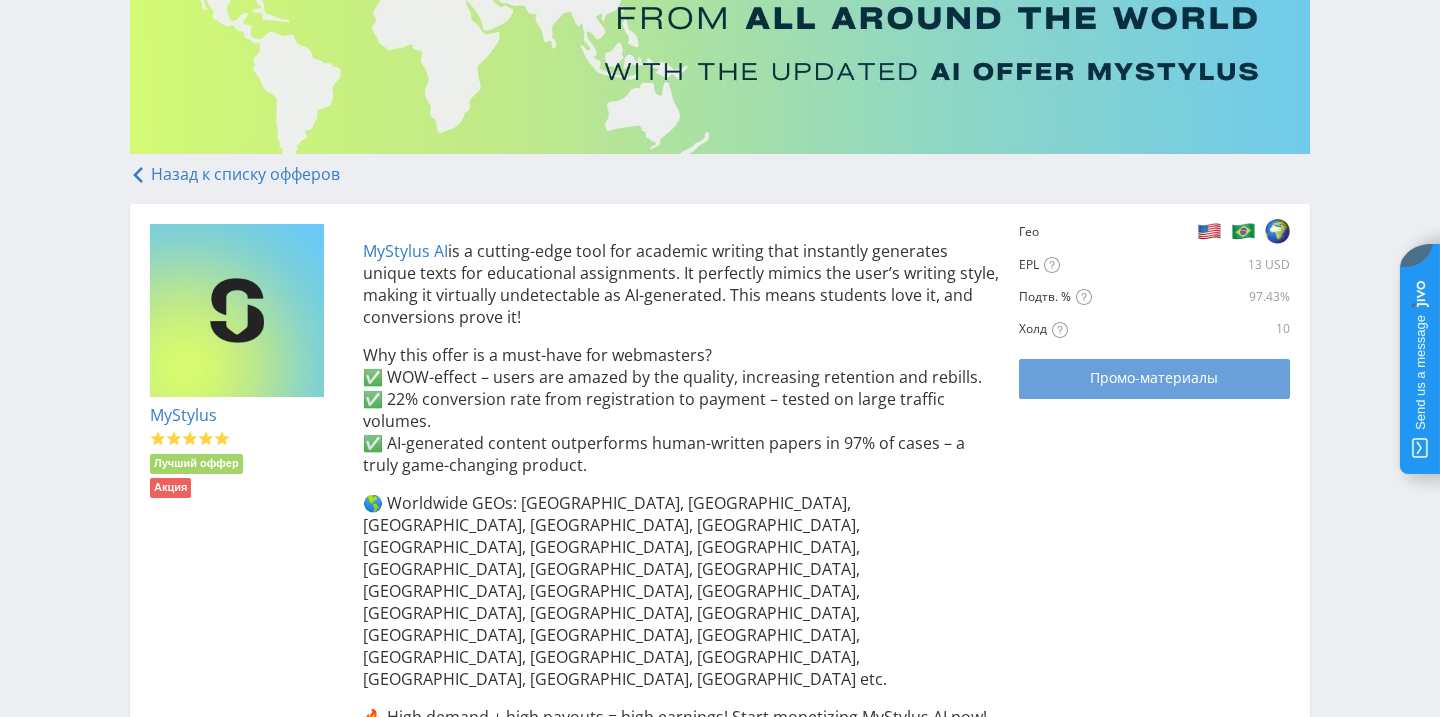 click on "Промо-материалы" at bounding box center [1154, 378] 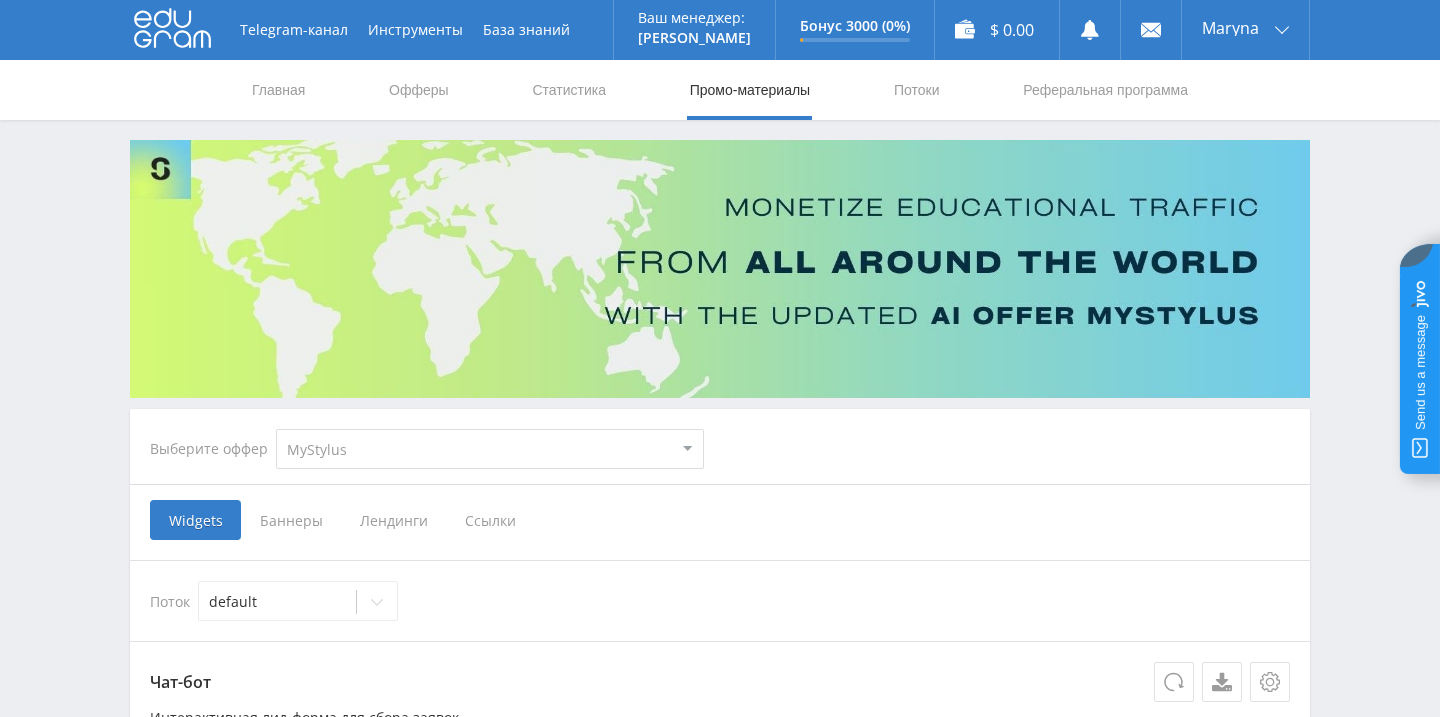 scroll, scrollTop: 0, scrollLeft: 0, axis: both 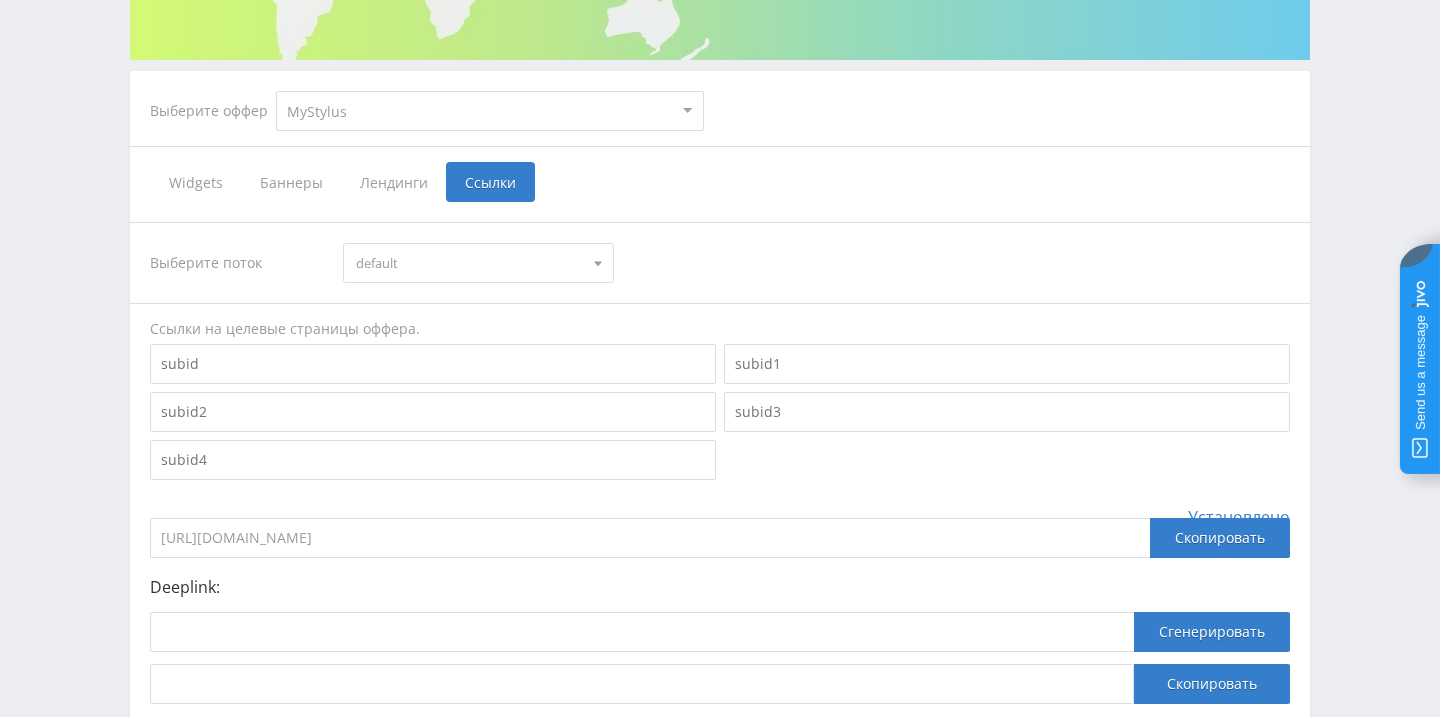drag, startPoint x: 493, startPoint y: 539, endPoint x: 139, endPoint y: 513, distance: 354.95352 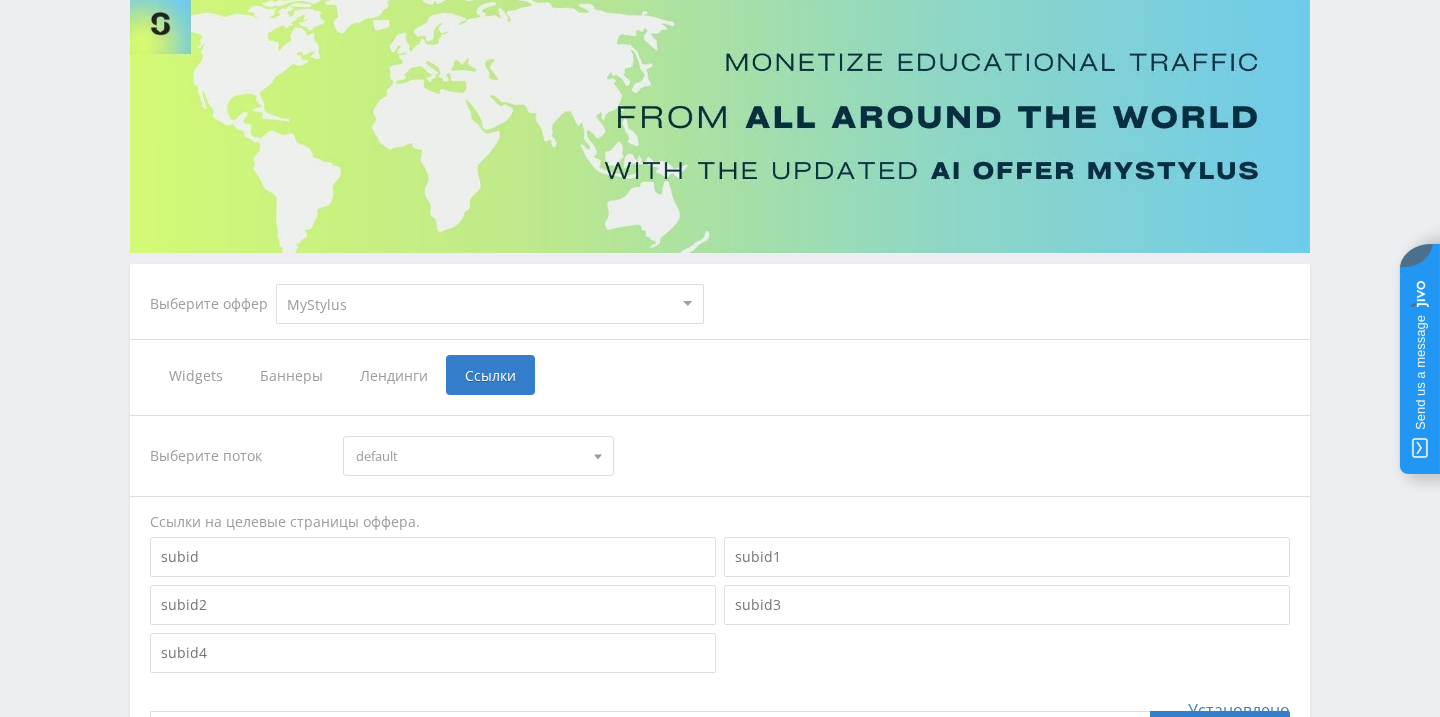scroll, scrollTop: 0, scrollLeft: 0, axis: both 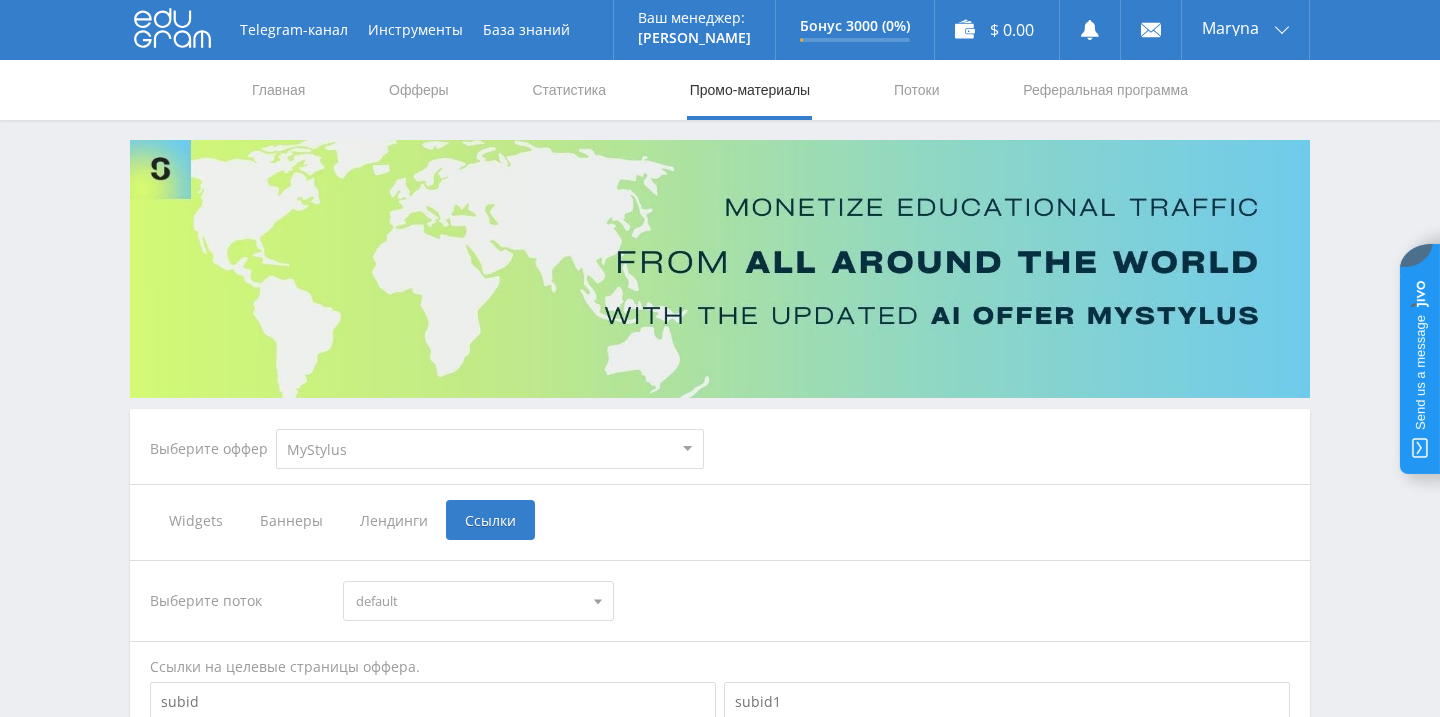 click at bounding box center [1420, 359] 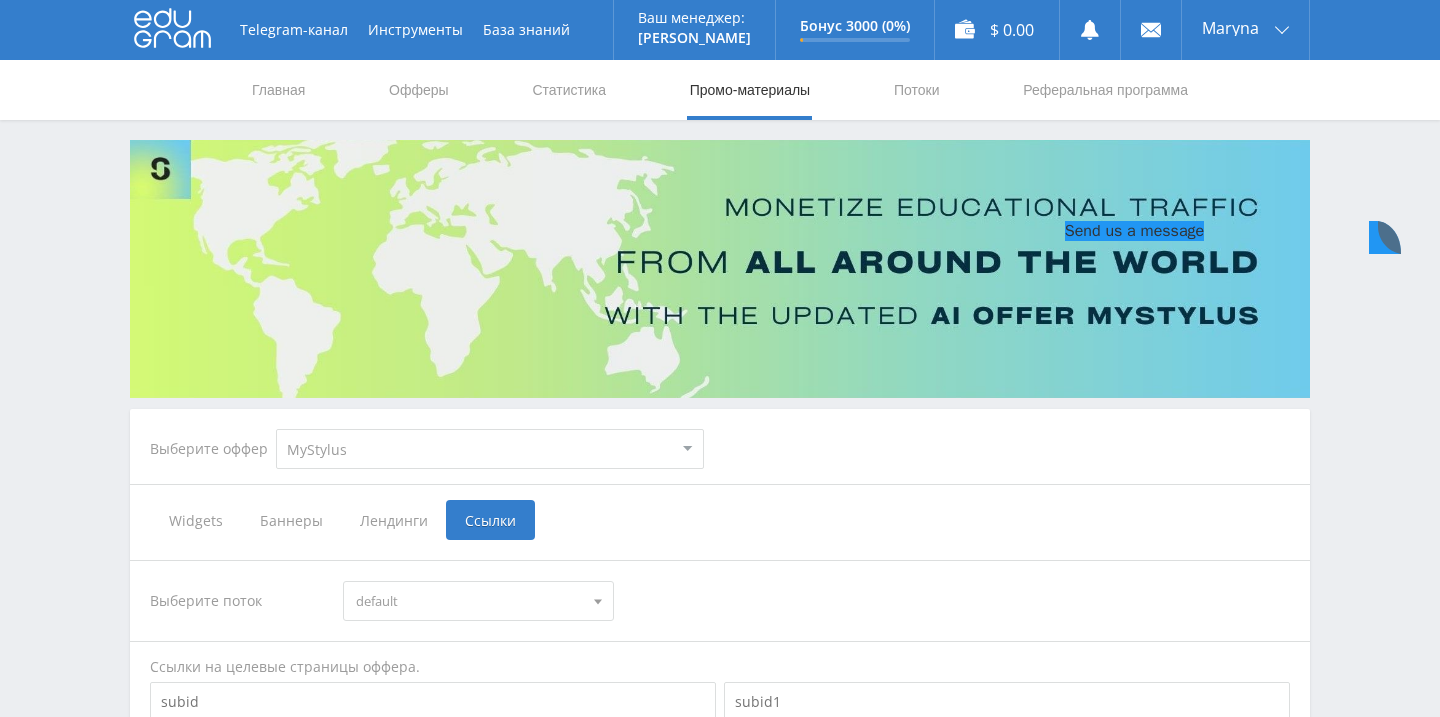 scroll, scrollTop: 0, scrollLeft: 0, axis: both 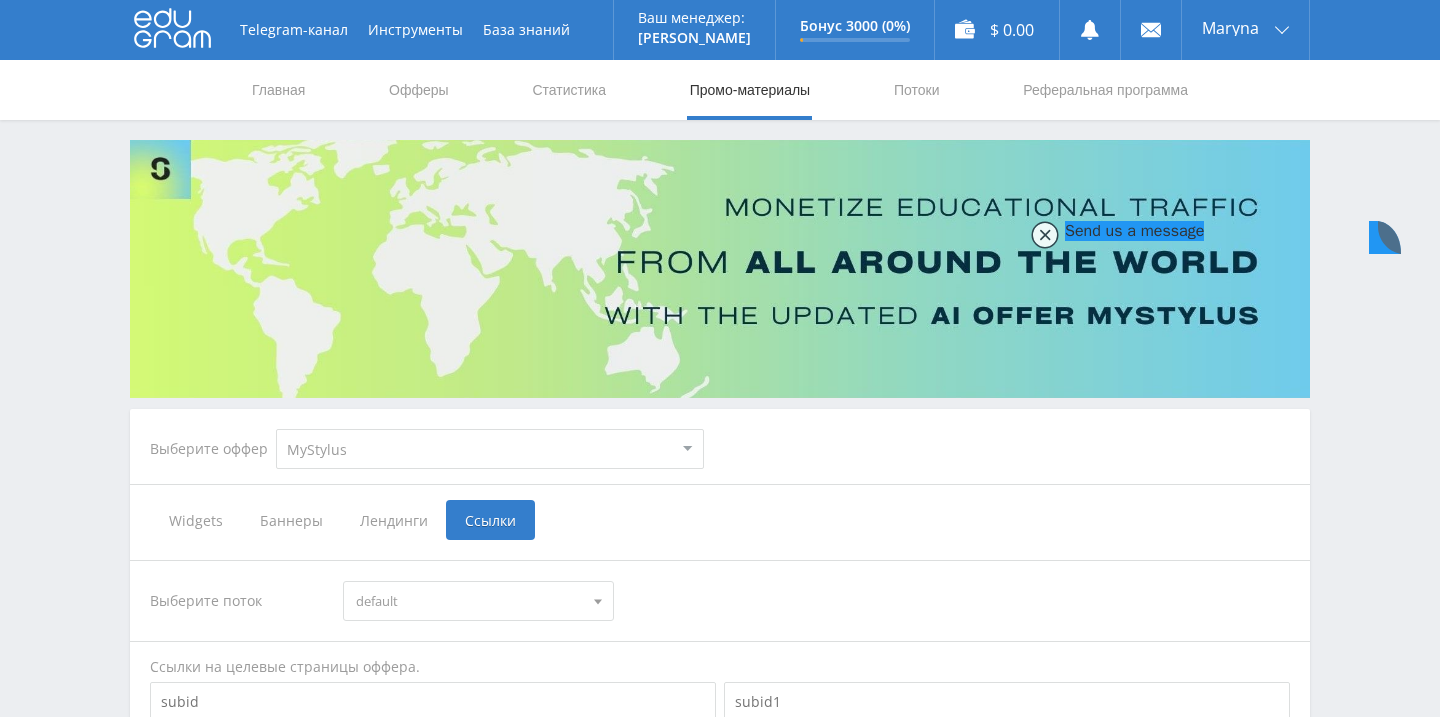 click at bounding box center (1142, 1232) 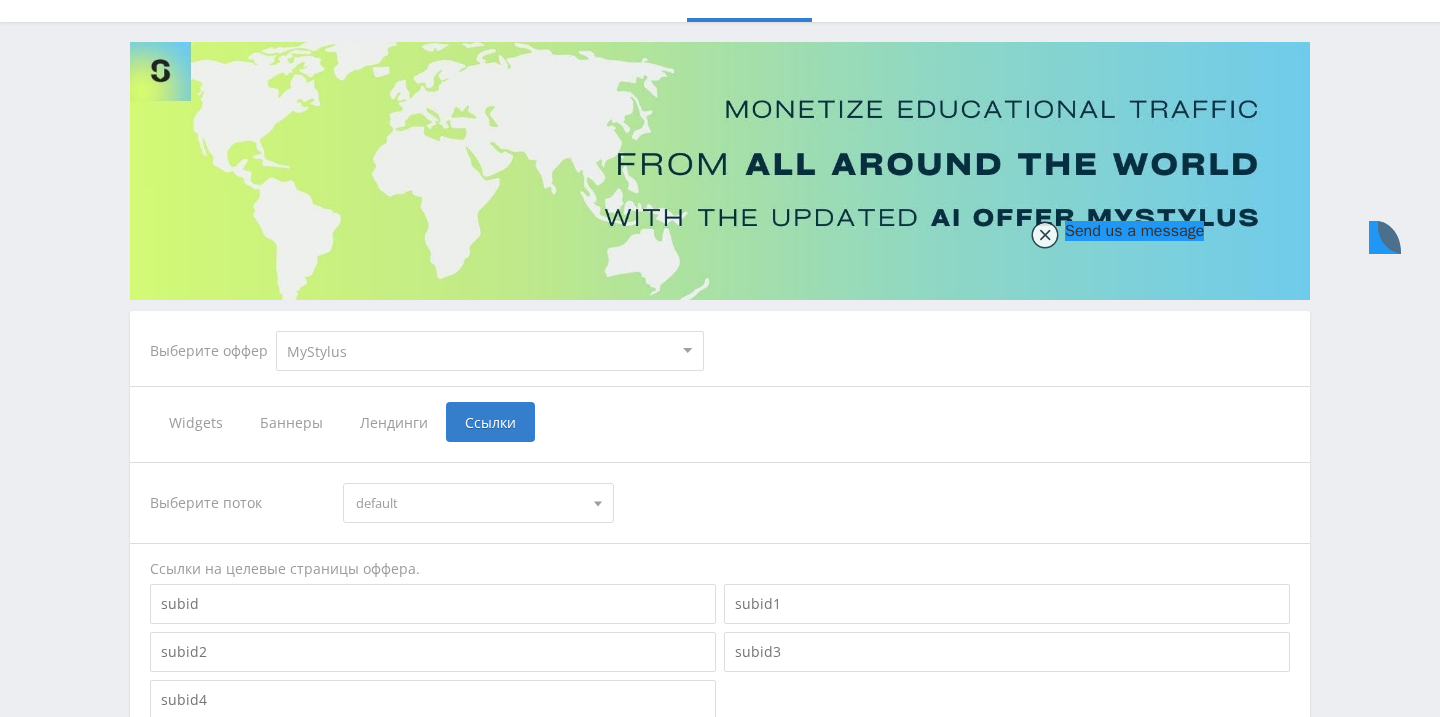 scroll, scrollTop: 0, scrollLeft: 0, axis: both 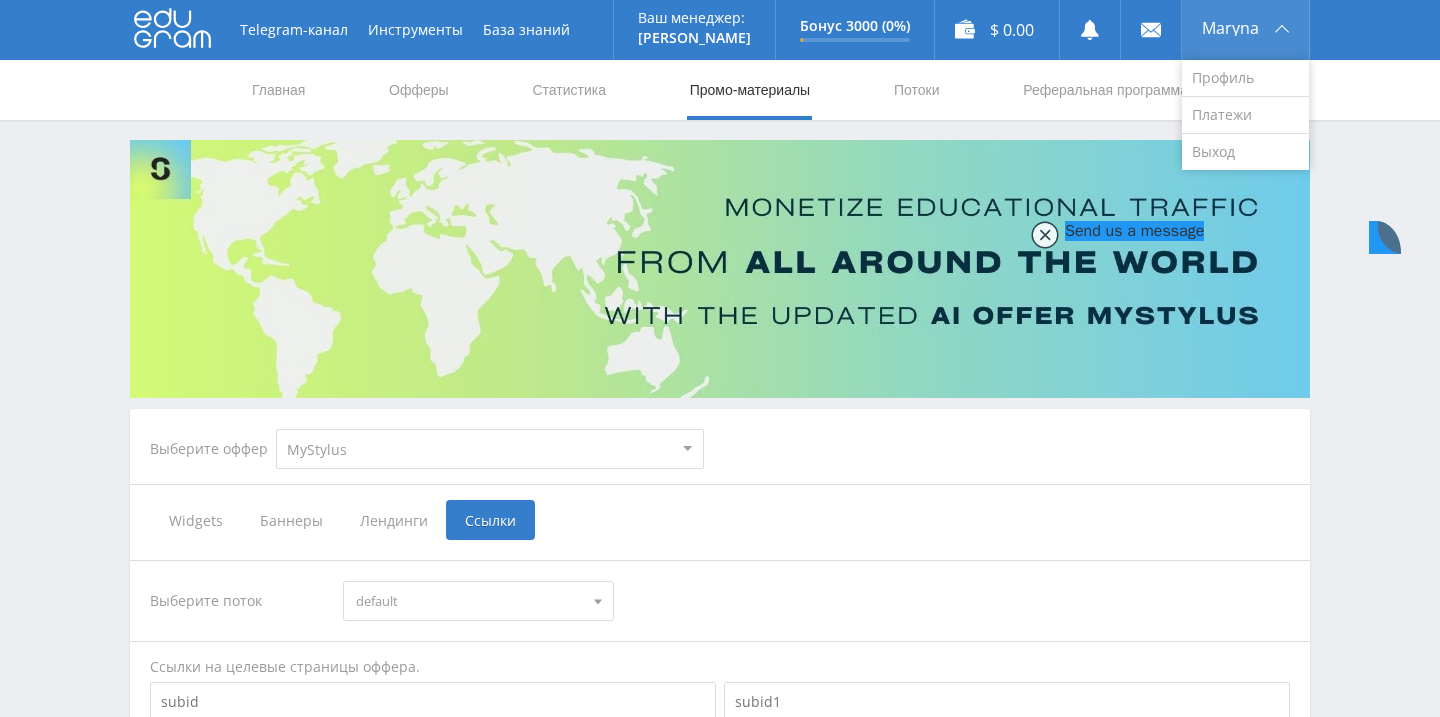 click on "Maryna" at bounding box center [1230, 28] 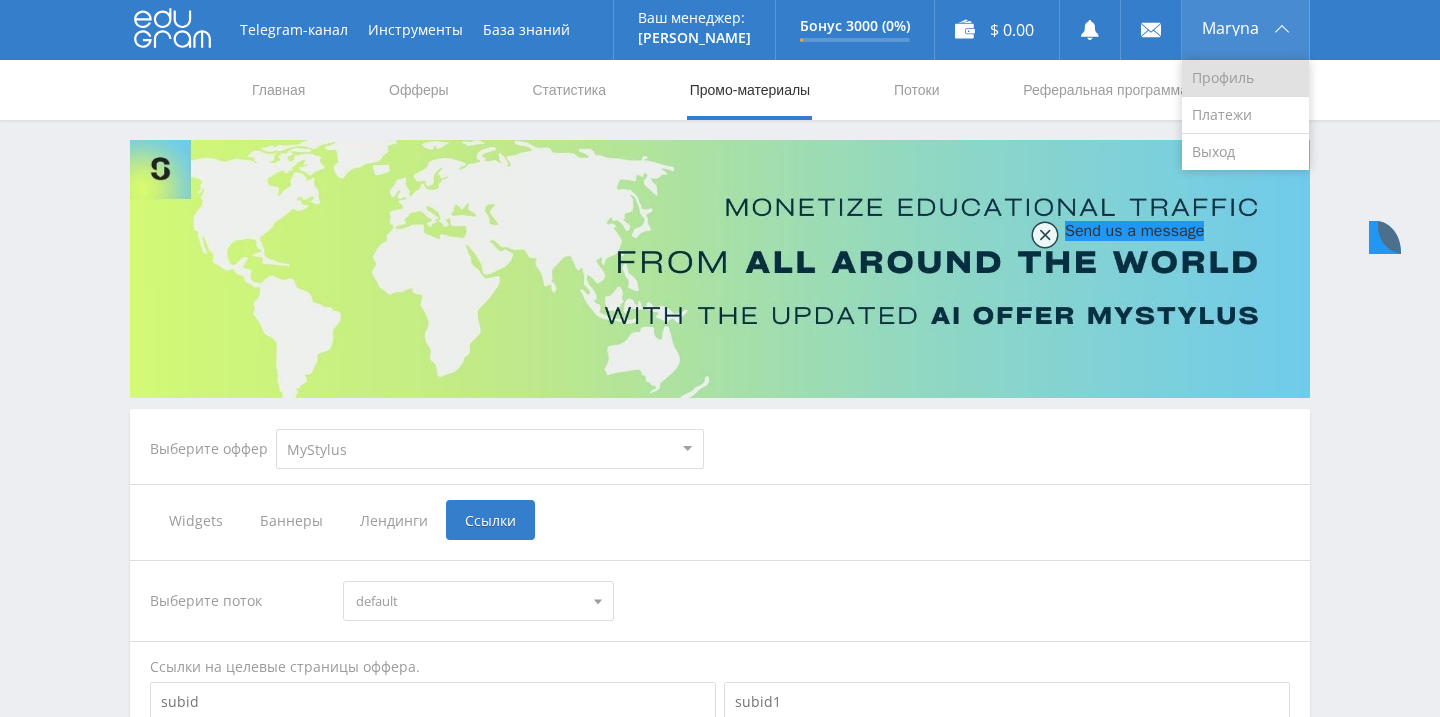 click on "Профиль" at bounding box center (1245, 78) 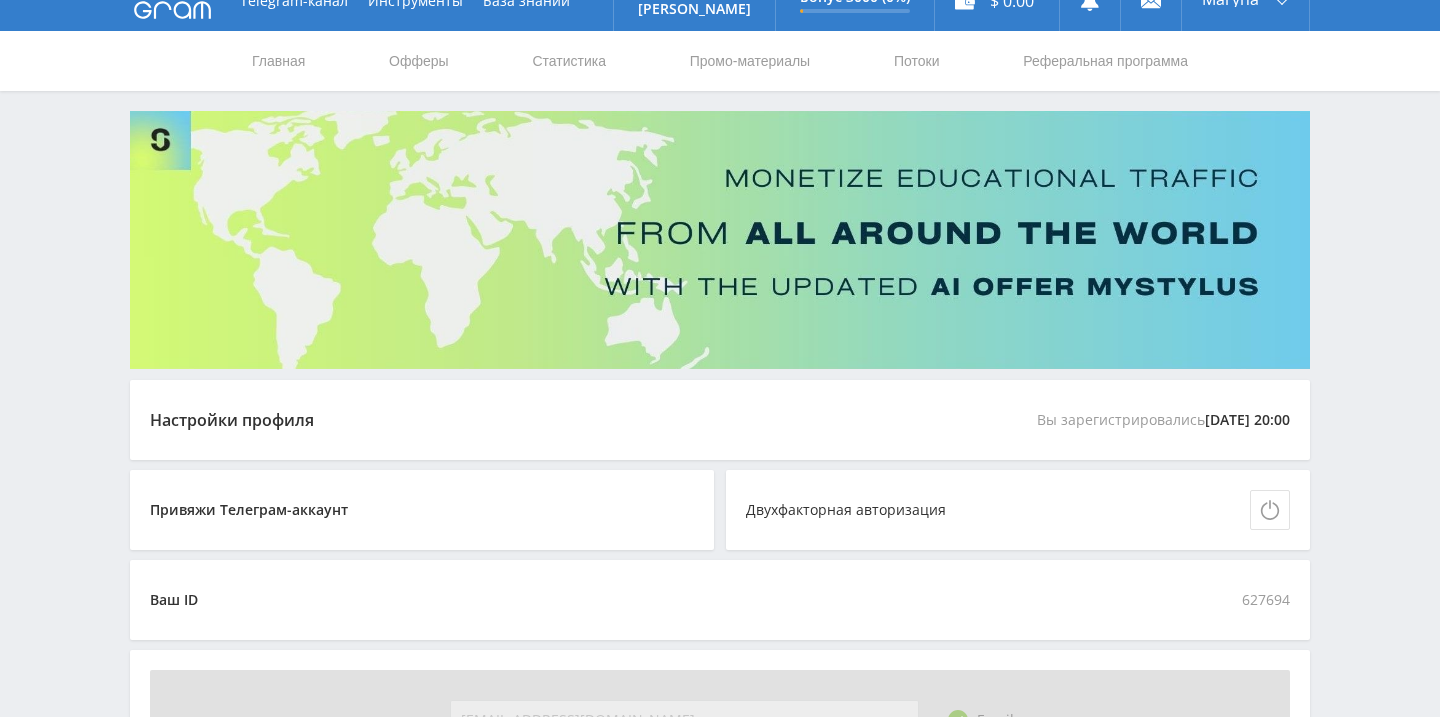 scroll, scrollTop: 0, scrollLeft: 0, axis: both 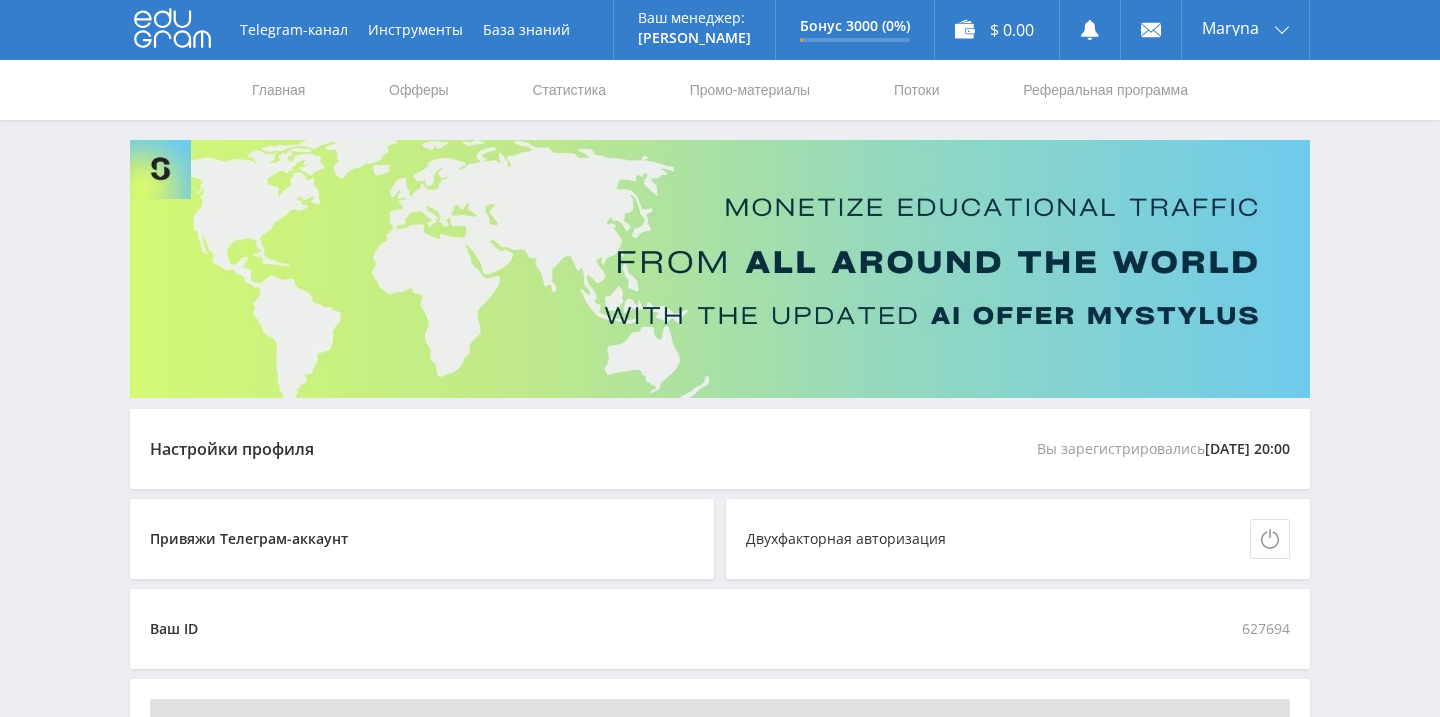 click at bounding box center (720, 269) 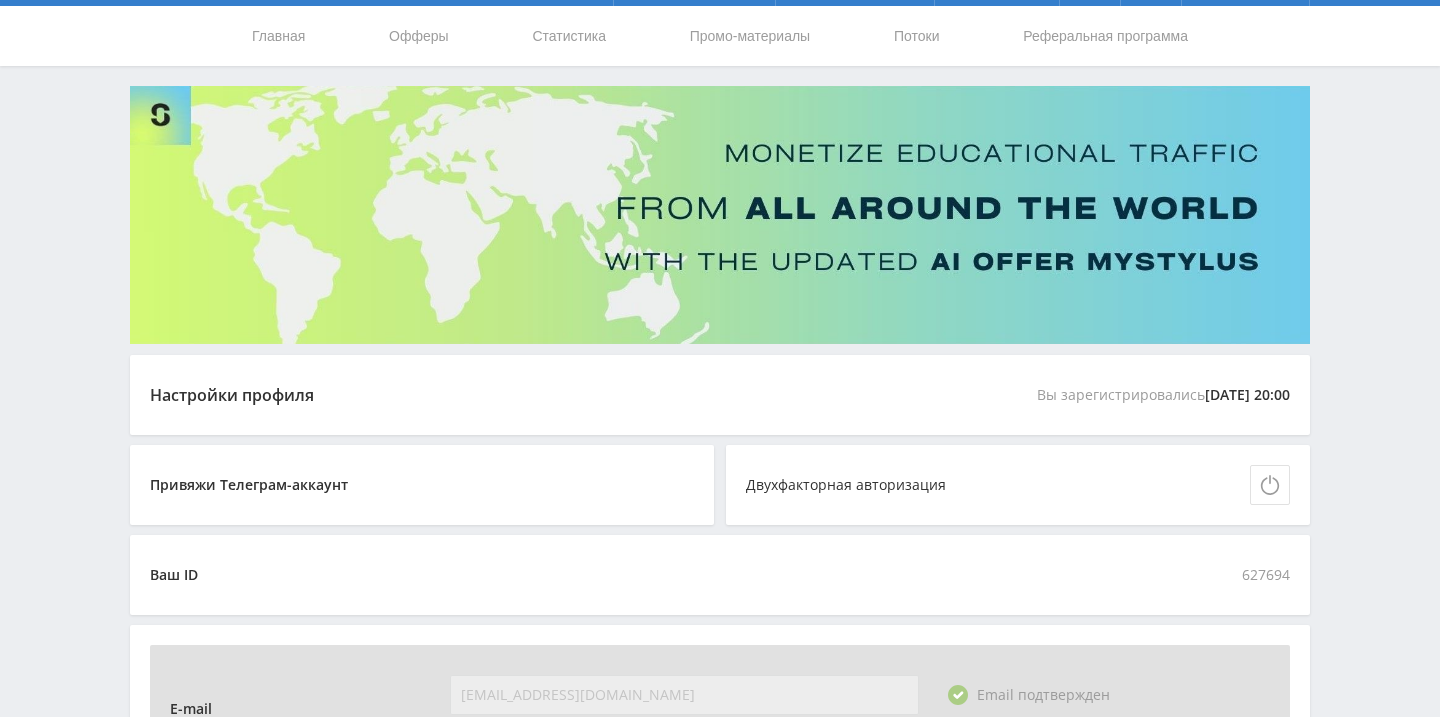 scroll, scrollTop: 55, scrollLeft: 0, axis: vertical 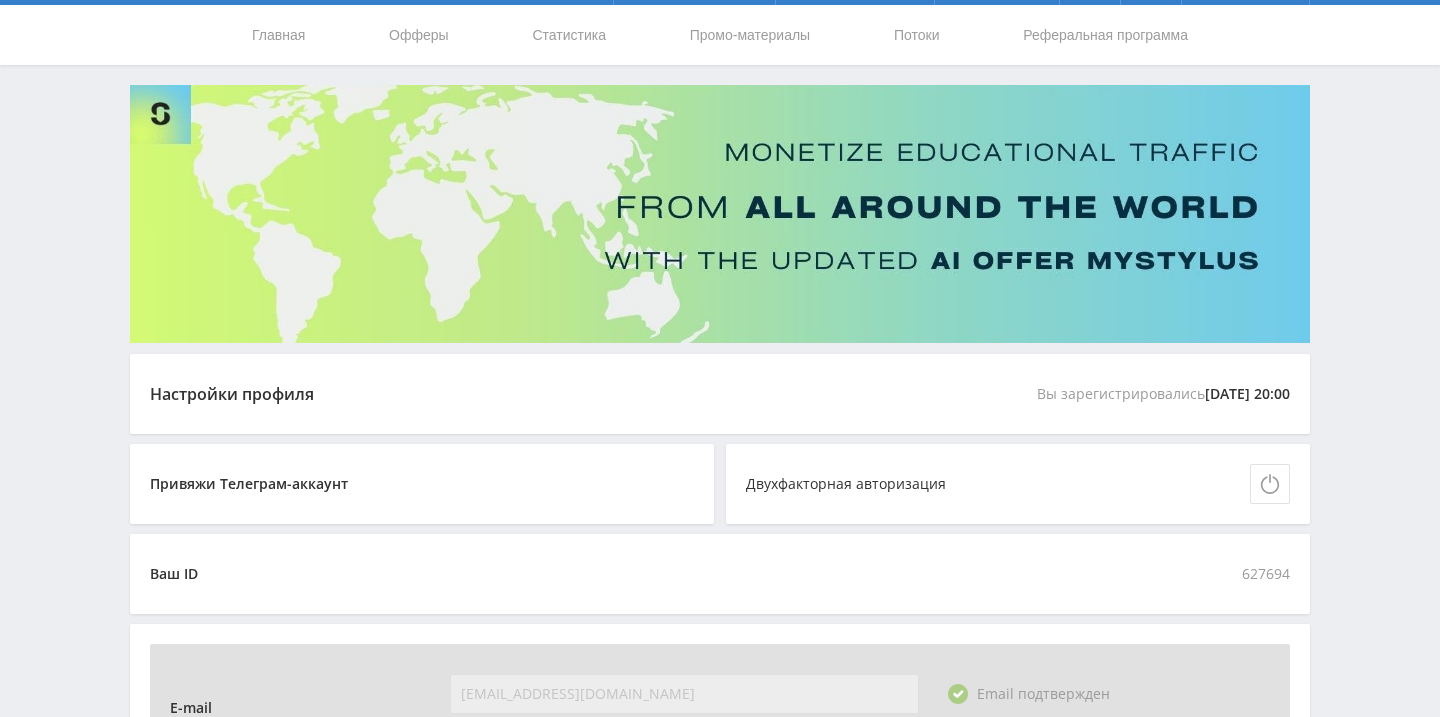 click on "Настройки профиля" at bounding box center (232, 394) 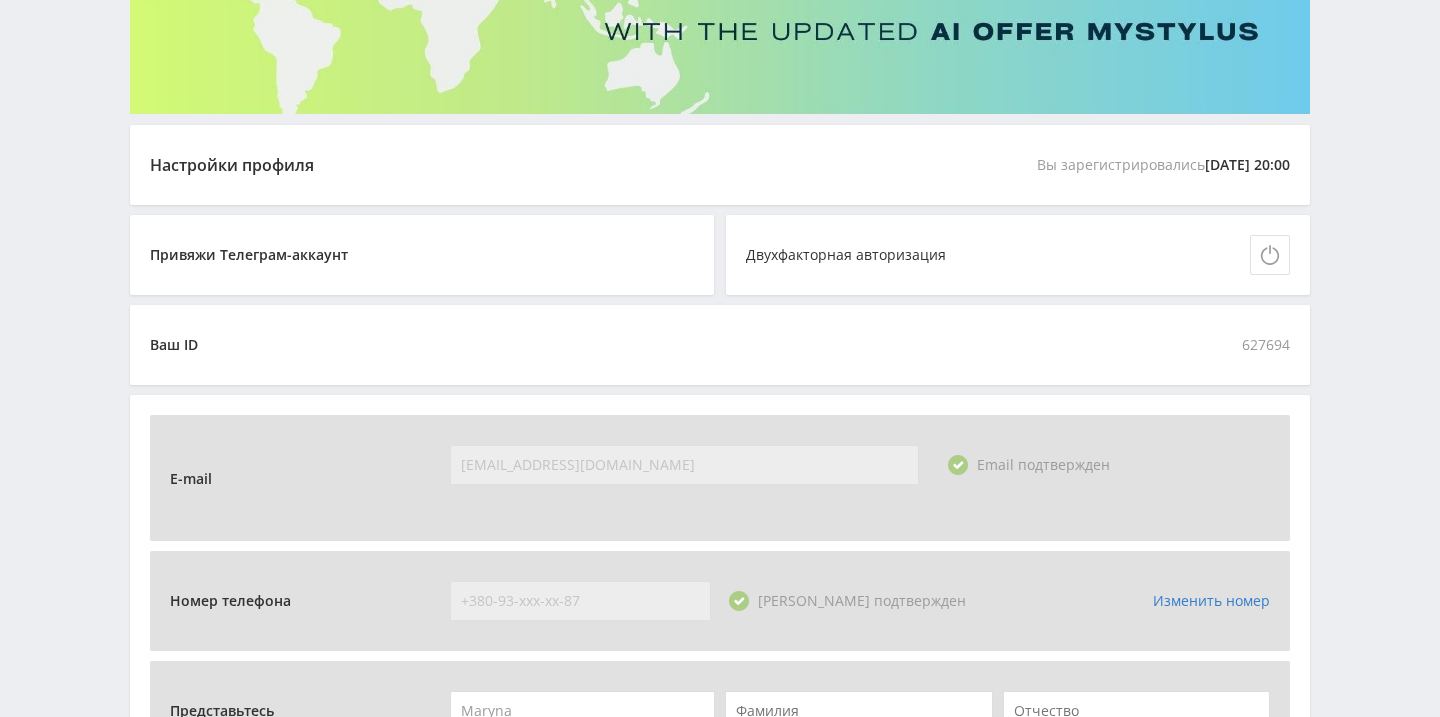 scroll, scrollTop: 398, scrollLeft: 0, axis: vertical 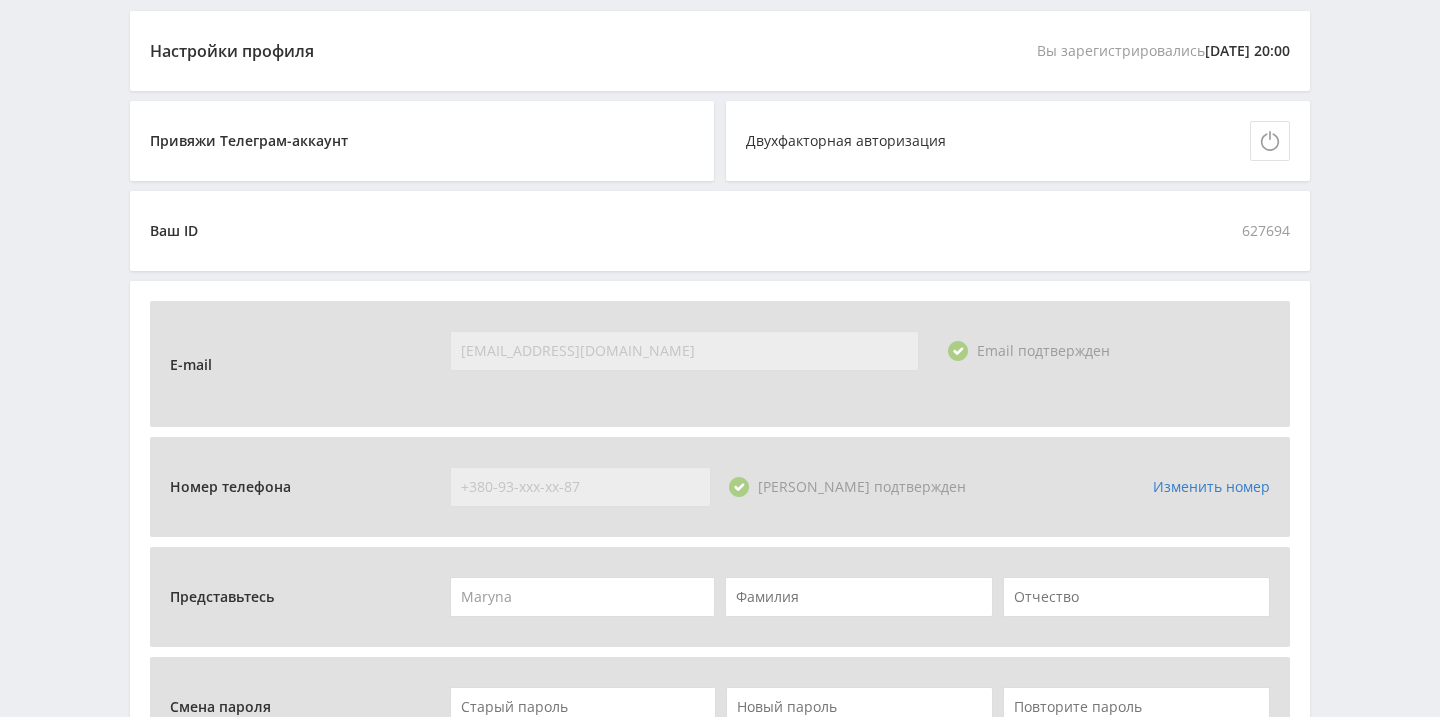click on "Привяжи Телеграм-аккаунт" at bounding box center (422, 141) 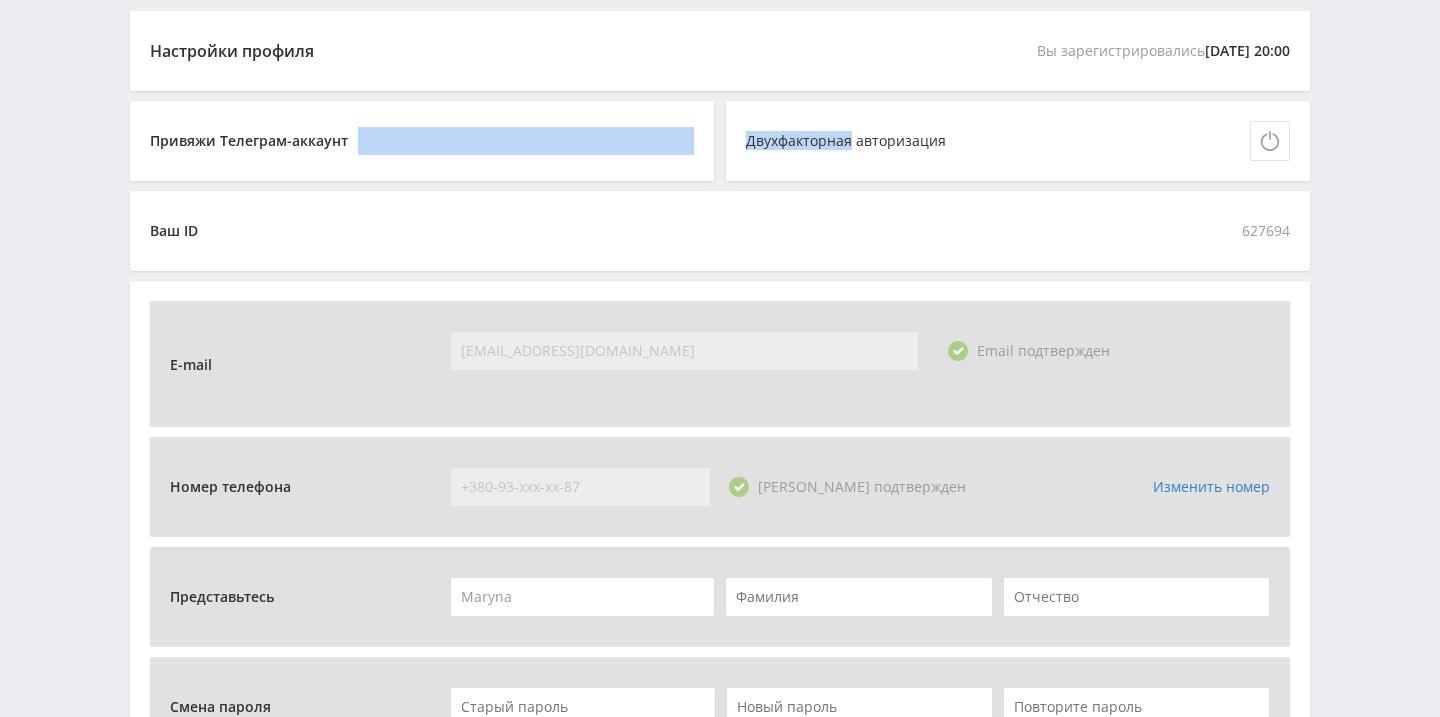 click on "Привяжи Телеграм-аккаунт" at bounding box center (422, 141) 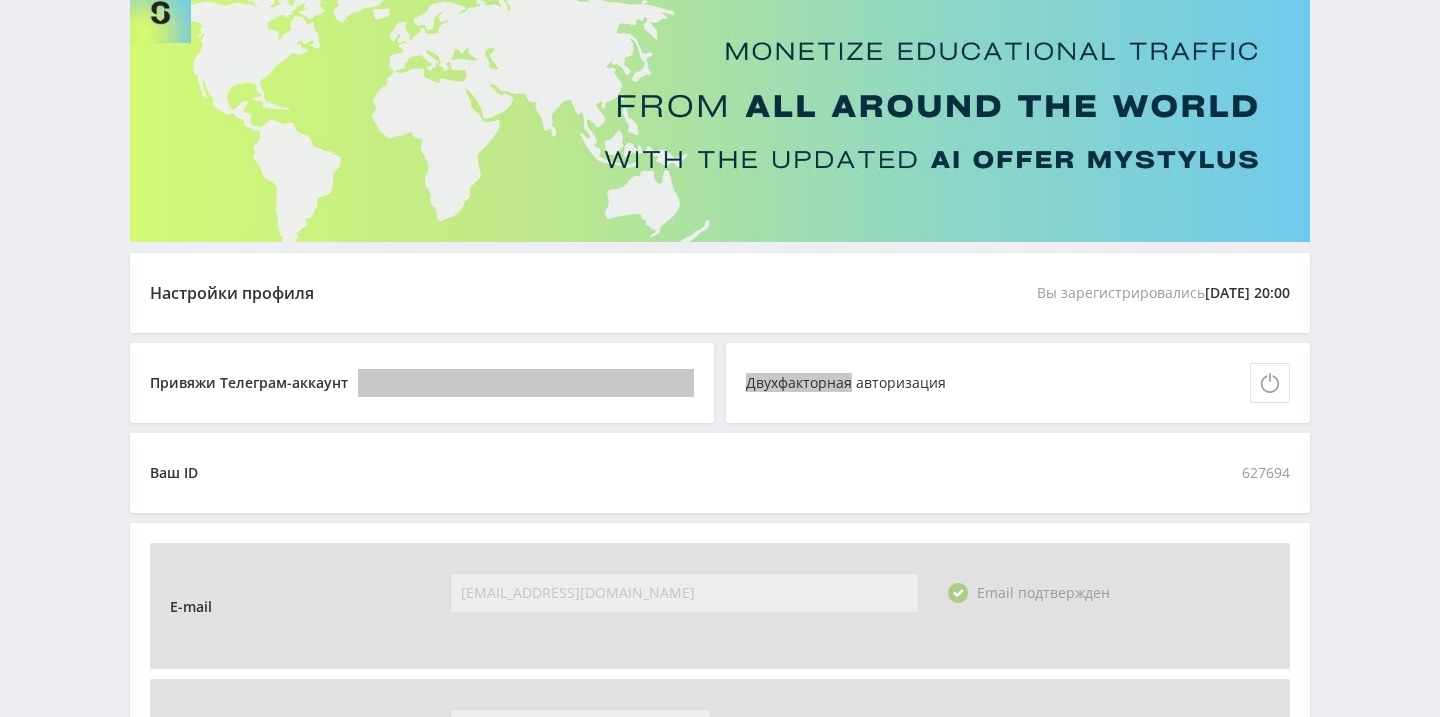 scroll, scrollTop: 126, scrollLeft: 0, axis: vertical 